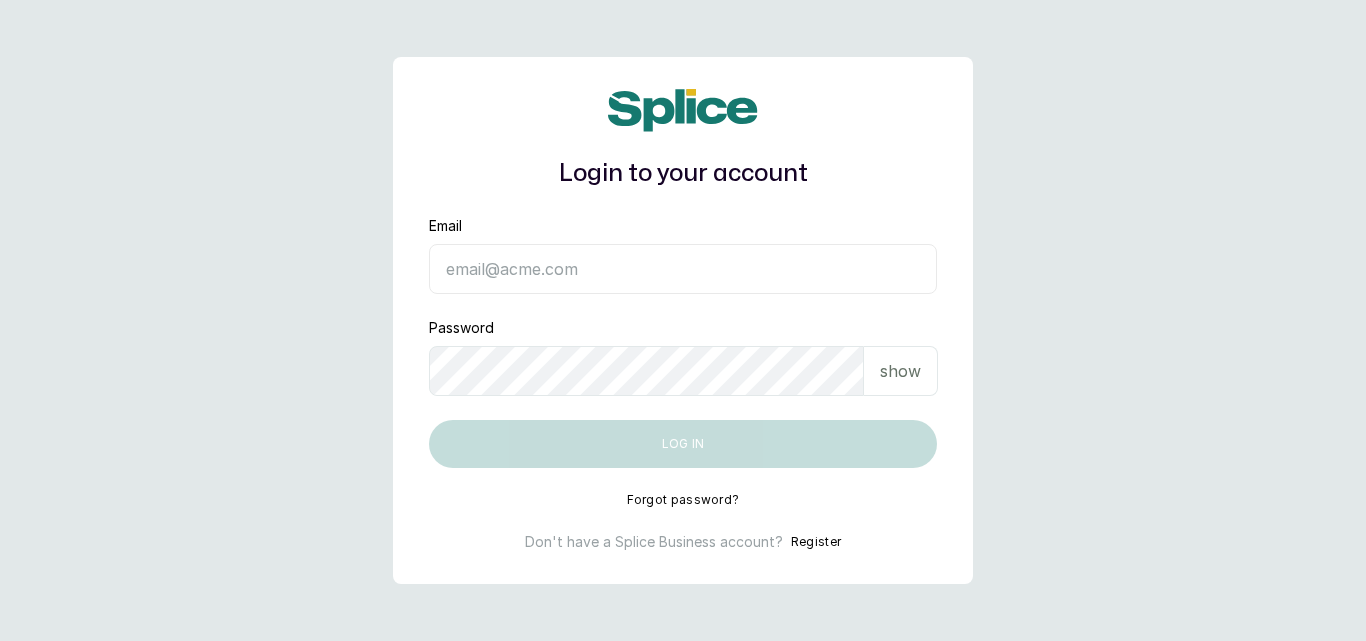 scroll, scrollTop: 0, scrollLeft: 0, axis: both 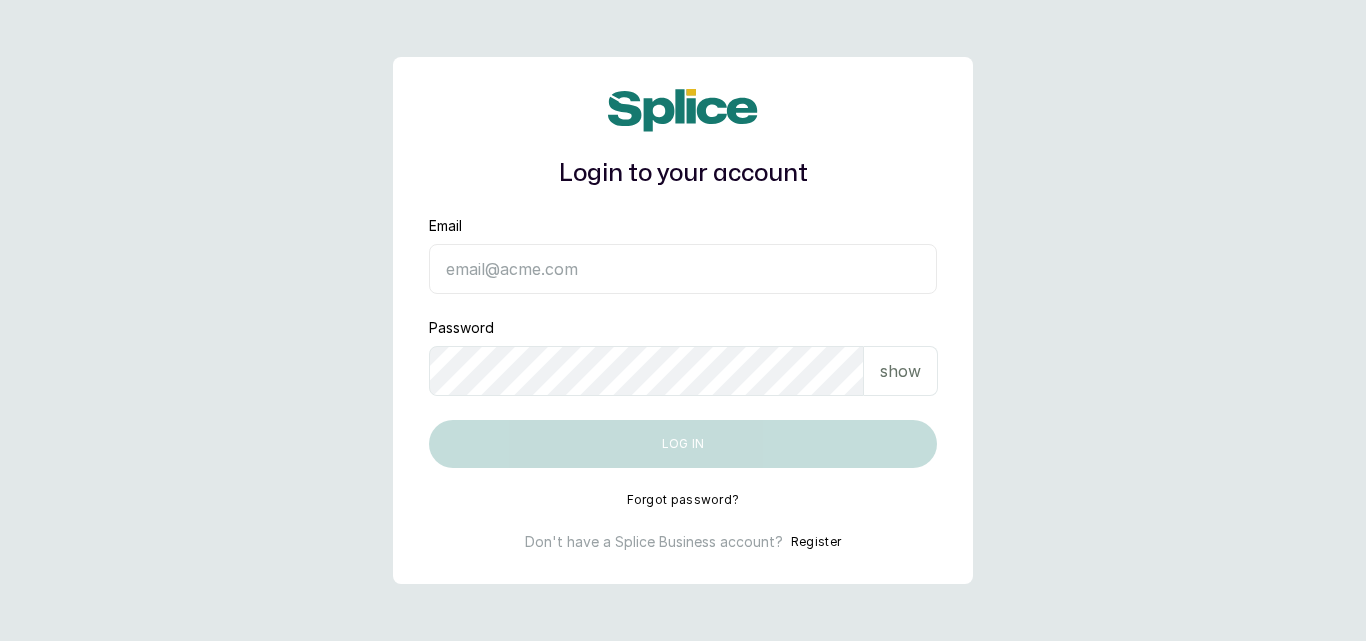 type on "[EMAIL]" 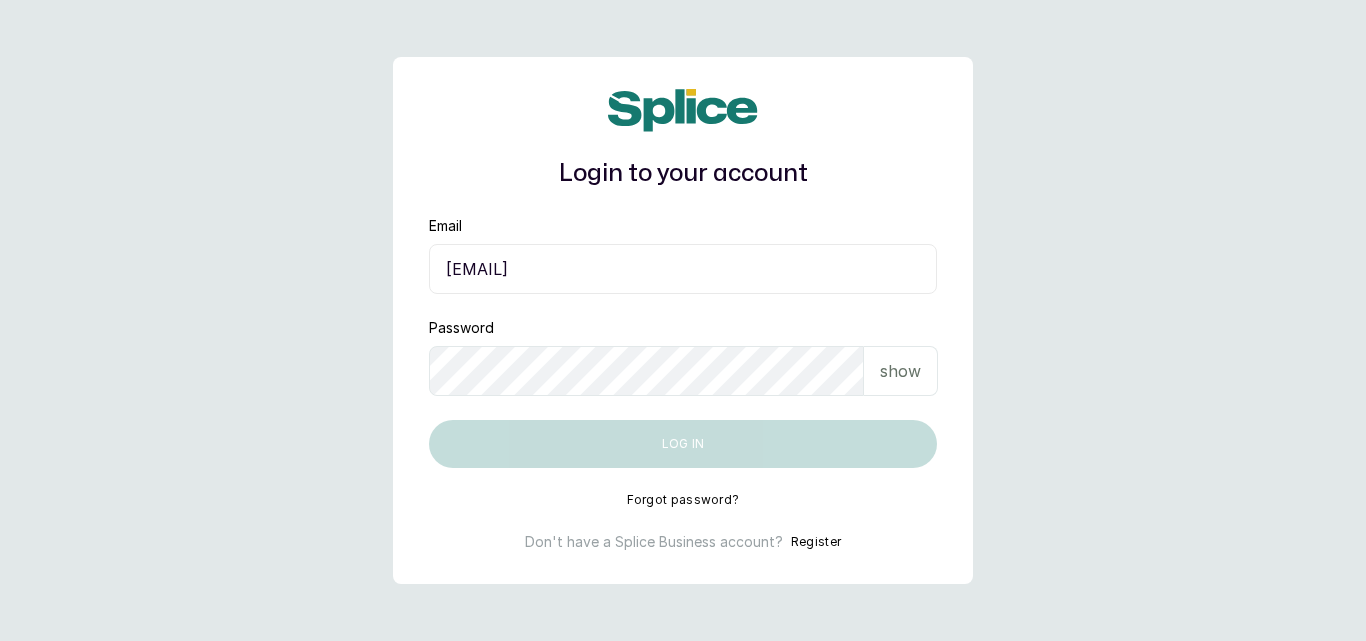 click on "Log in" at bounding box center [683, 444] 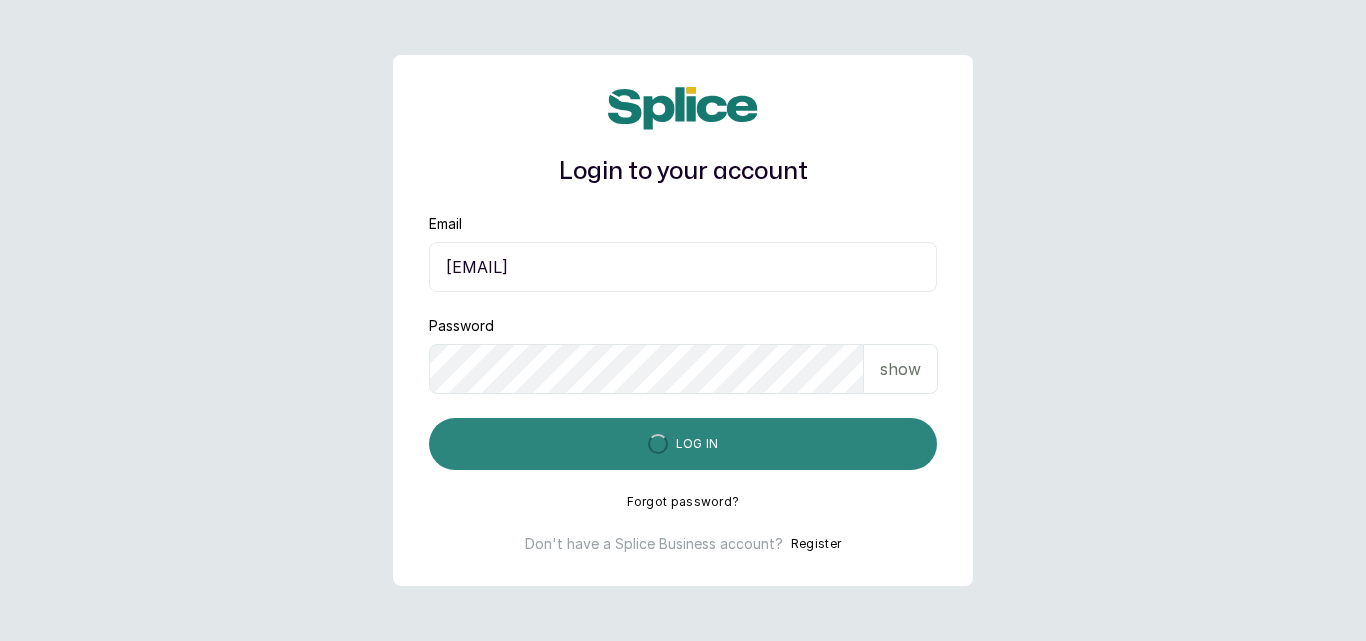 click on "Log in" at bounding box center (683, 444) 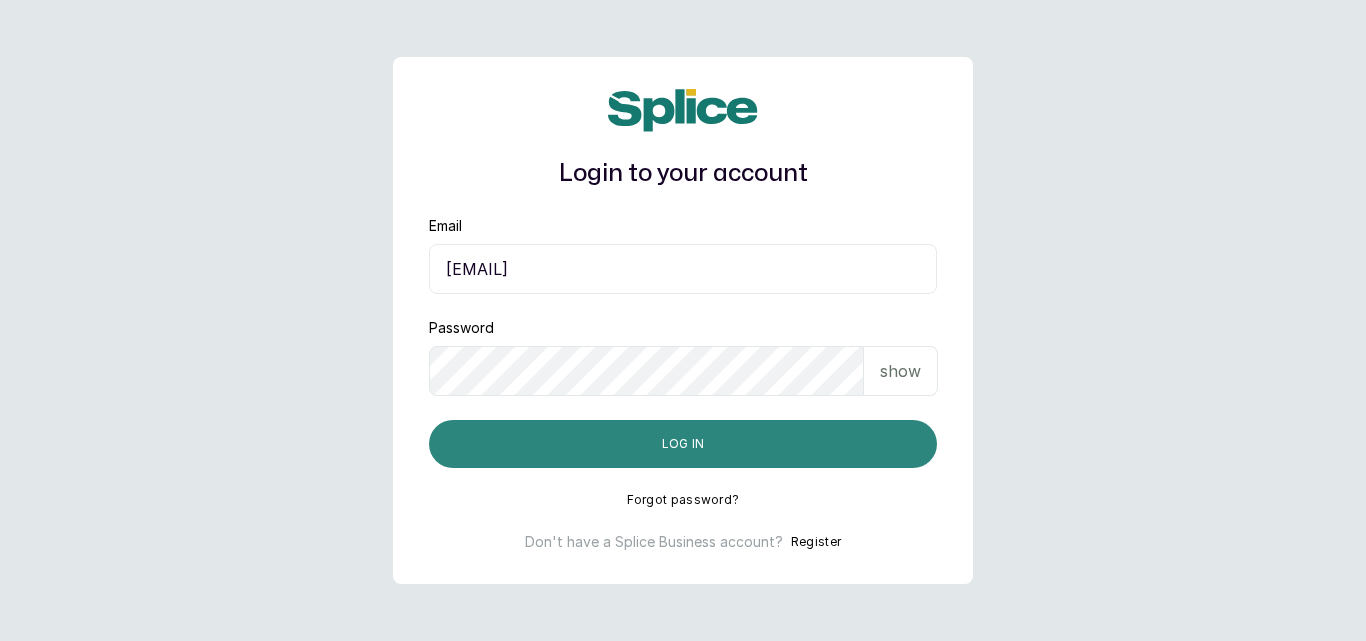 click on "Log in" at bounding box center (683, 444) 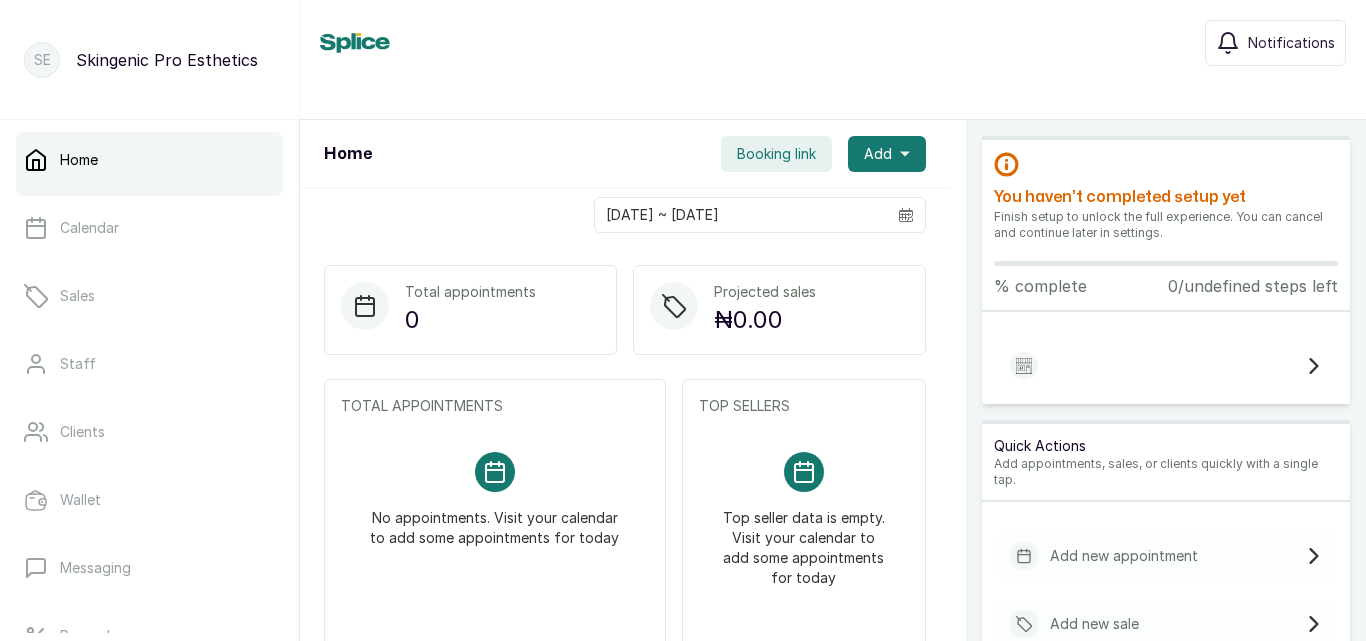 scroll, scrollTop: 0, scrollLeft: 0, axis: both 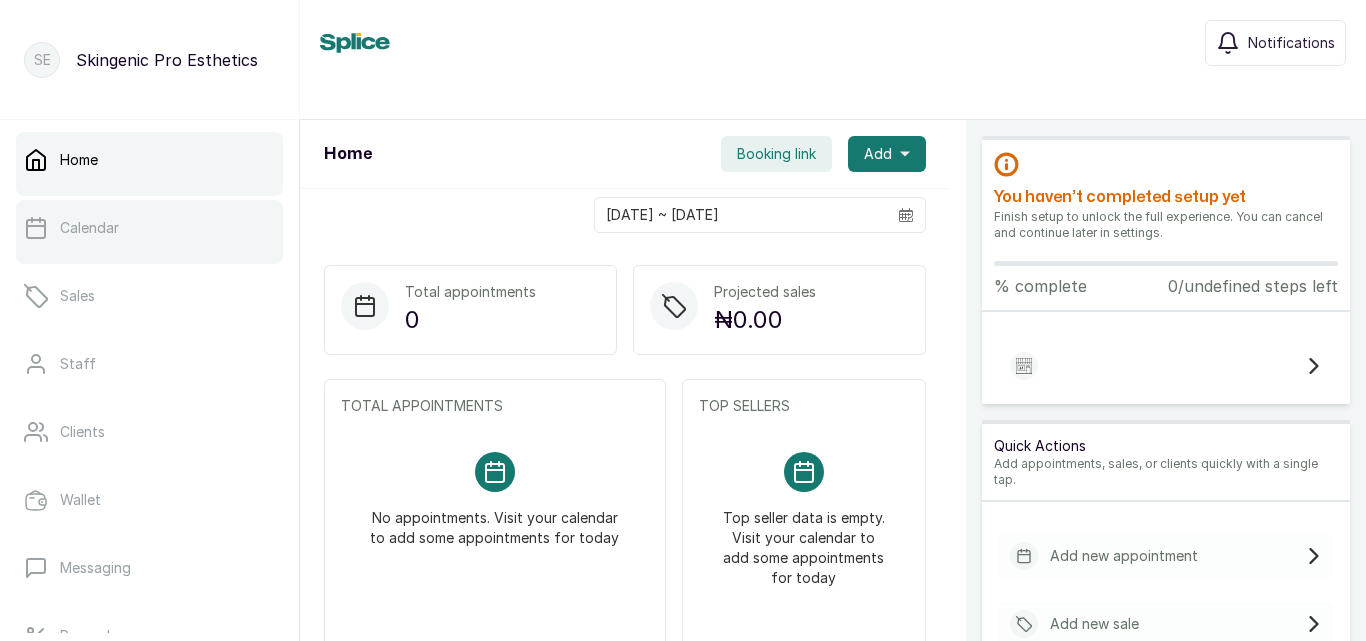 click at bounding box center (149, 260) 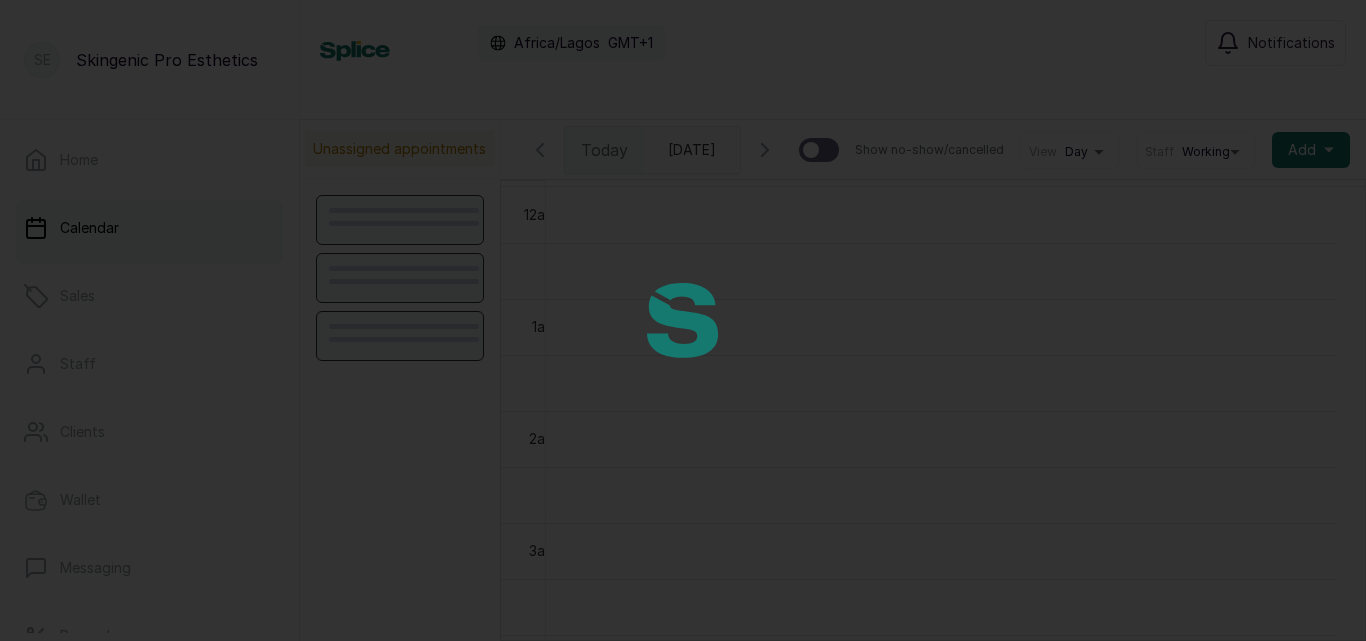 scroll, scrollTop: 673, scrollLeft: 0, axis: vertical 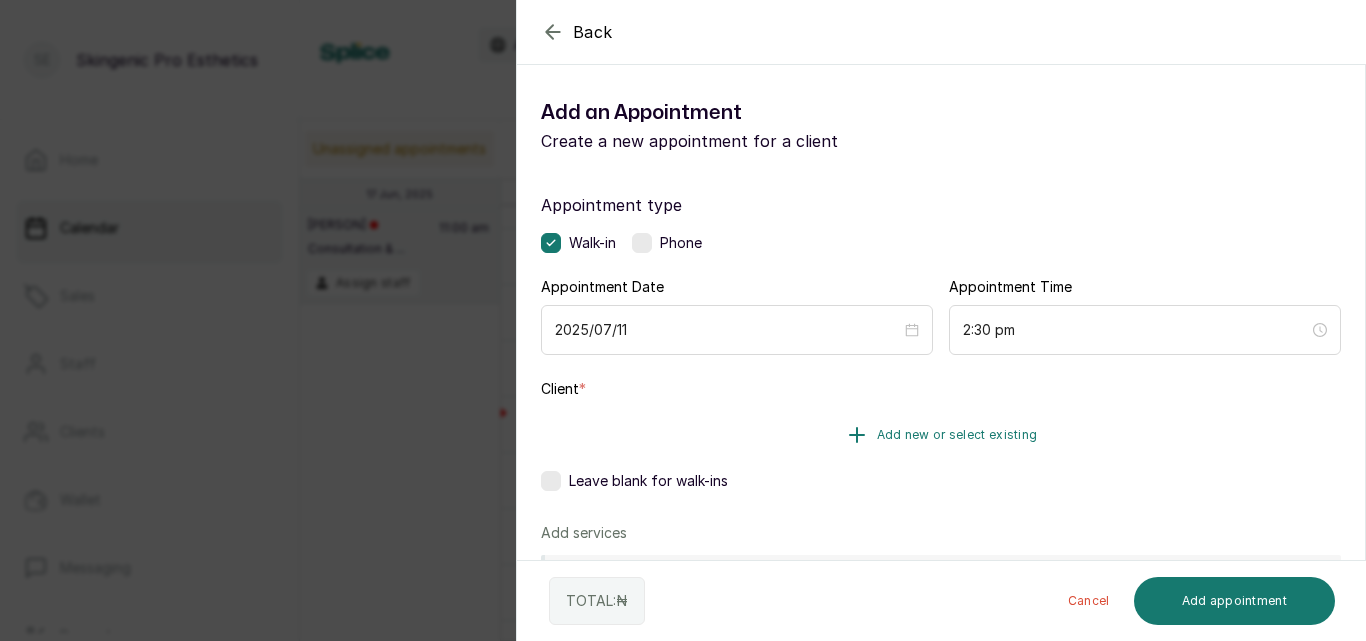 click on "Add new or select existing" at bounding box center (941, 435) 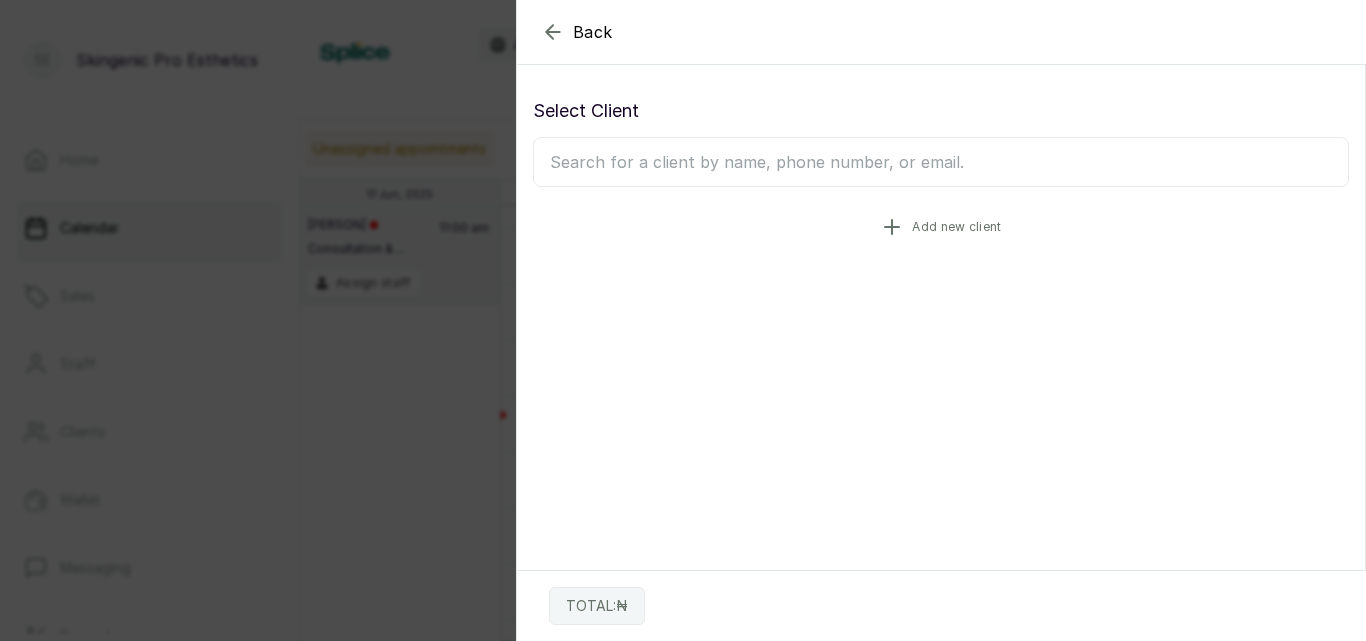 click on "Add new client" at bounding box center [941, 227] 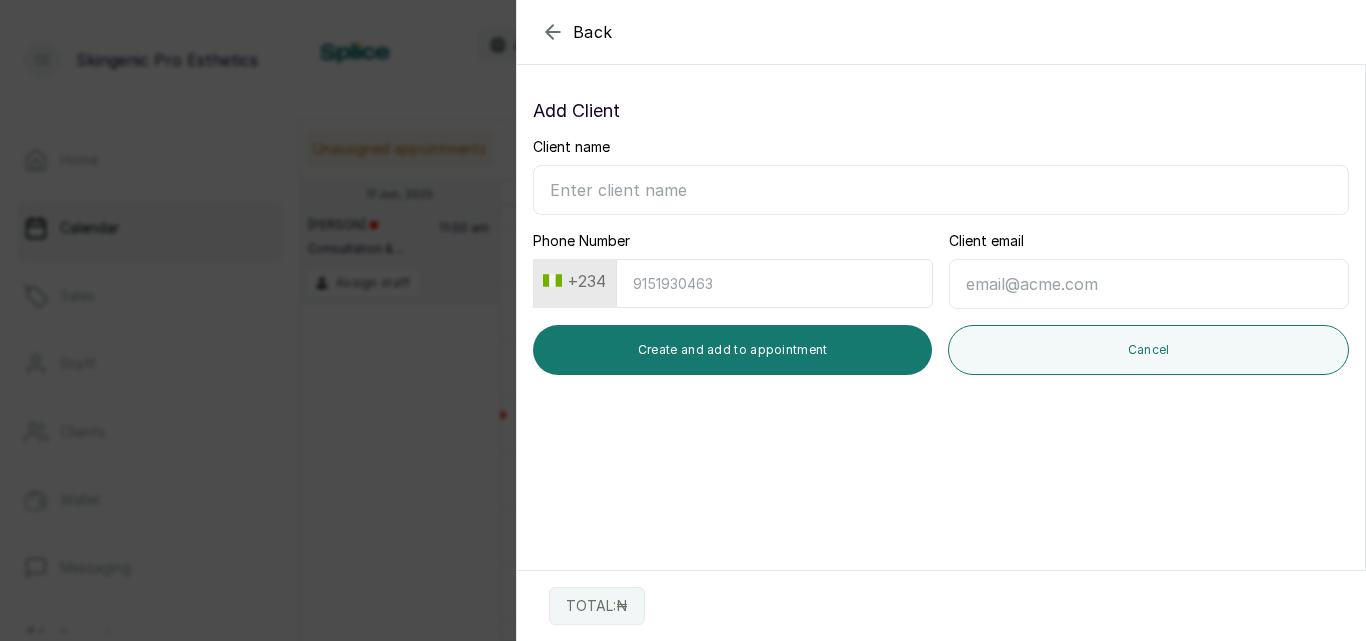 click on "Client name" at bounding box center [941, 190] 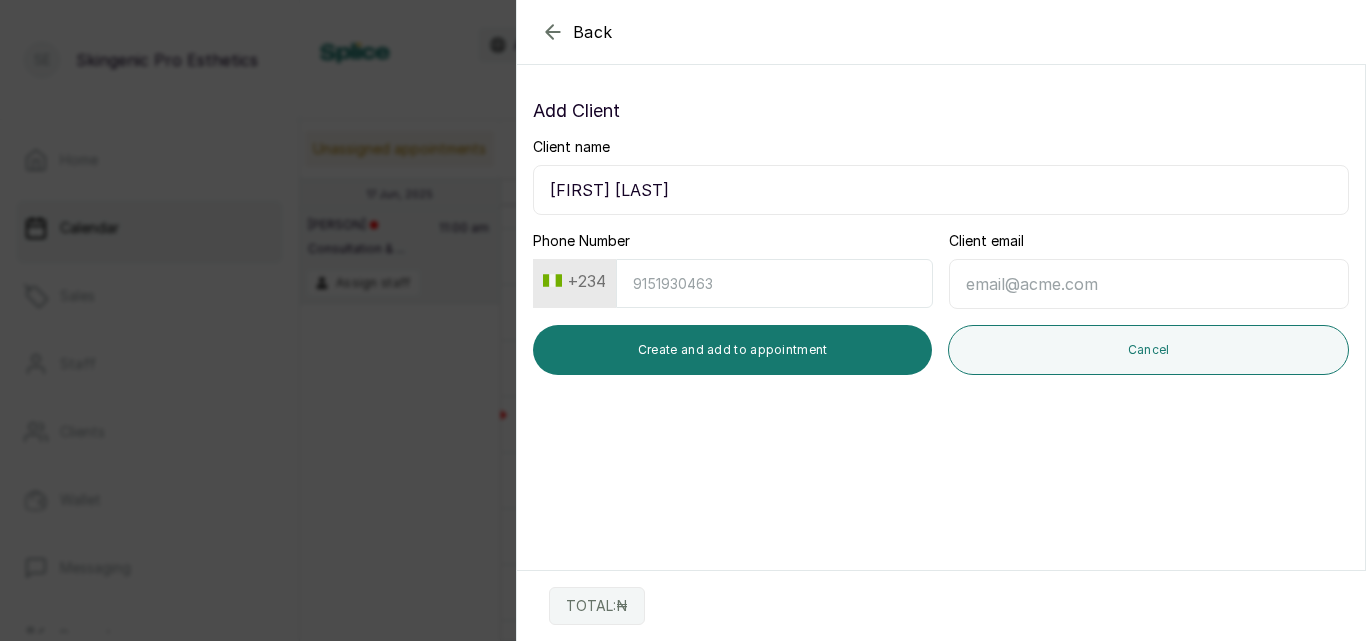 type on "[FIRST] [LAST]" 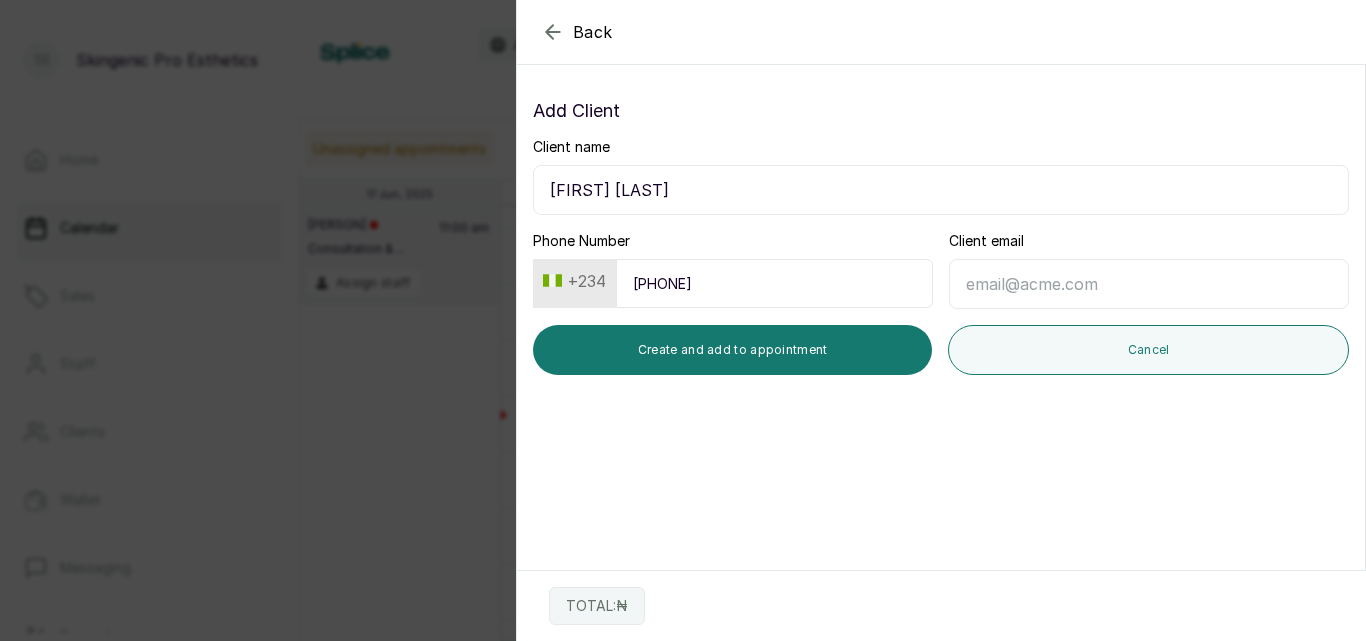 type on "[PHONE]" 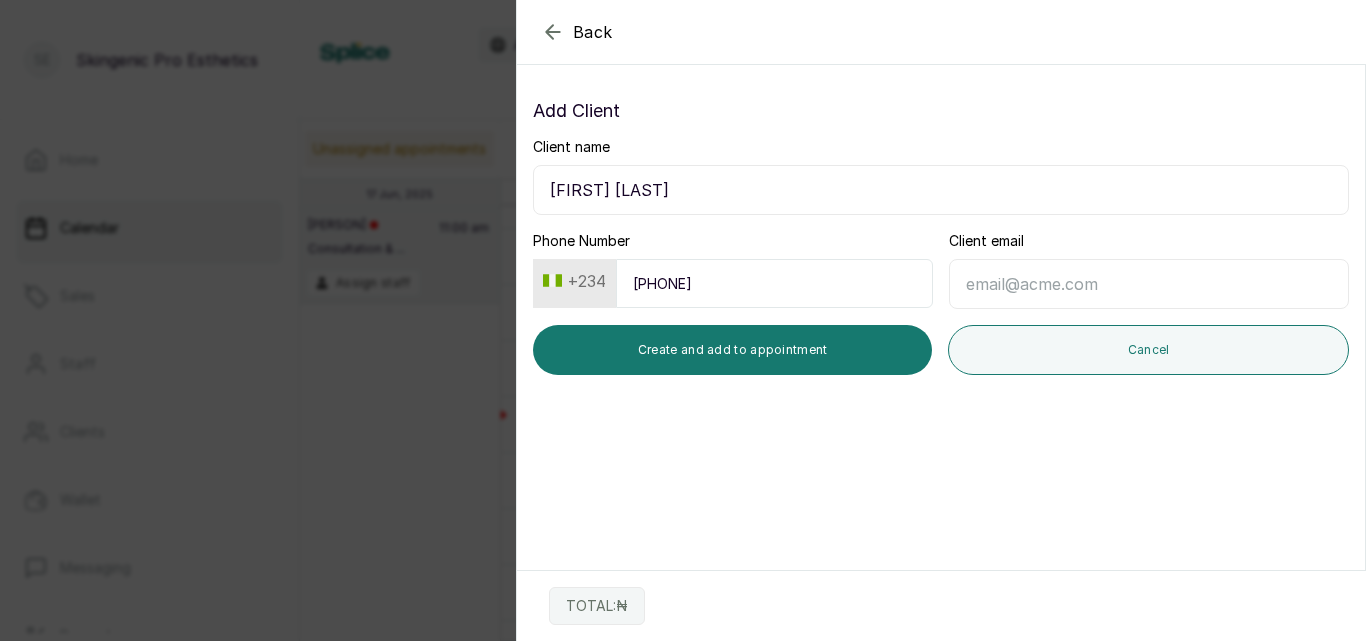 click on "Client email" at bounding box center [1149, 284] 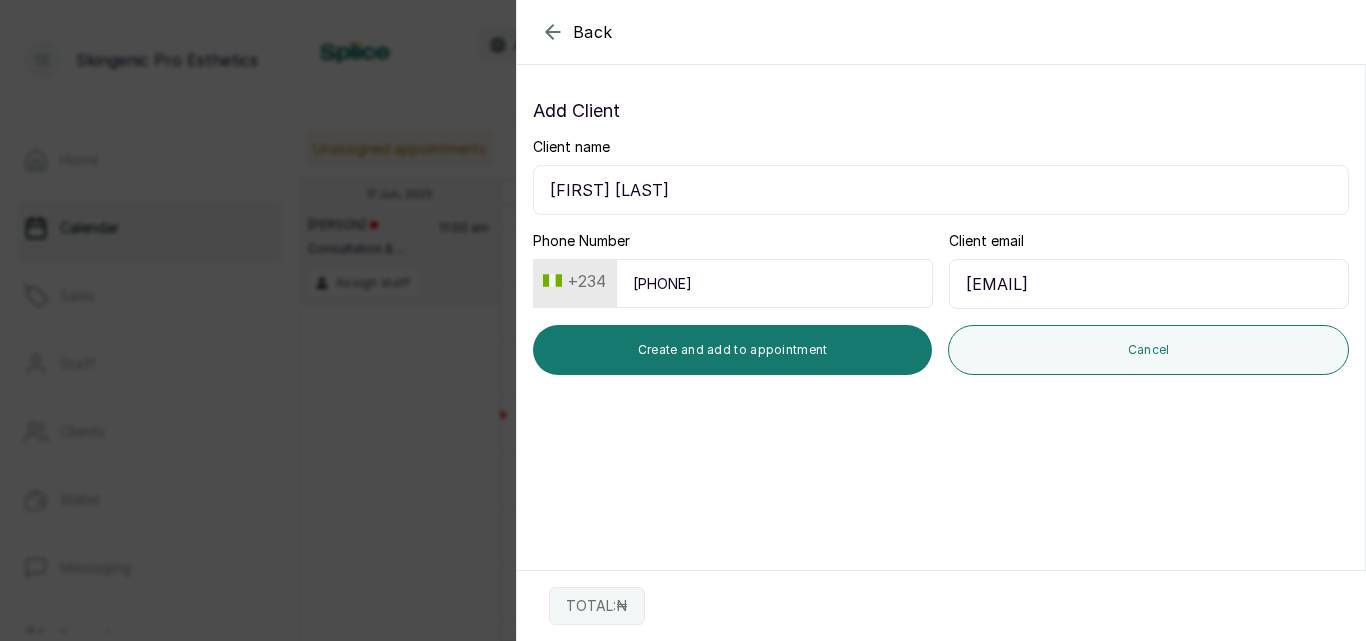 drag, startPoint x: 959, startPoint y: 282, endPoint x: 1299, endPoint y: 286, distance: 340.02353 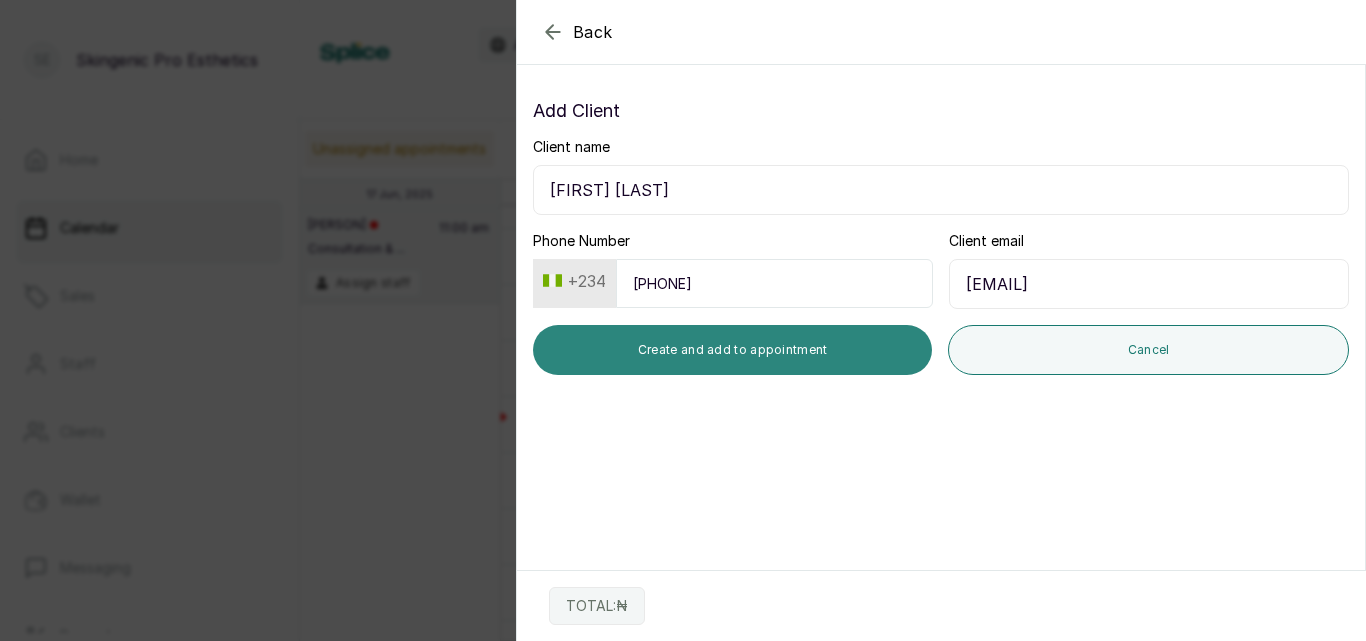 type on "kukuomotayo32@gmail.com" 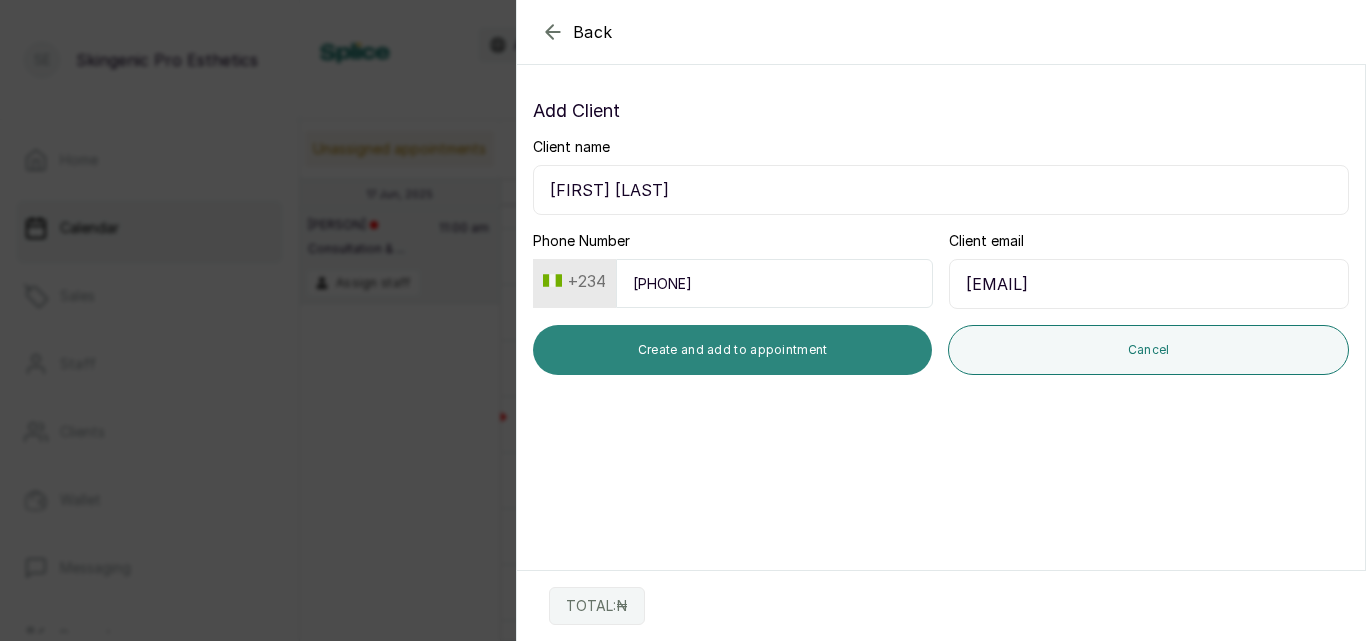 click on "Create and add to appointment" at bounding box center (732, 350) 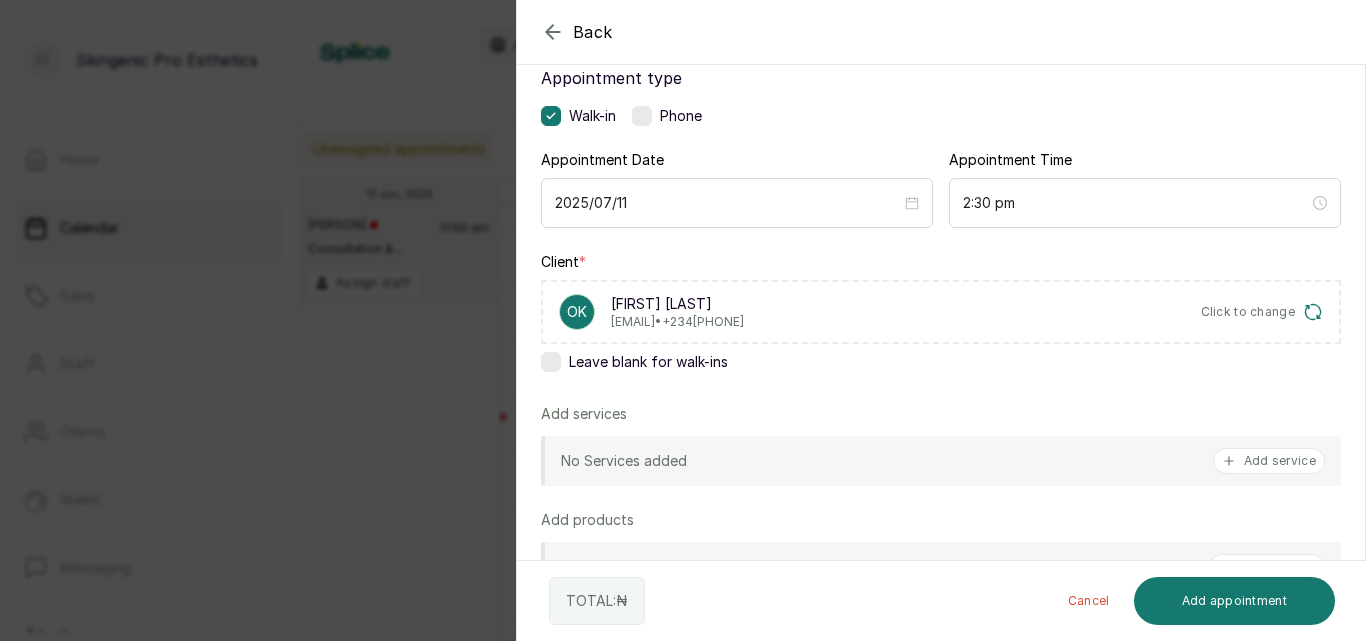 scroll, scrollTop: 129, scrollLeft: 0, axis: vertical 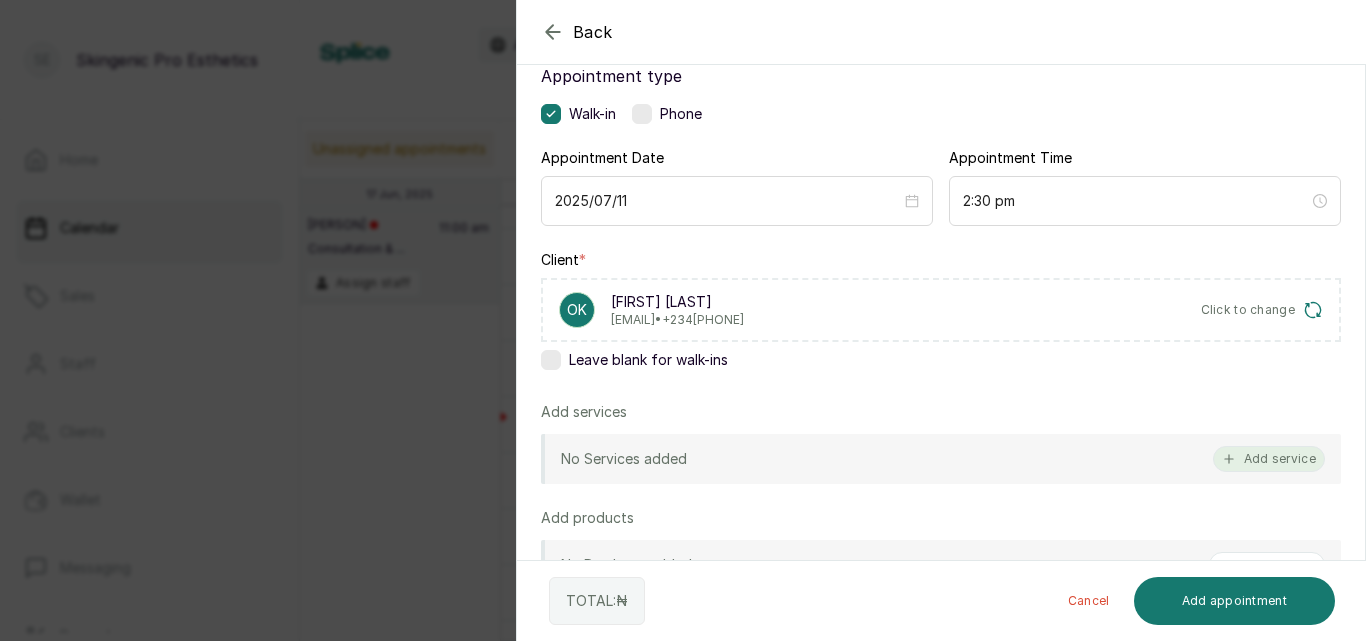 click 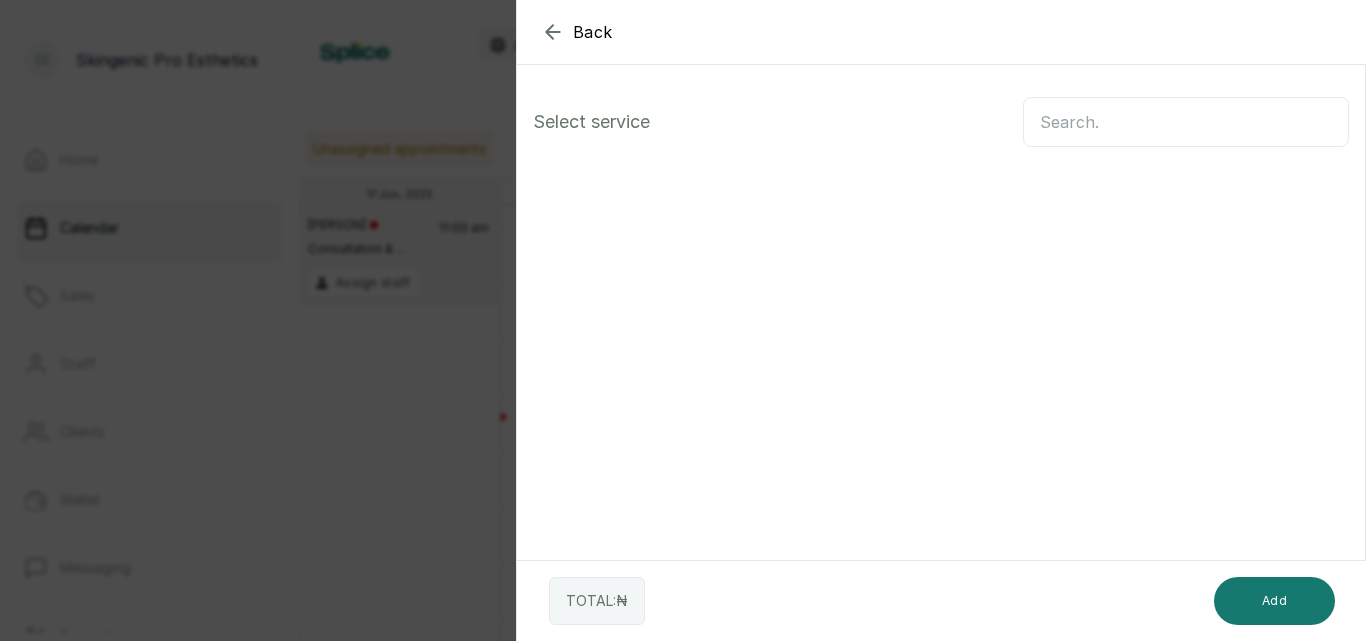 click at bounding box center [1186, 122] 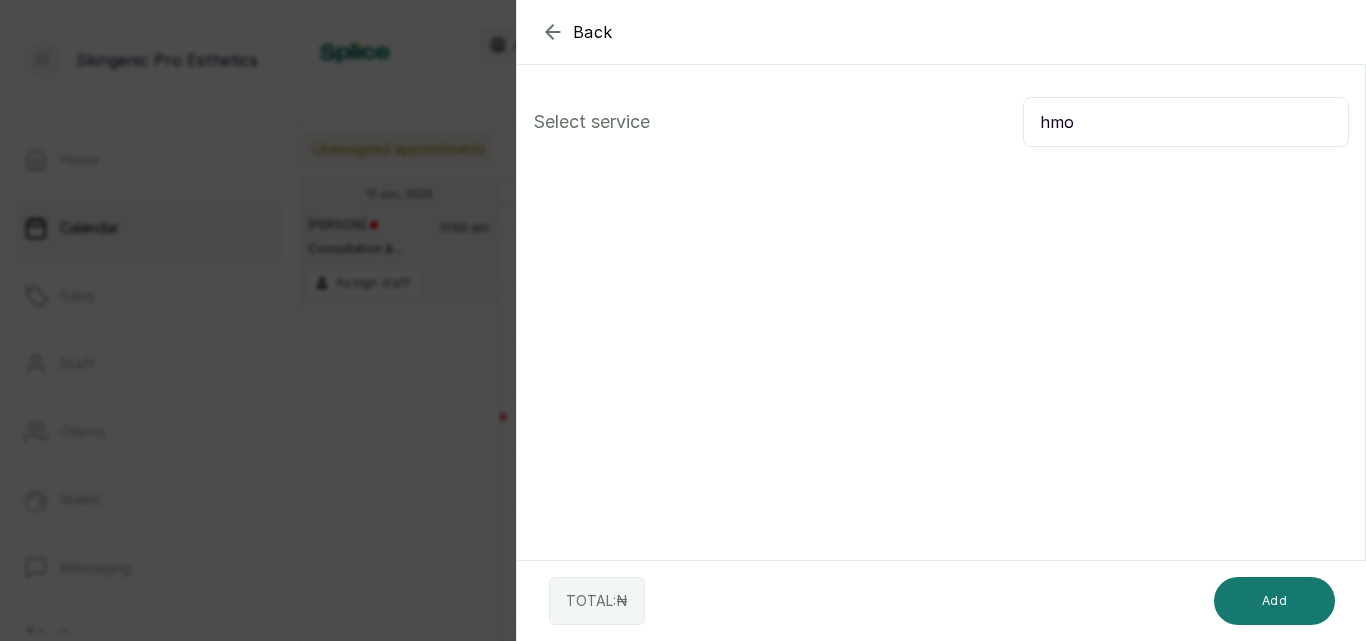type on "hmo" 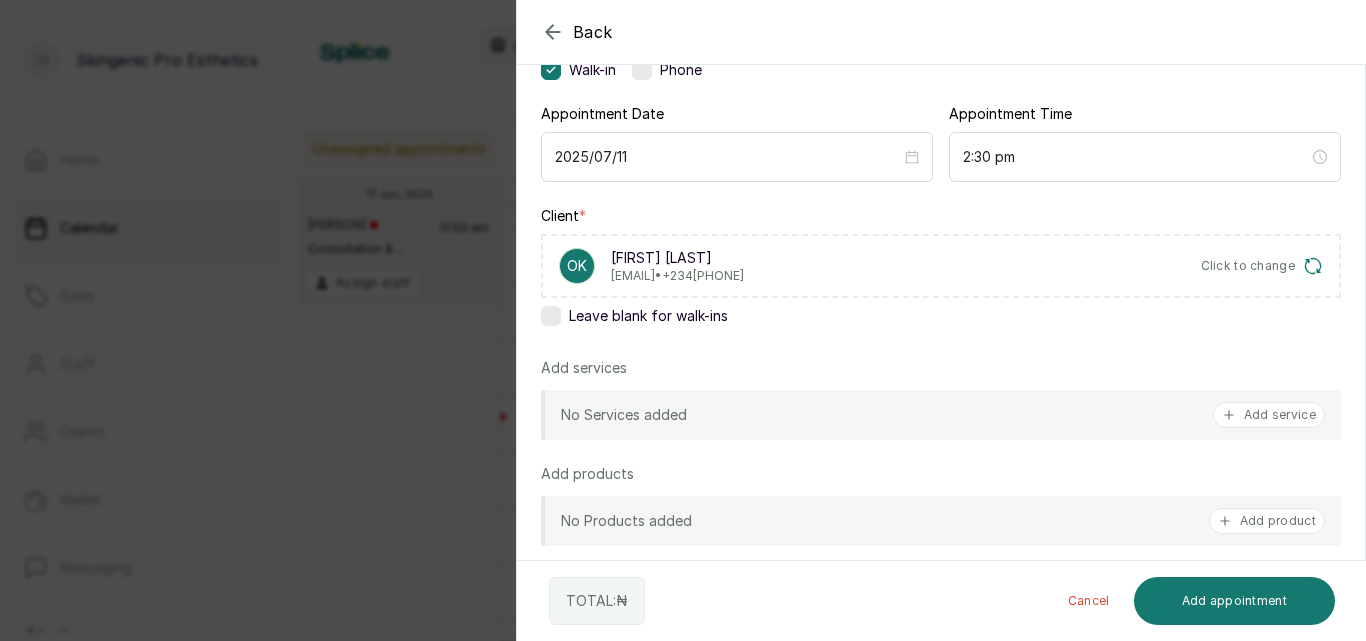 scroll, scrollTop: 388, scrollLeft: 0, axis: vertical 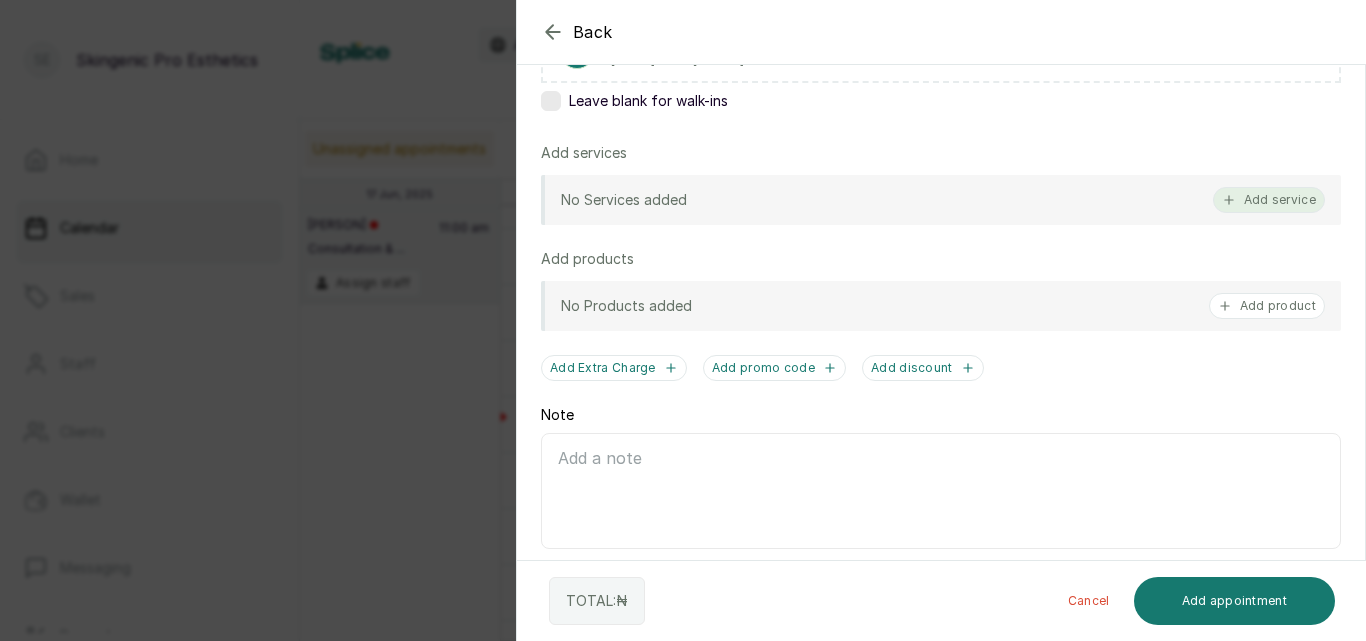 click on "Add service" at bounding box center (1269, 200) 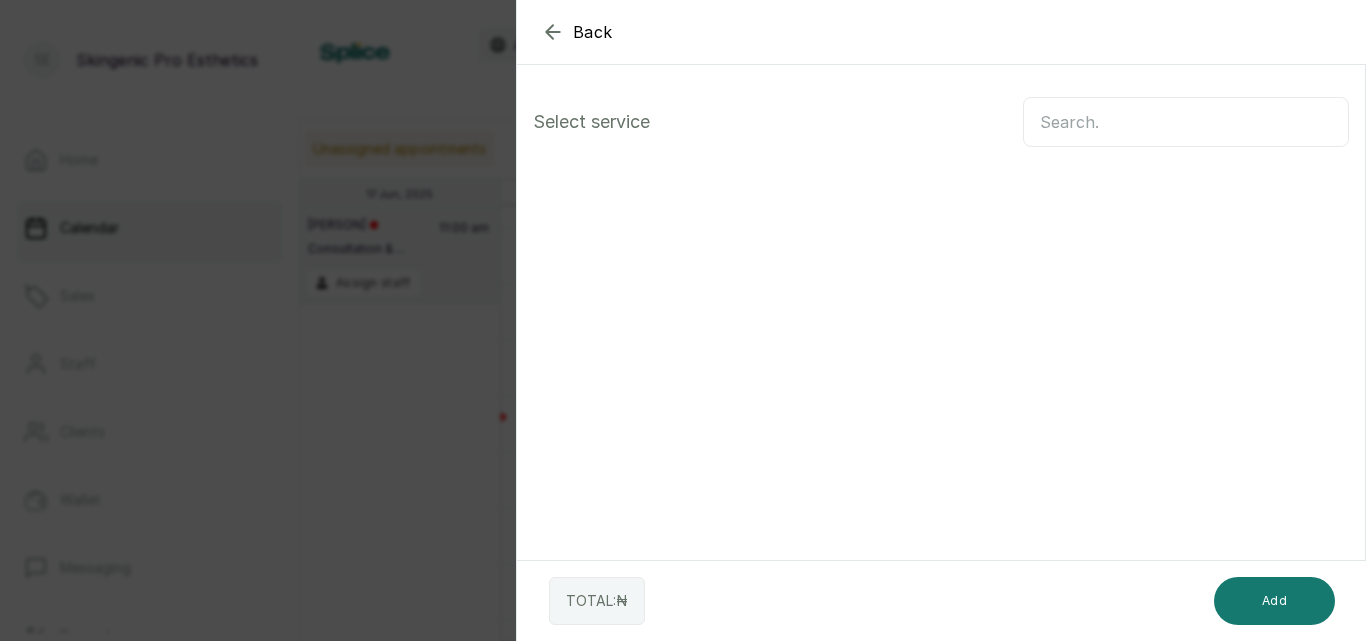 scroll, scrollTop: 0, scrollLeft: 0, axis: both 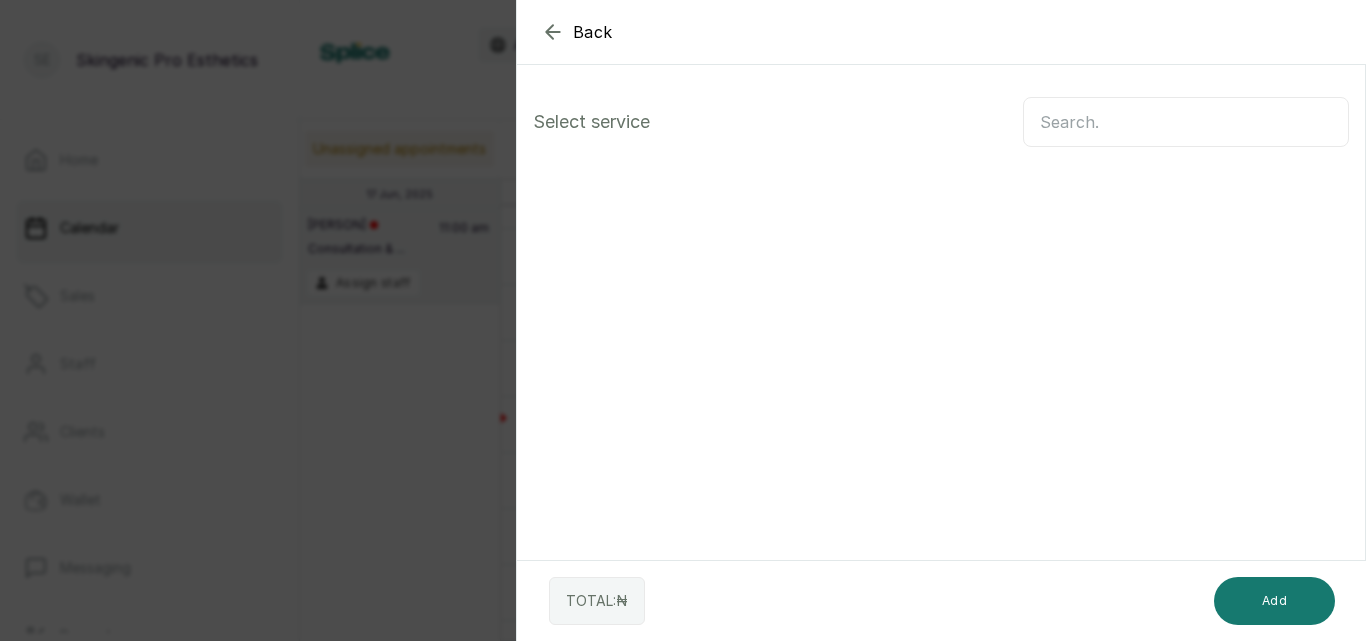 click 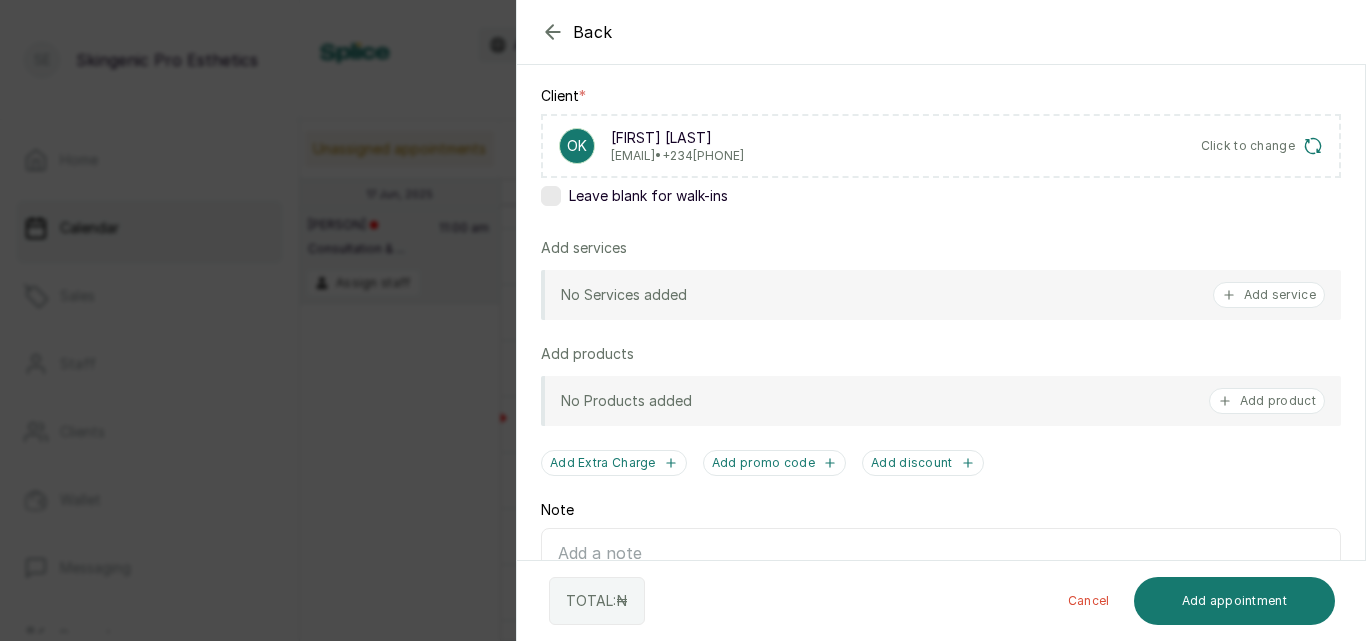scroll, scrollTop: 279, scrollLeft: 0, axis: vertical 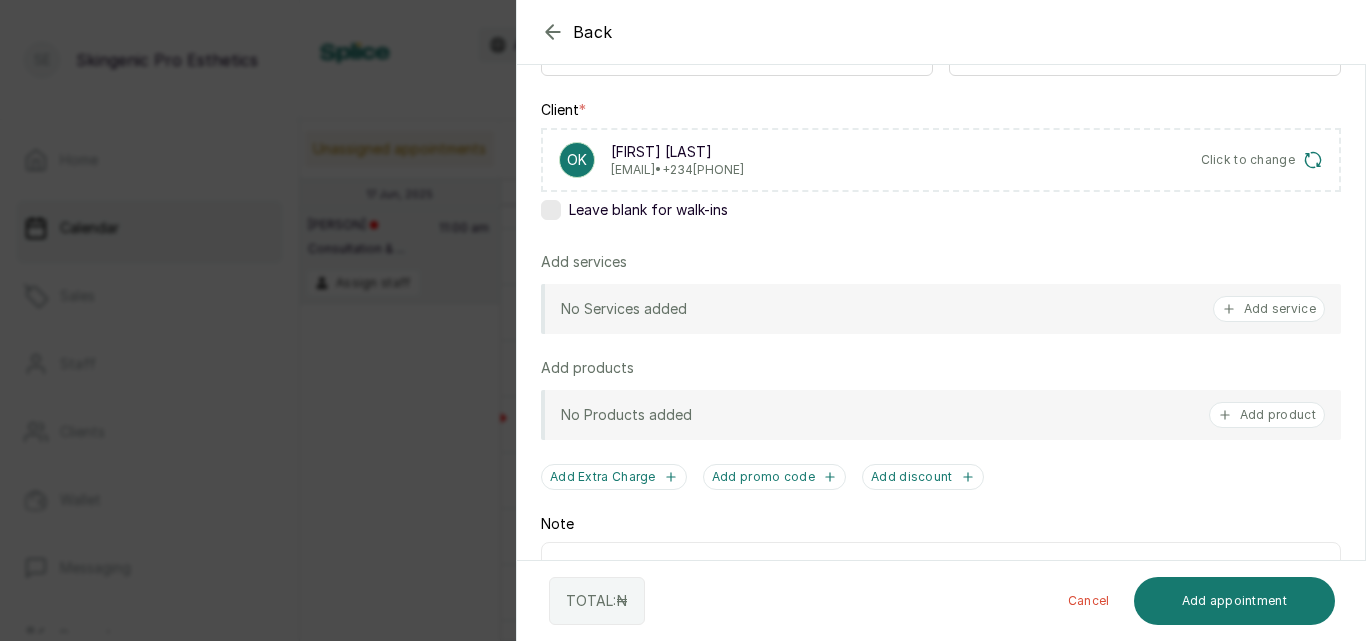click on "No Services added Add service" at bounding box center [941, 309] 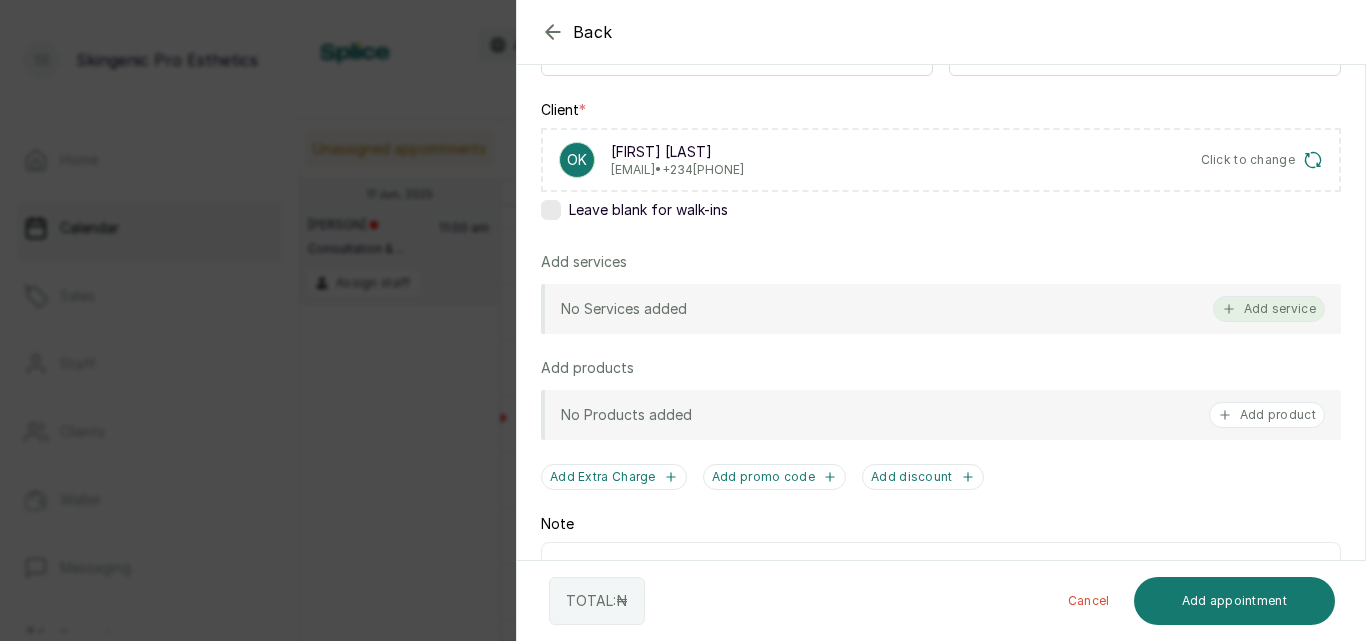 click on "Add service" at bounding box center [1269, 309] 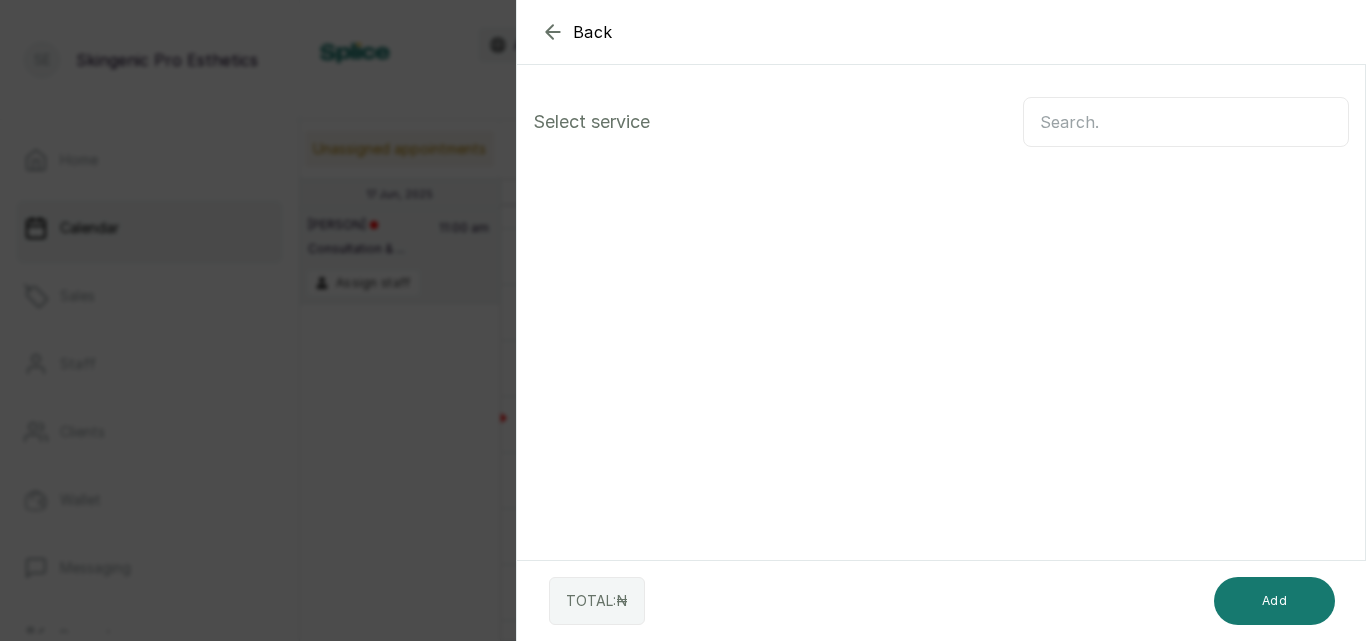 scroll, scrollTop: 0, scrollLeft: 0, axis: both 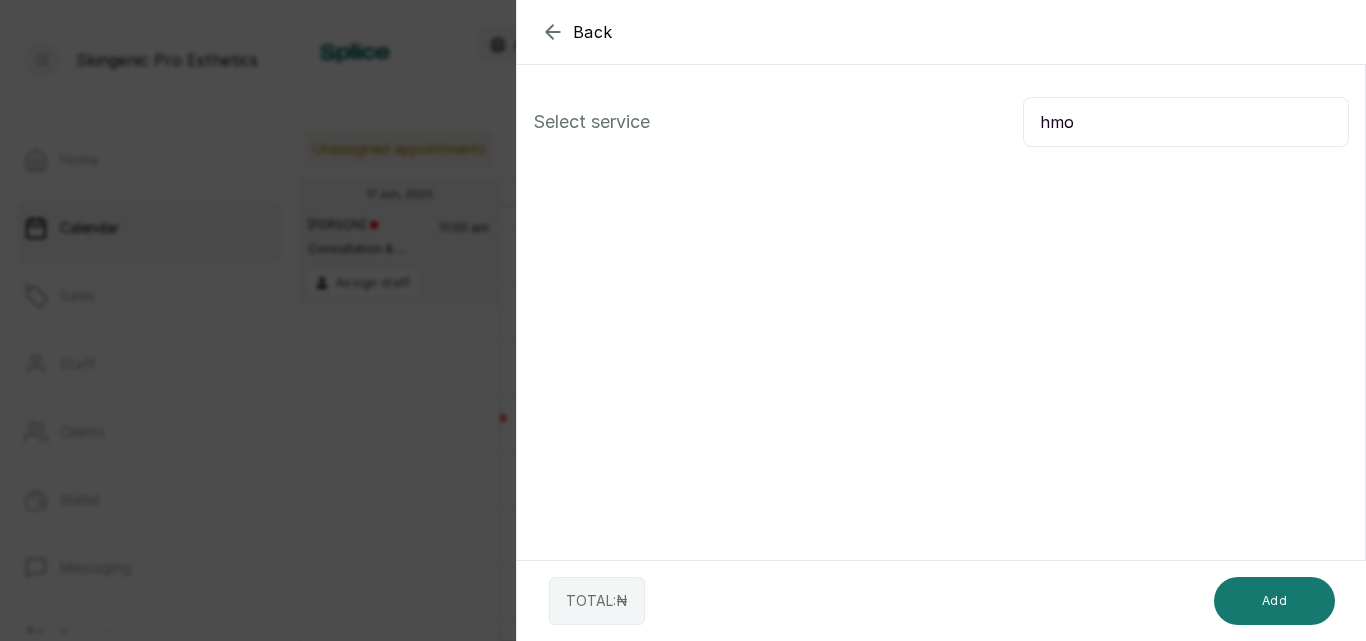 type on "hmo" 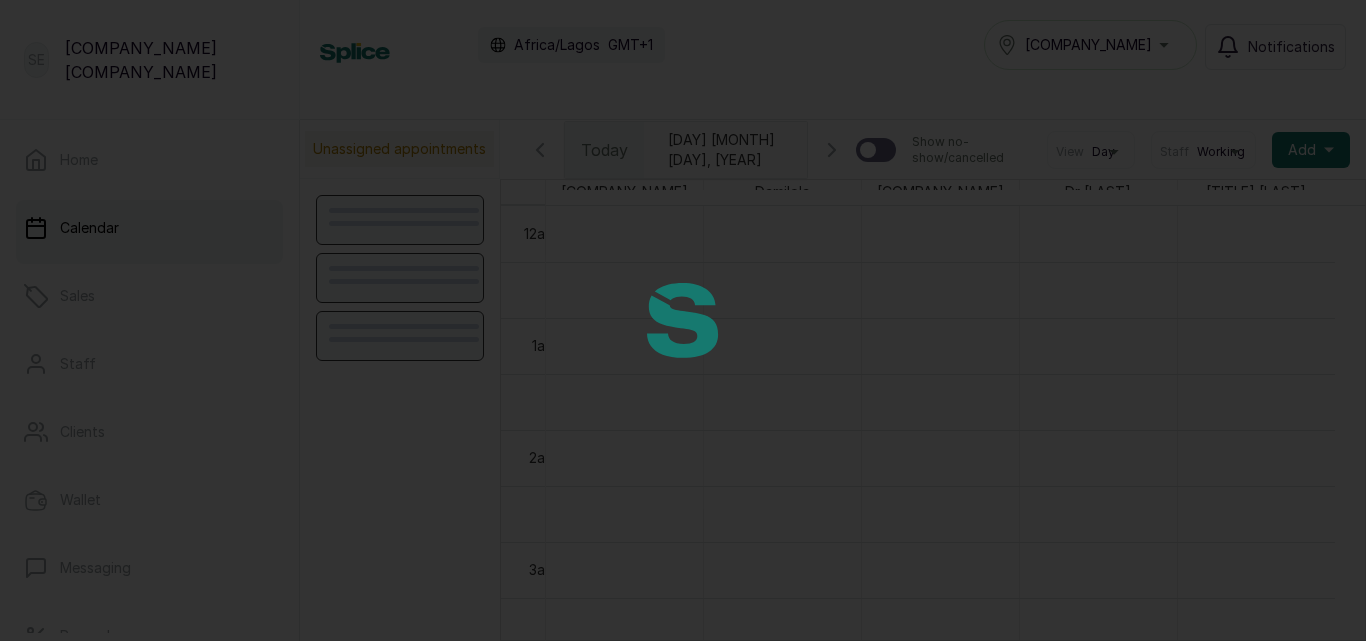 scroll, scrollTop: 0, scrollLeft: 0, axis: both 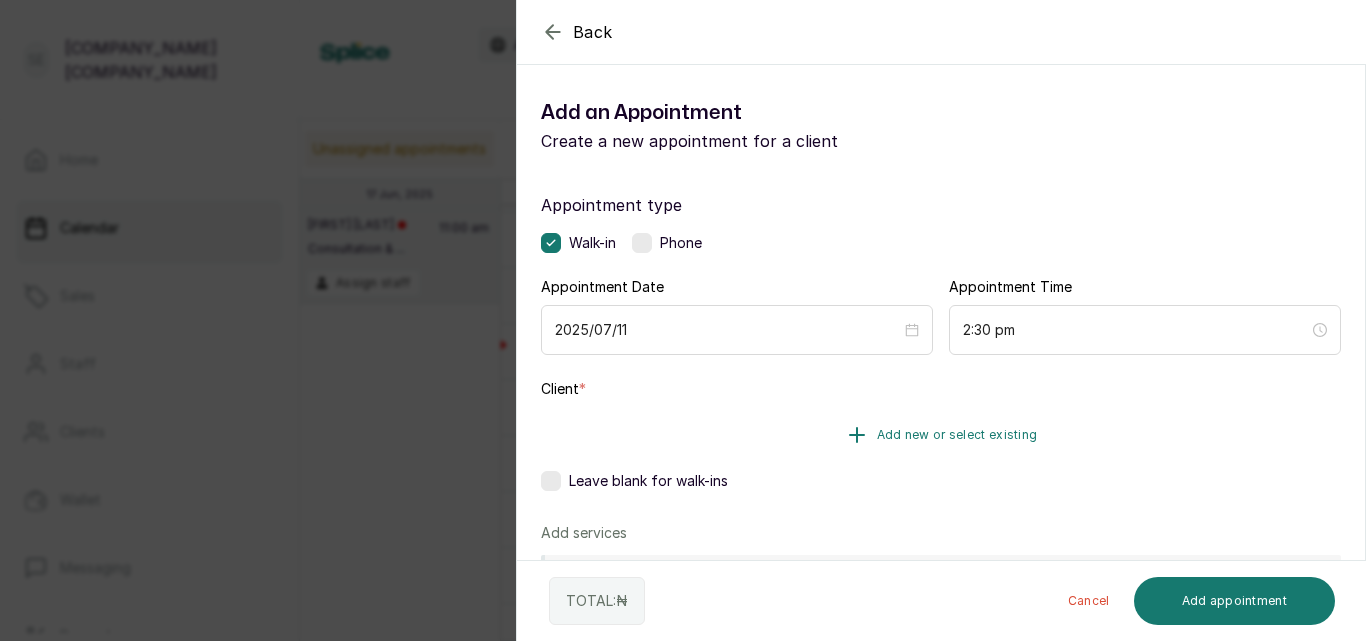 click on "Add new or select existing" at bounding box center (941, 435) 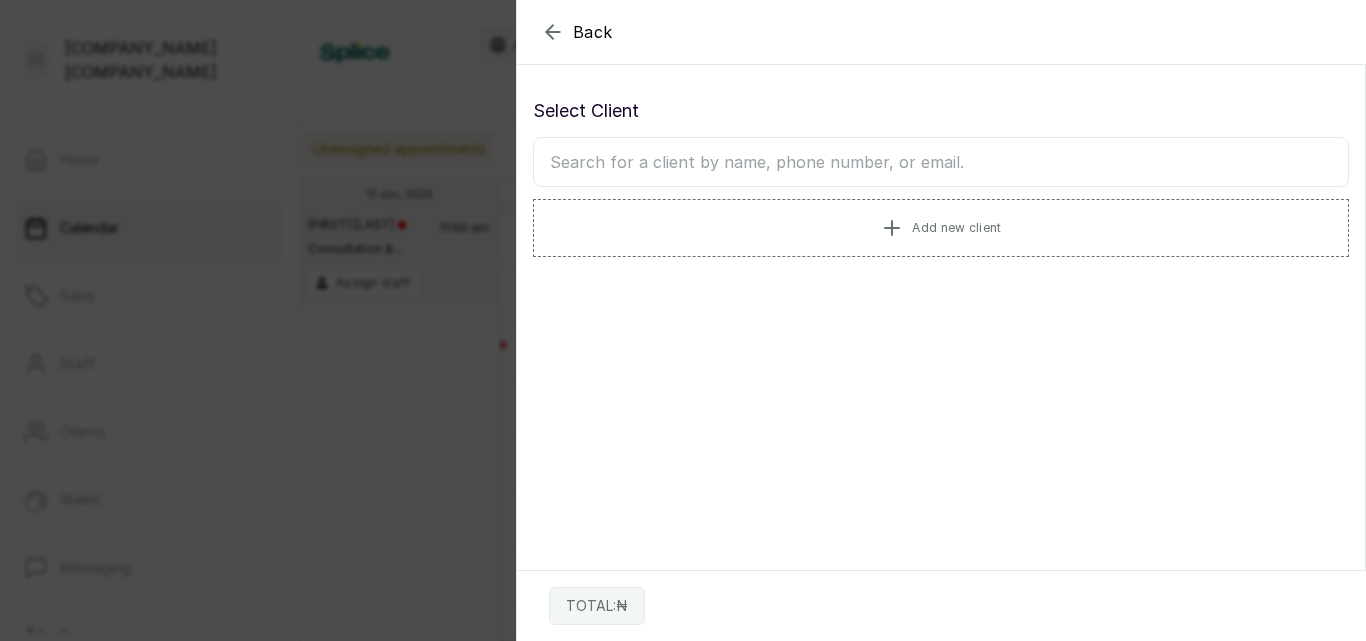 click at bounding box center [941, 162] 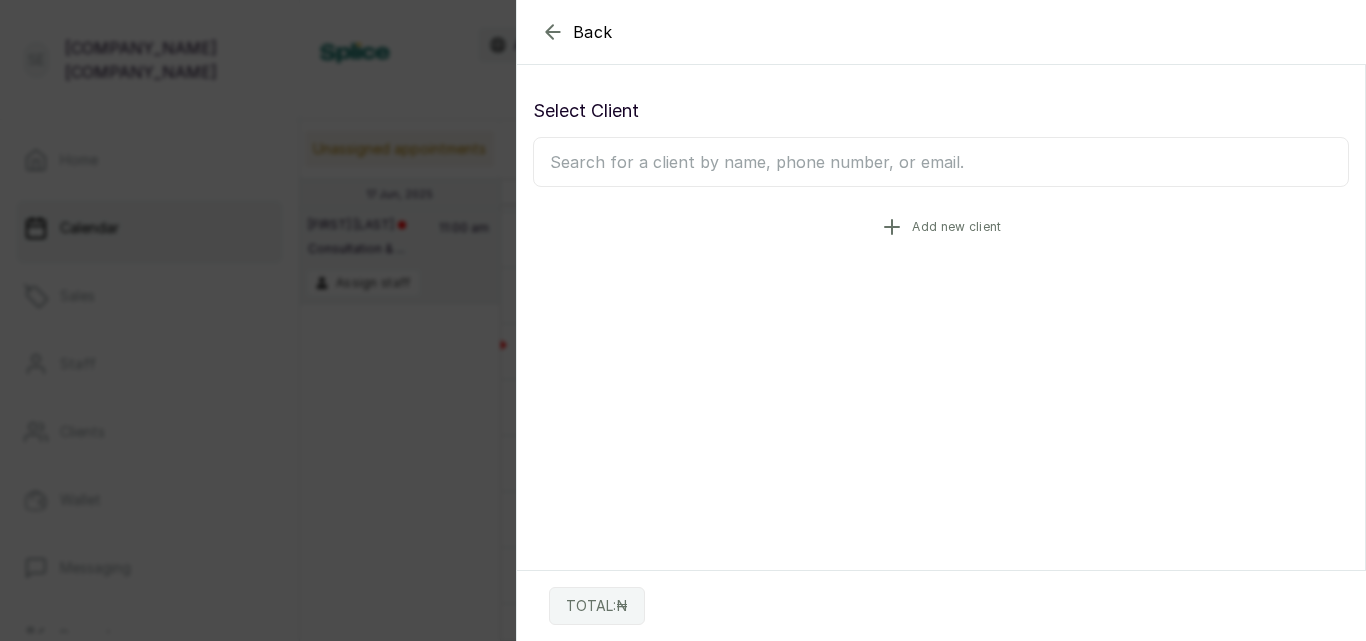 click on "Add new client" at bounding box center [941, 227] 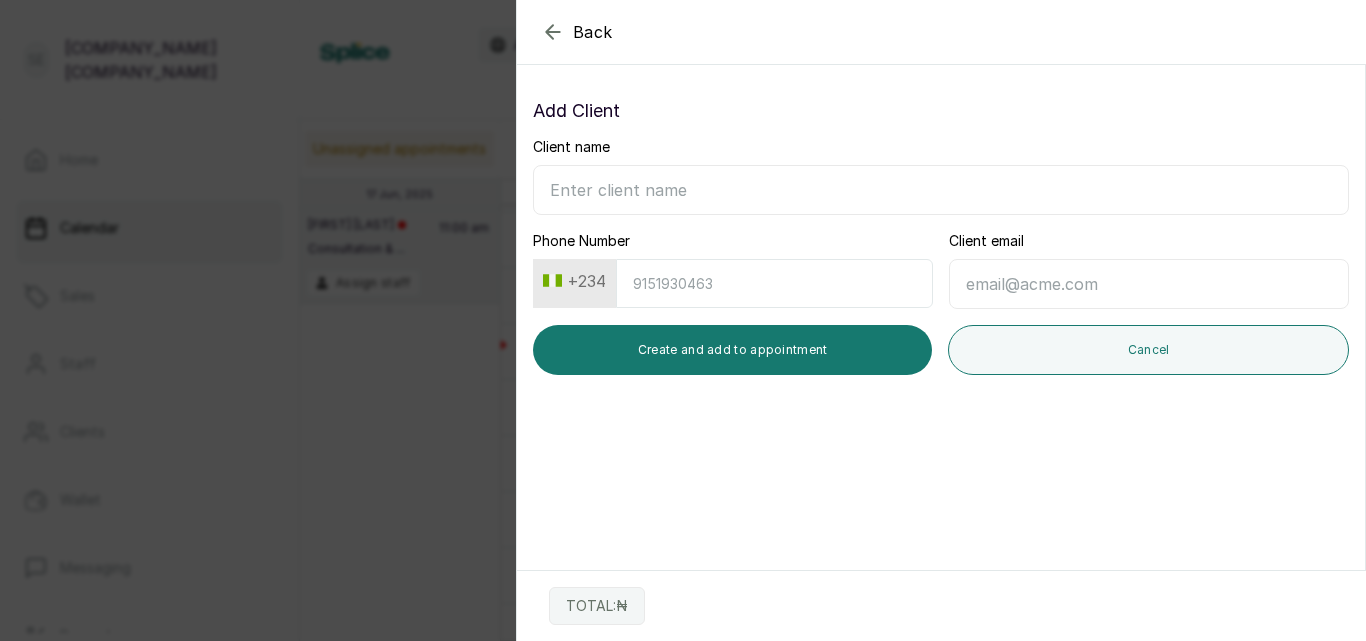 click on "Client name" at bounding box center (941, 190) 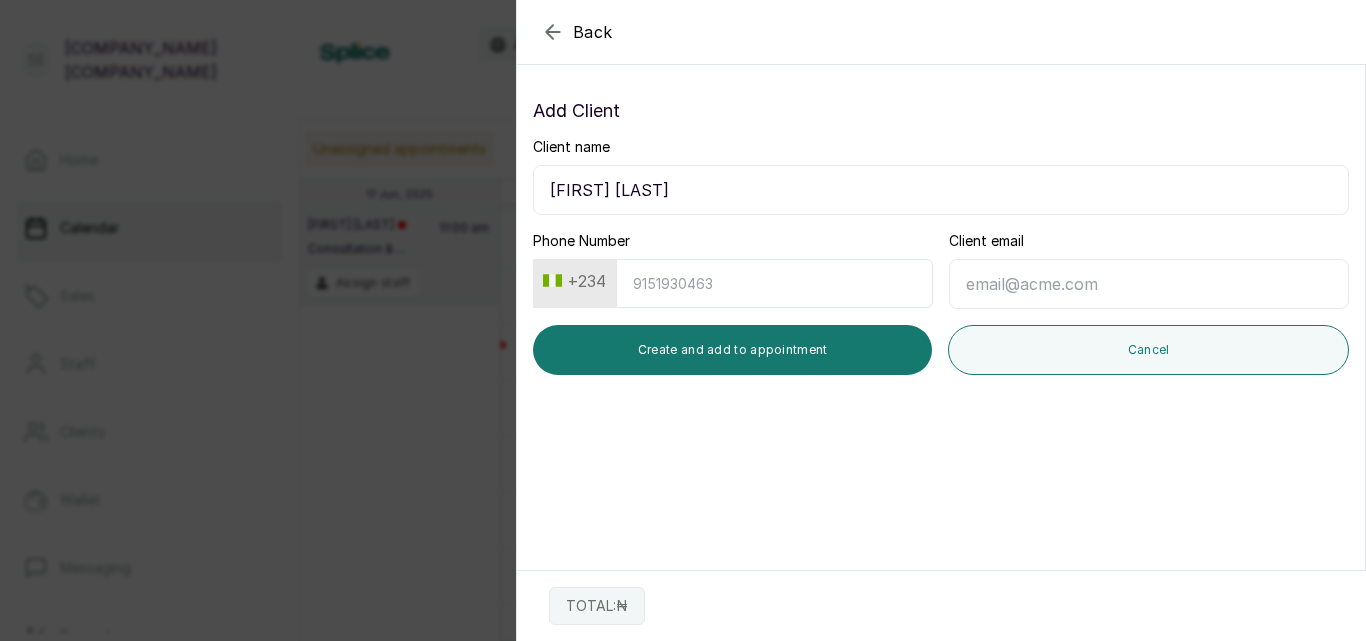 type on "Omotyo Kuku" 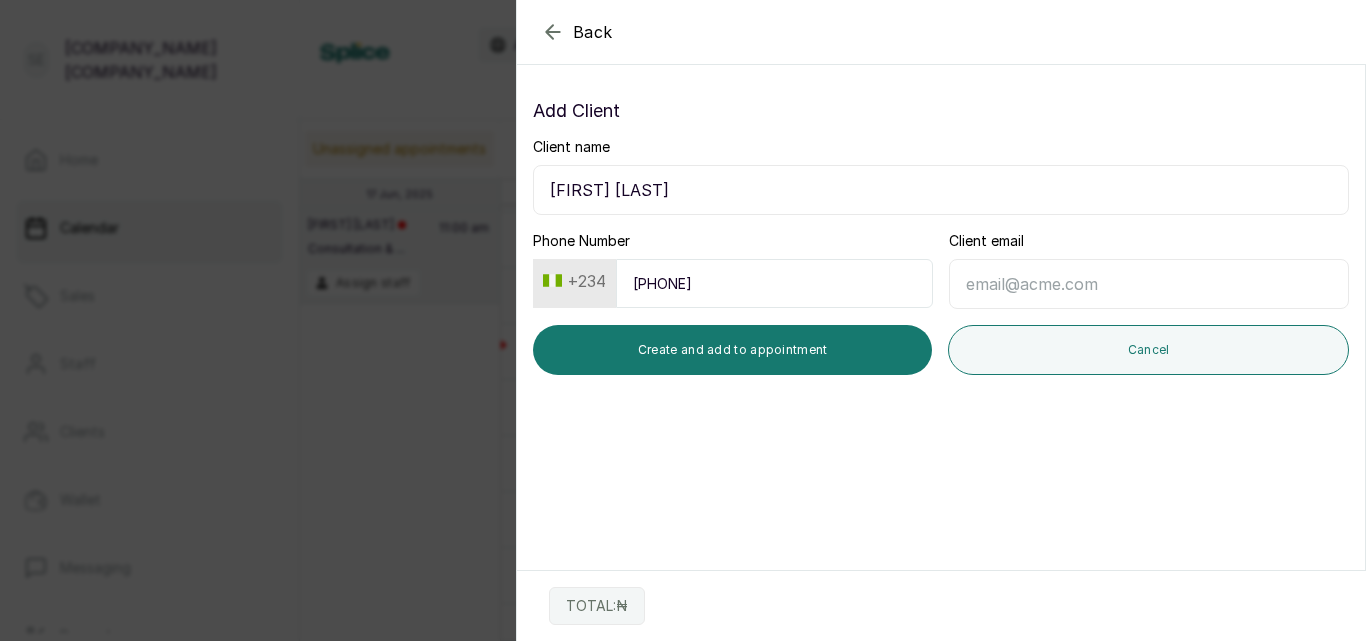 type on "[PHONE]" 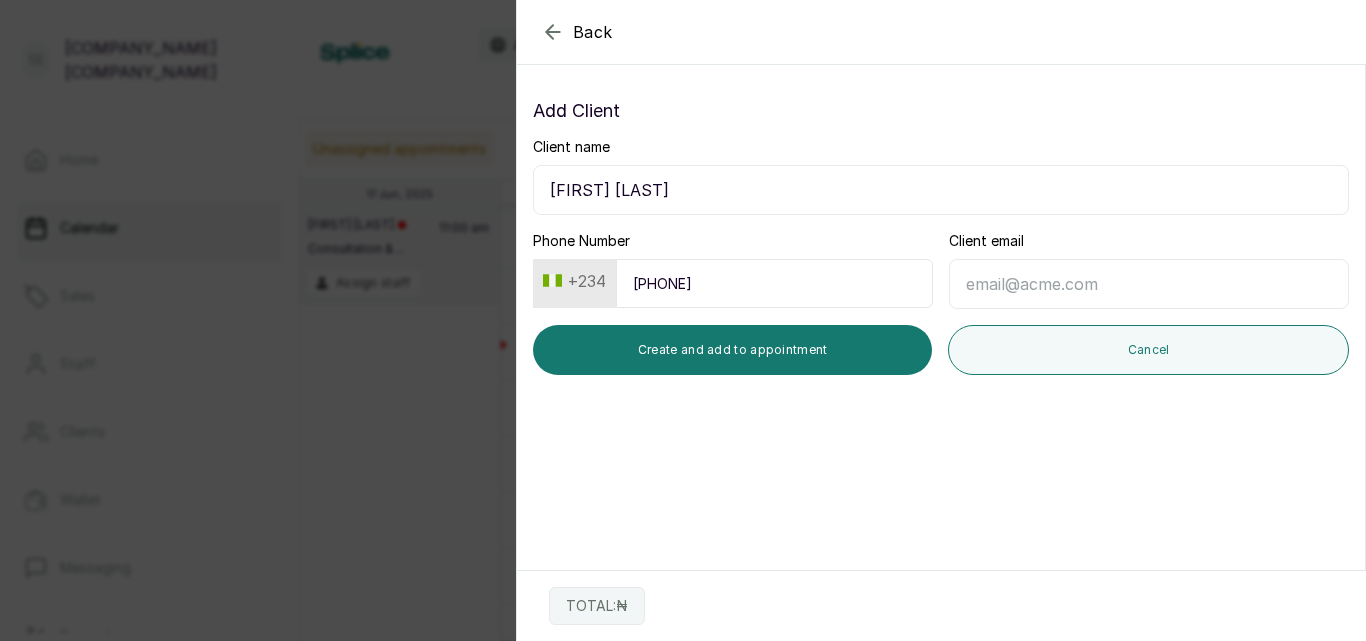 click on "Client email" at bounding box center [1149, 284] 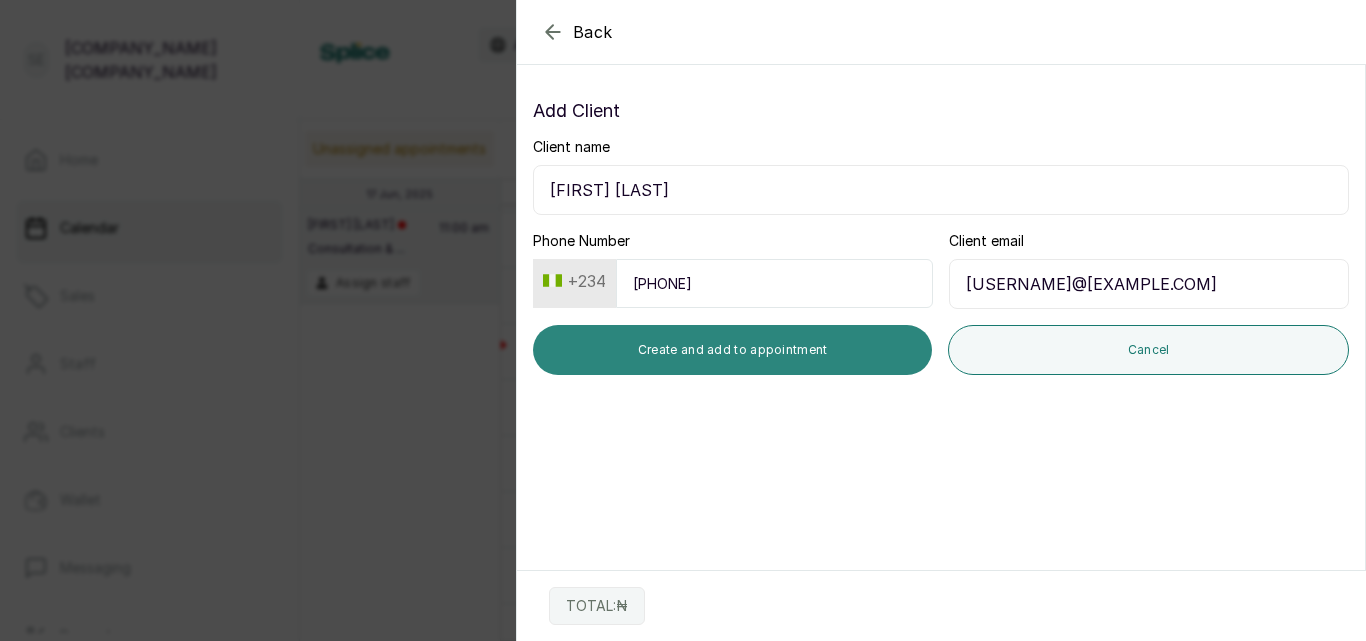 type on "kukuomotayo32@gmail.com" 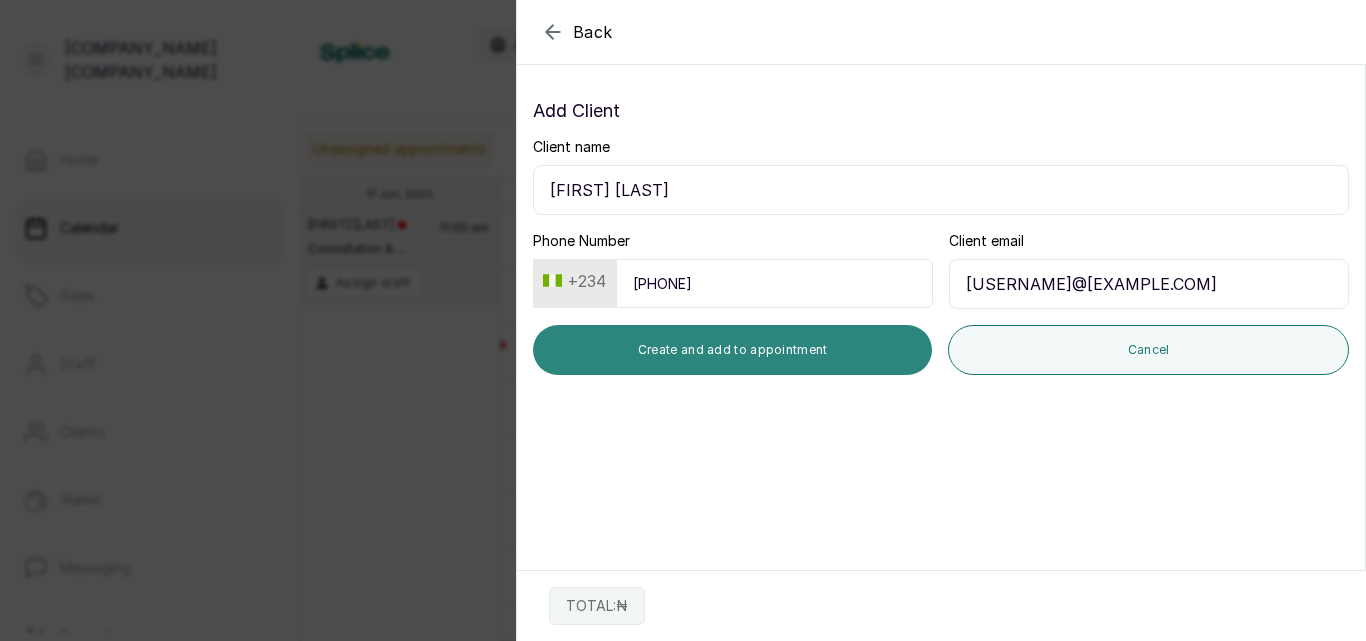 click on "Create and add to appointment" at bounding box center [732, 350] 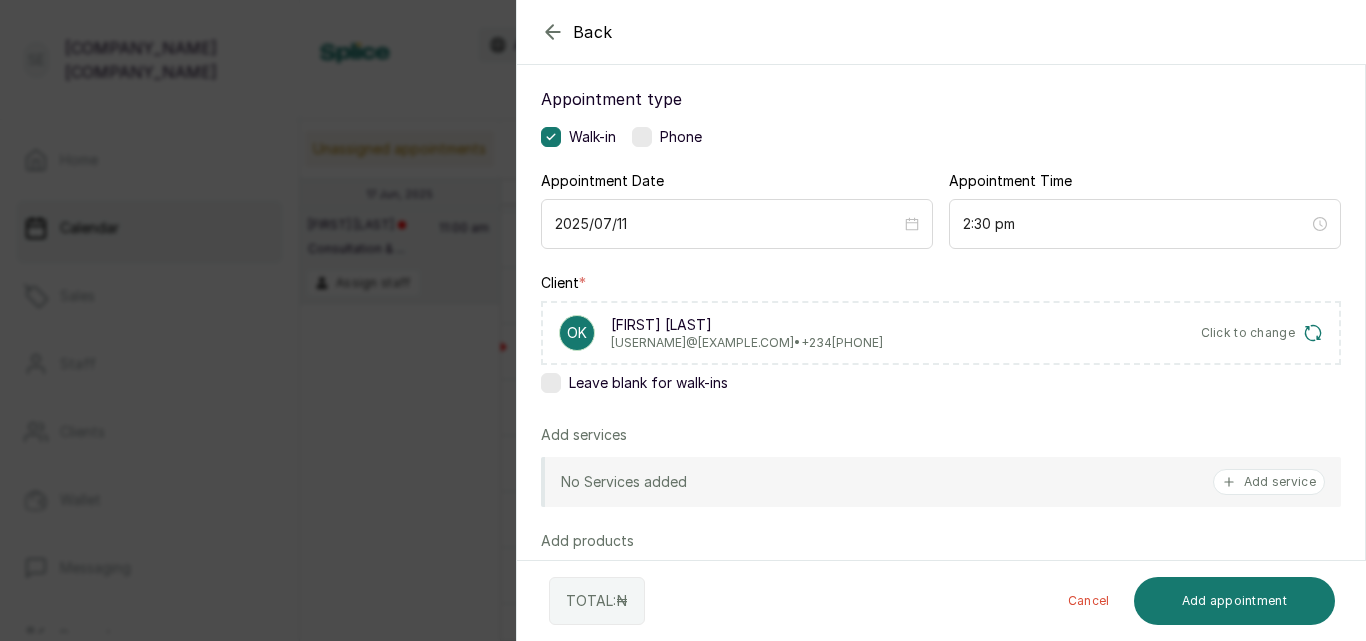 scroll, scrollTop: 115, scrollLeft: 0, axis: vertical 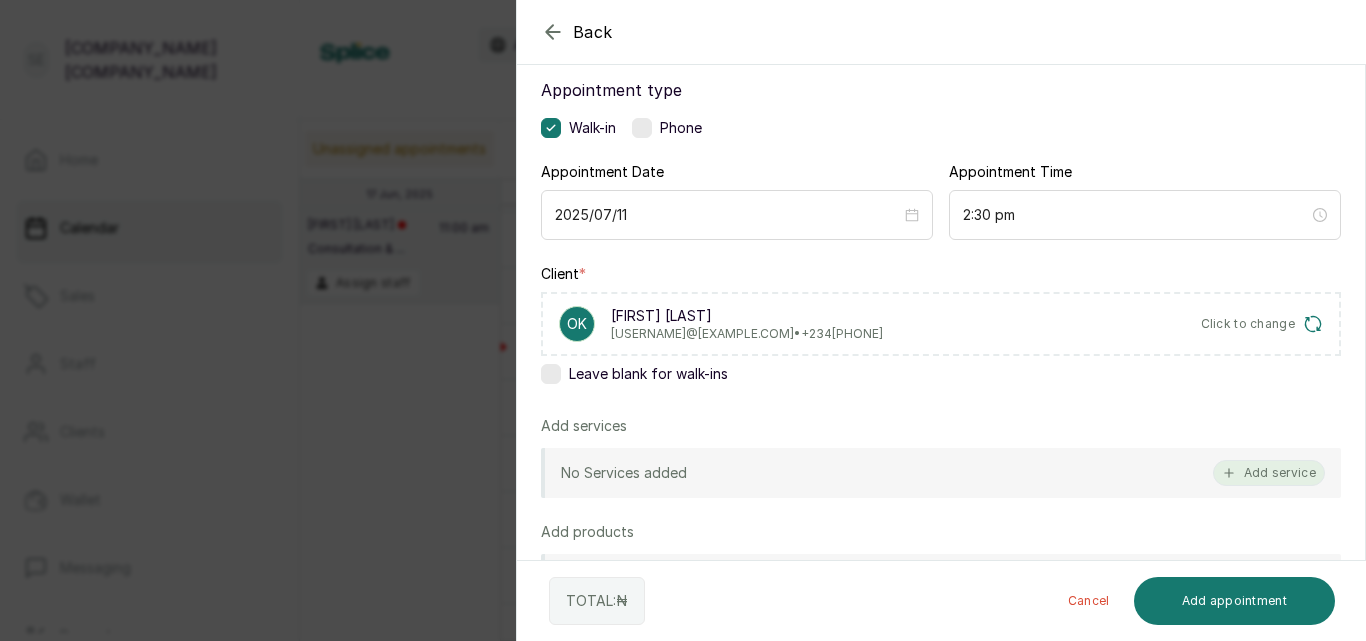 click on "Add service" at bounding box center [1269, 473] 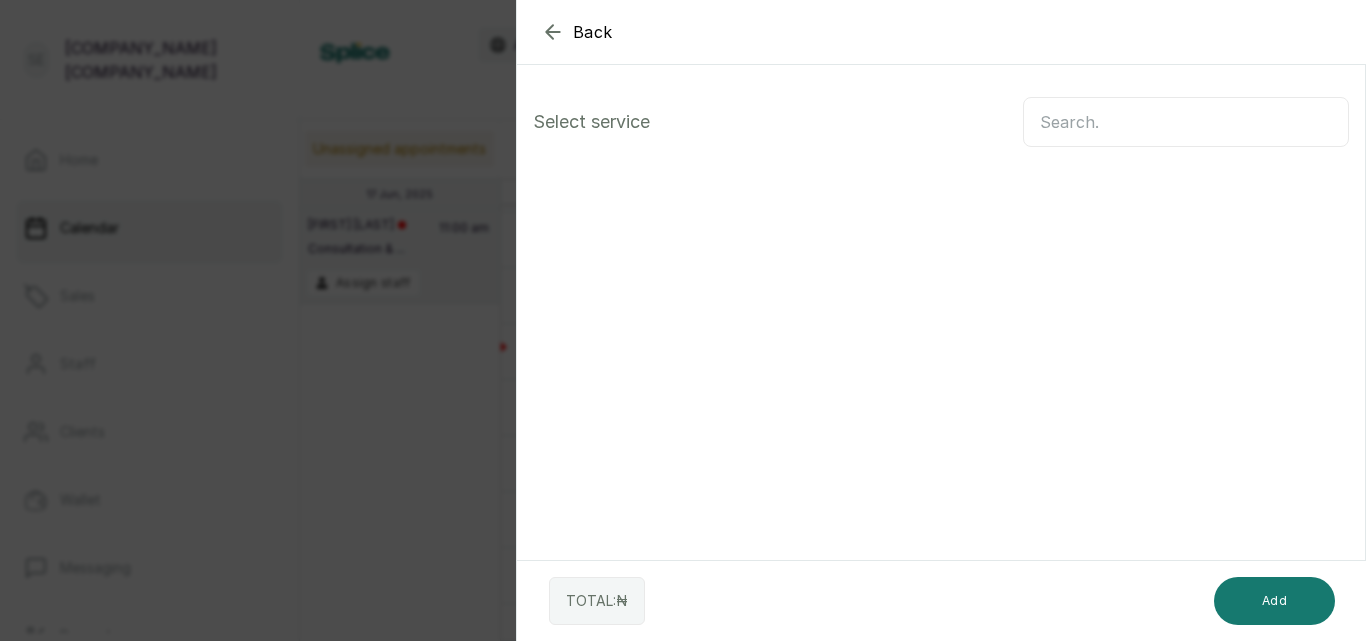 drag, startPoint x: 1365, startPoint y: 214, endPoint x: 1365, endPoint y: 225, distance: 11 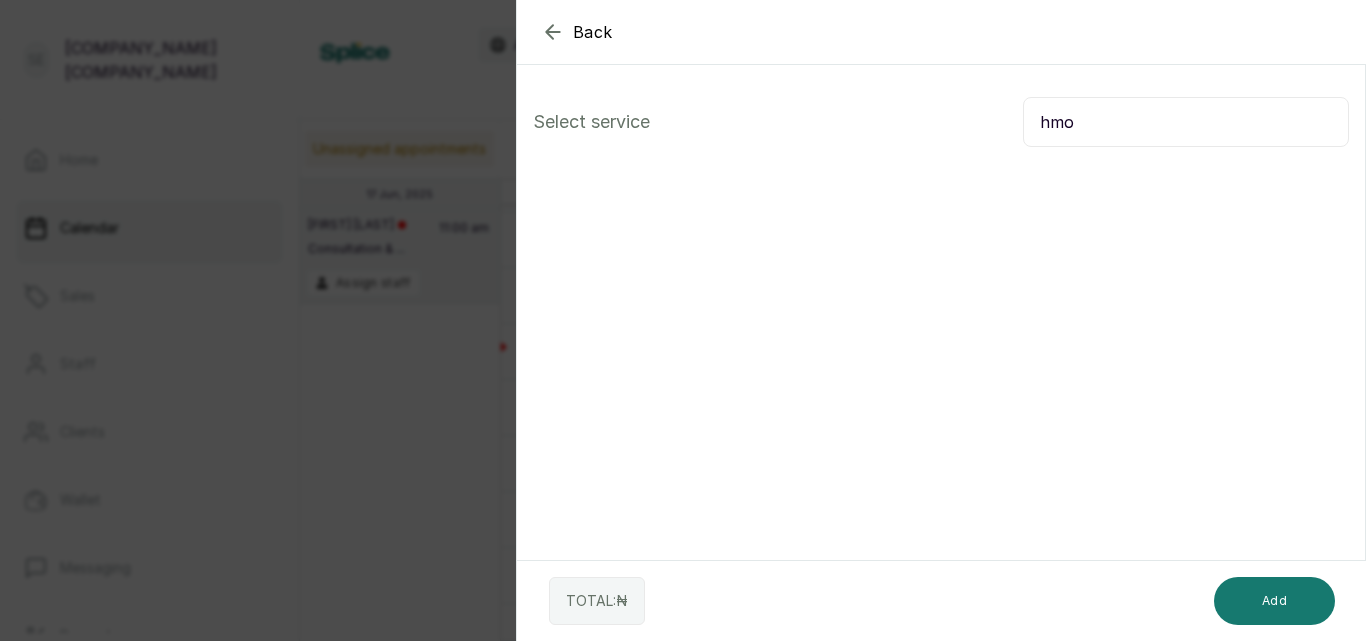 type on "hmo" 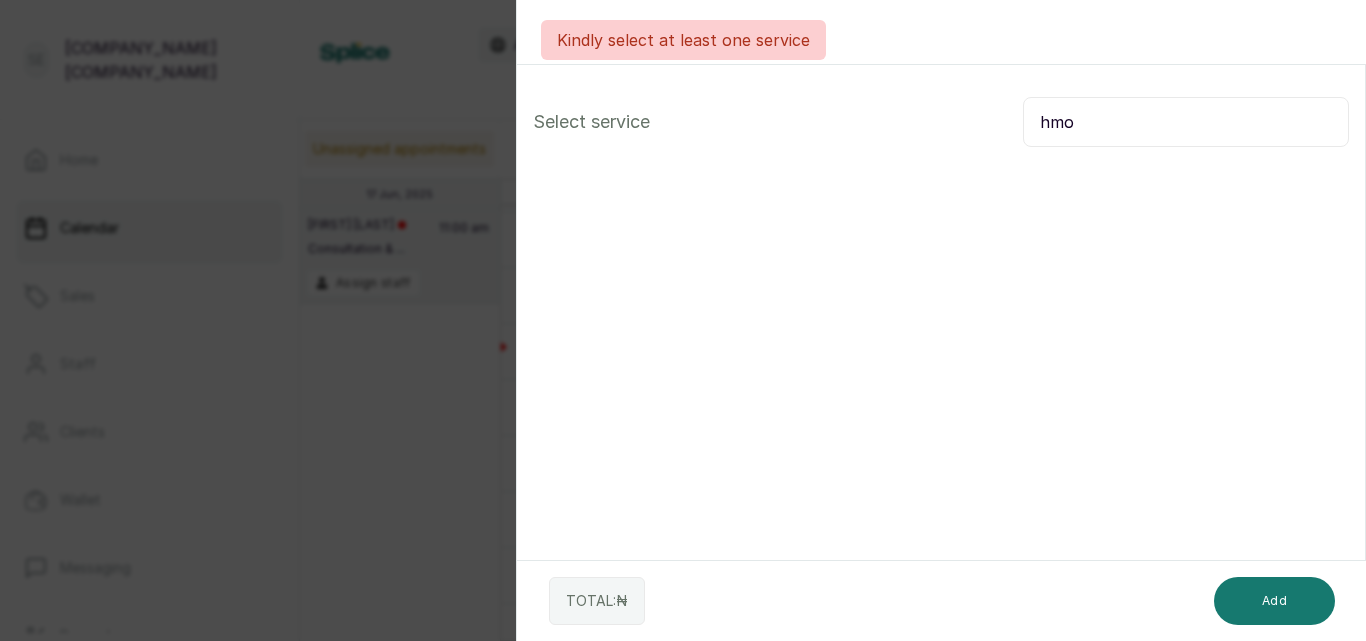 click on "Back Add Appointment Select service hmo TOTAL:  ₦ Add" at bounding box center [941, 320] 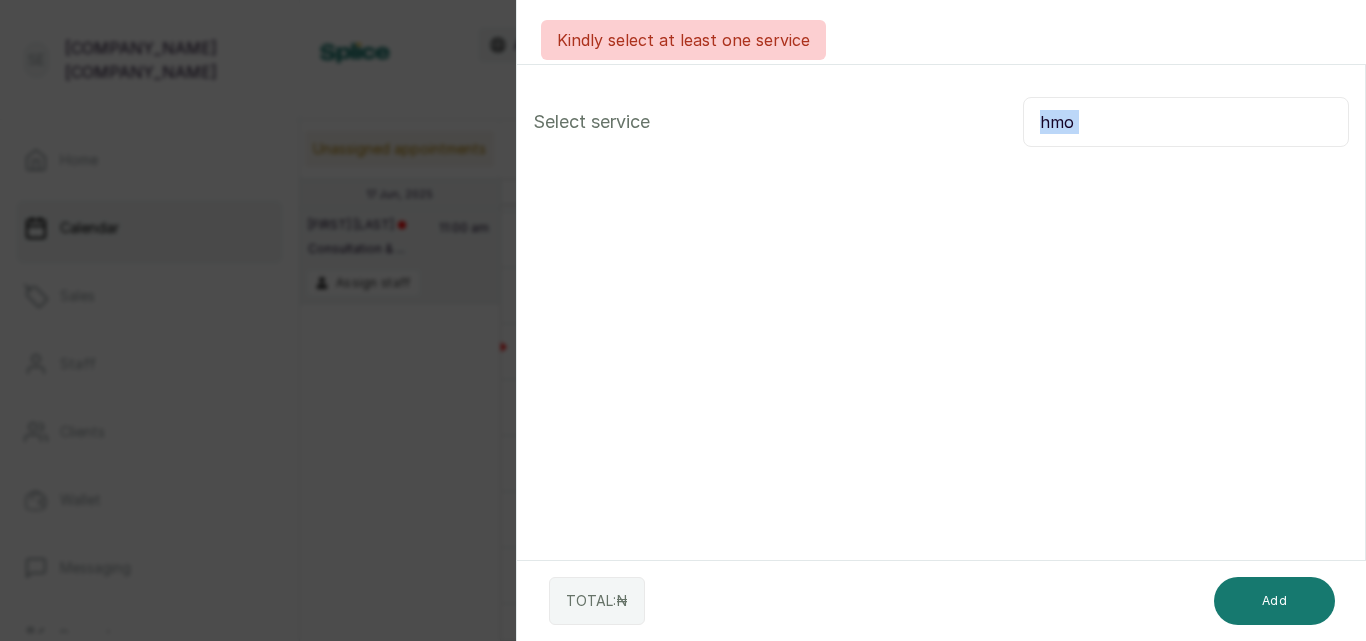 click on "Back Add Appointment Select service hmo TOTAL:  ₦ Add" at bounding box center [941, 320] 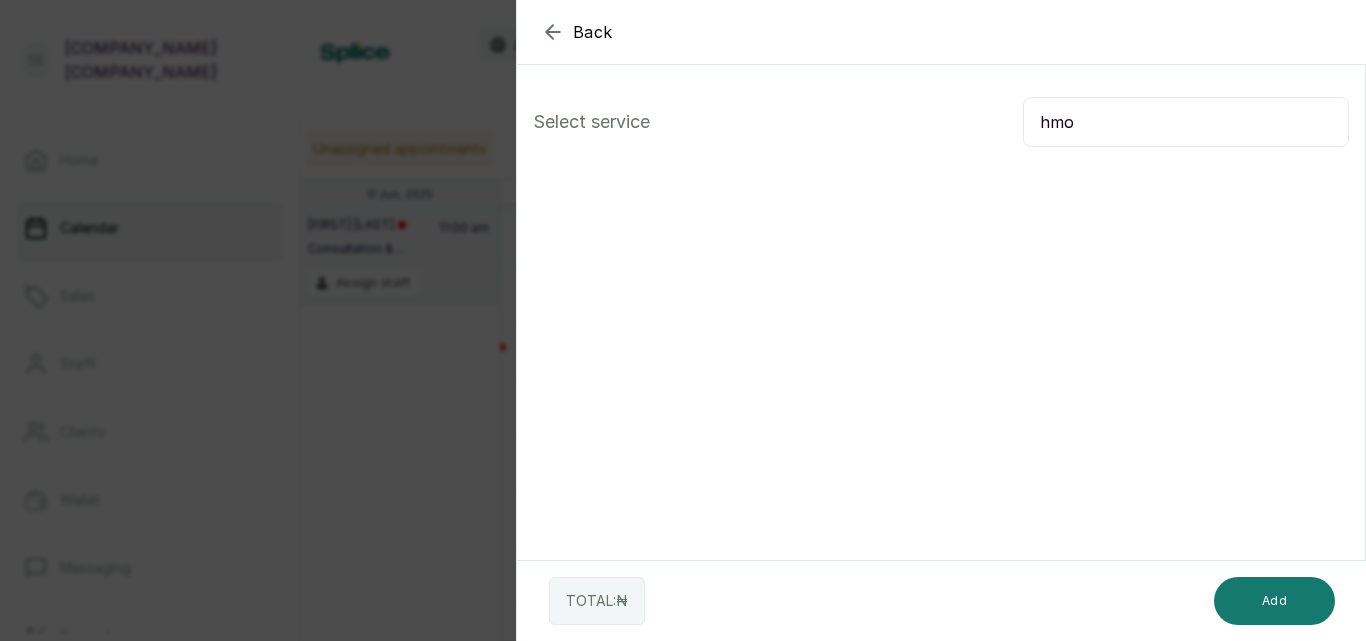 click 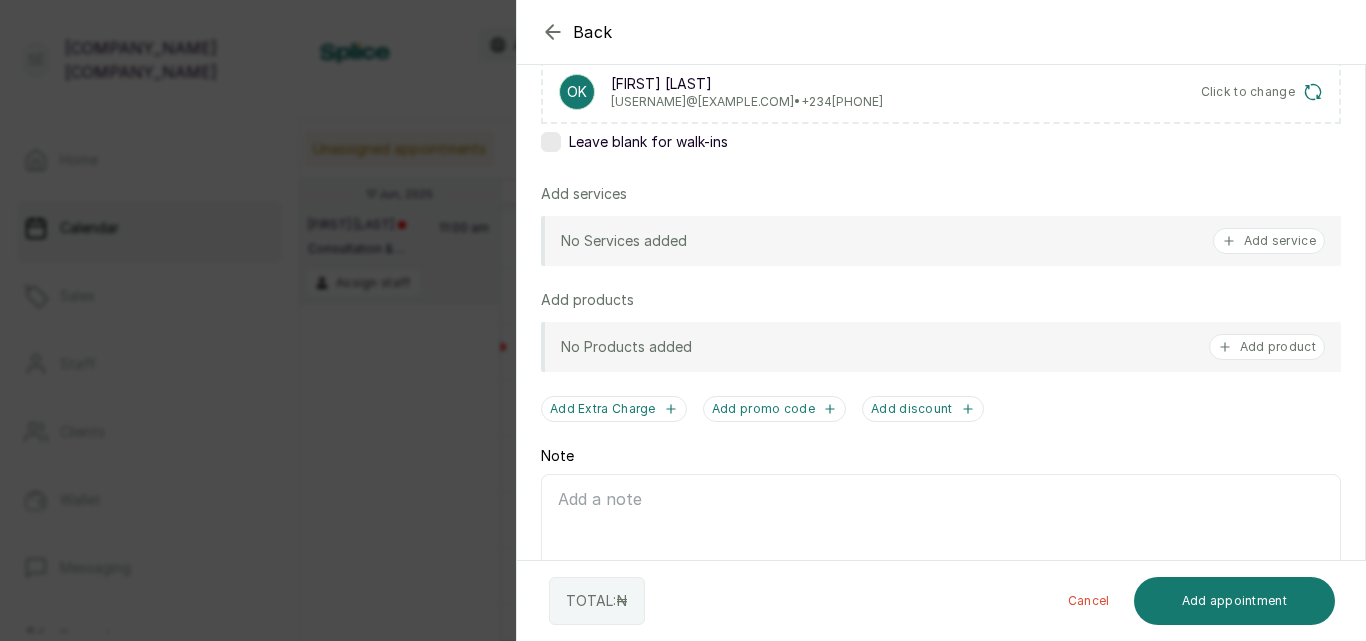 scroll, scrollTop: 346, scrollLeft: 0, axis: vertical 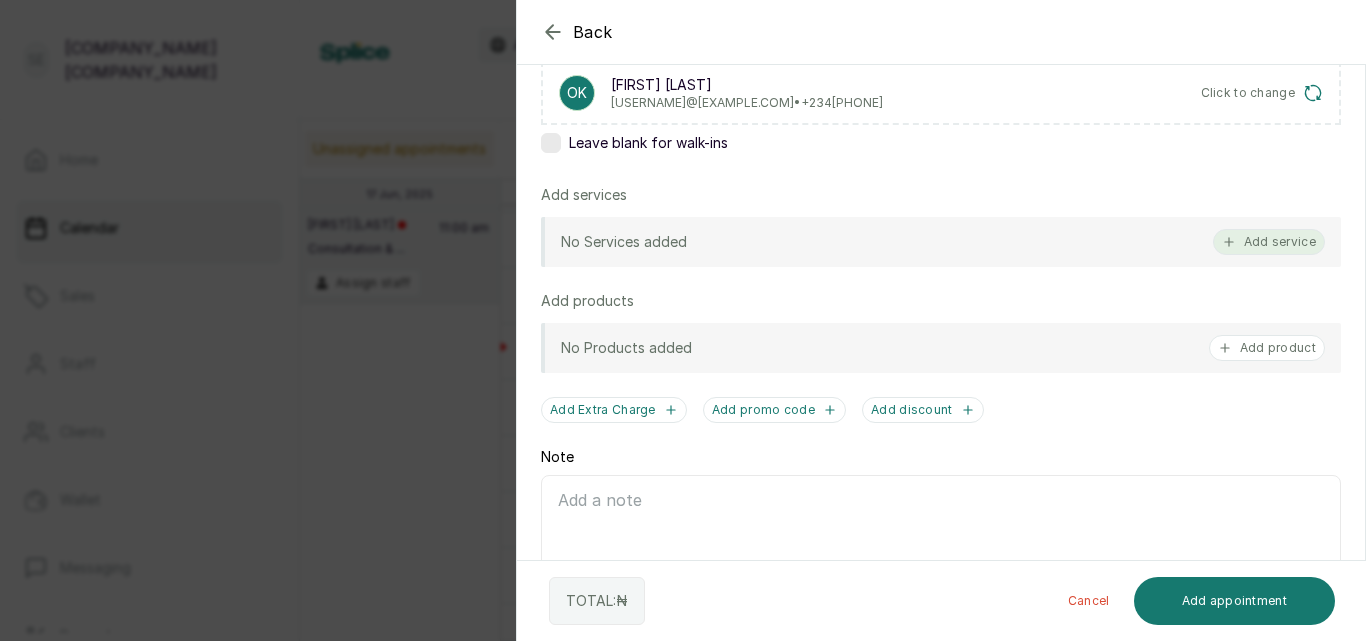 click on "Add service" at bounding box center (1269, 242) 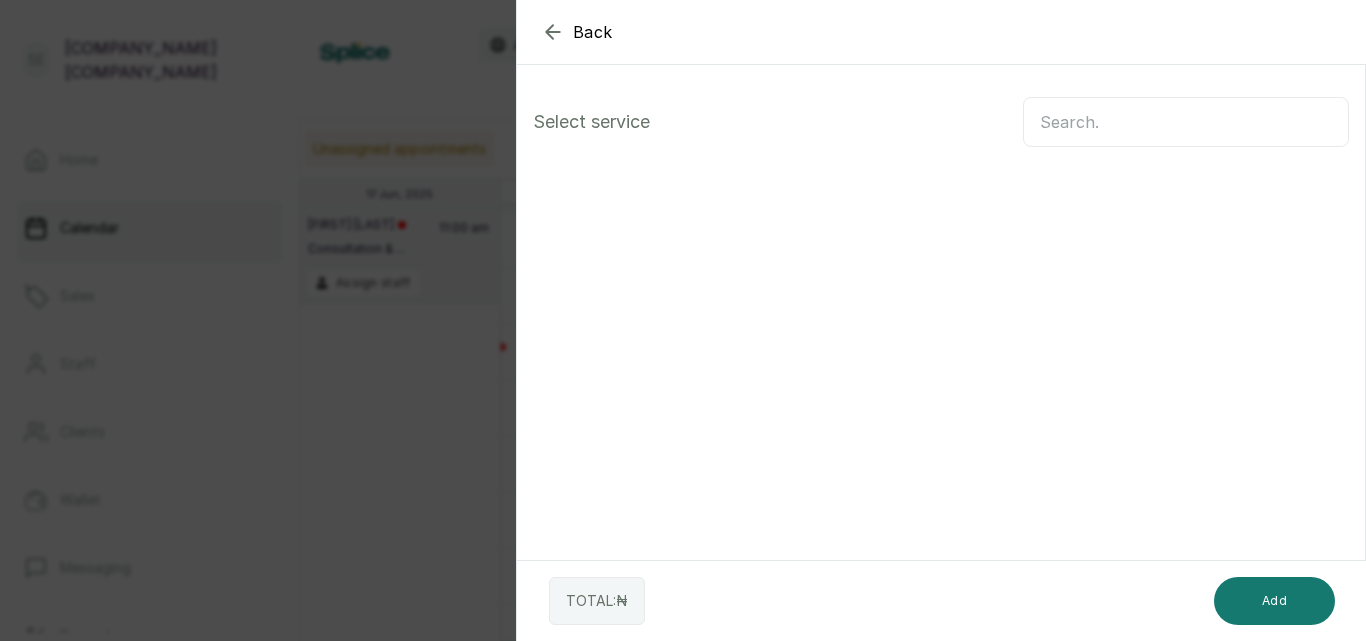 scroll, scrollTop: 0, scrollLeft: 0, axis: both 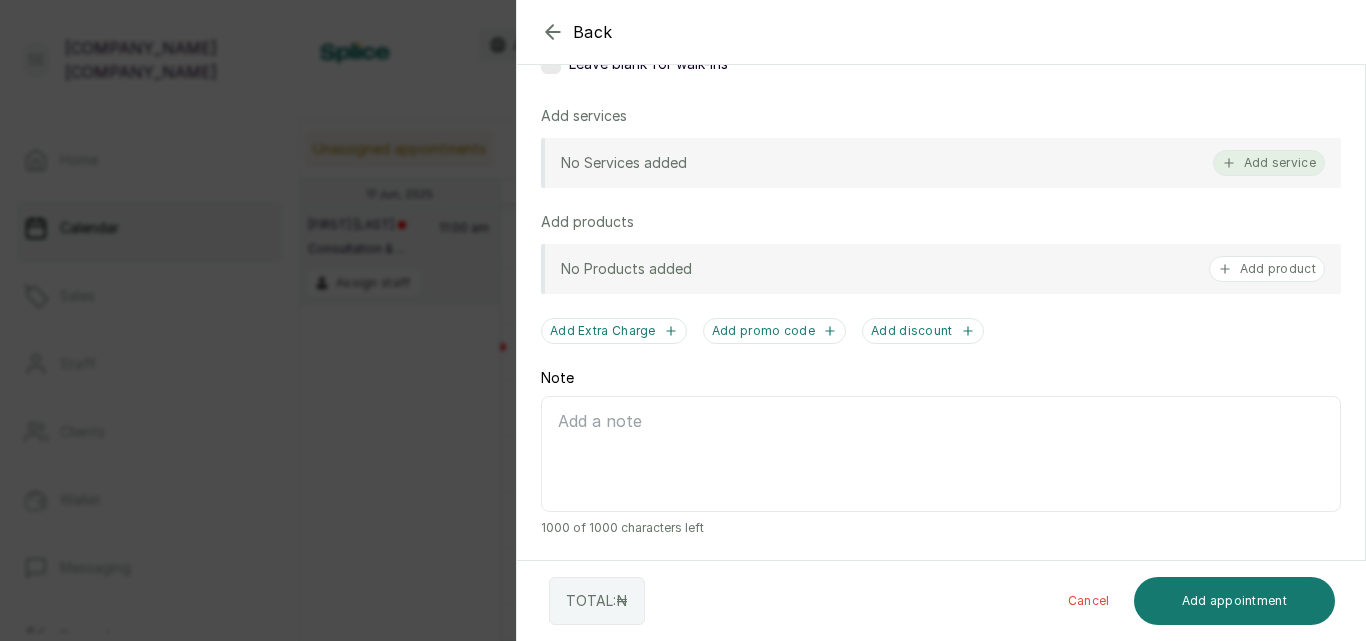 click on "Add service" at bounding box center (1269, 163) 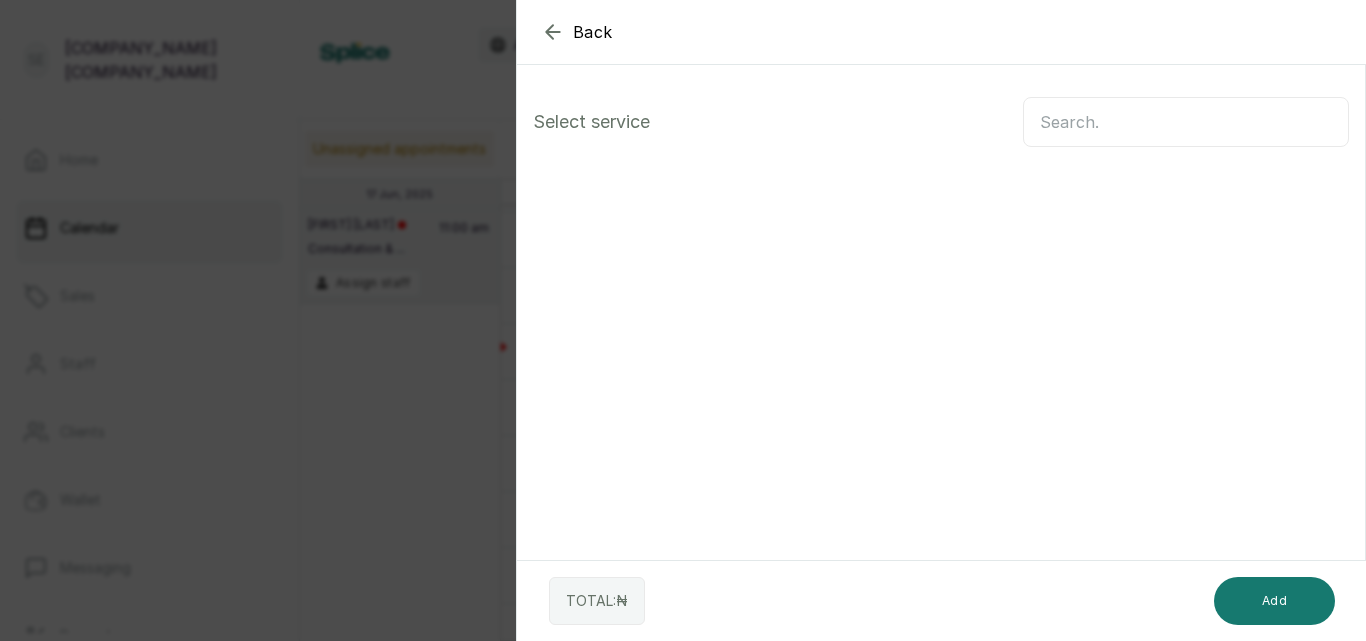 click on "Back Add Appointment Select service TOTAL:  ₦ Add" at bounding box center (941, 320) 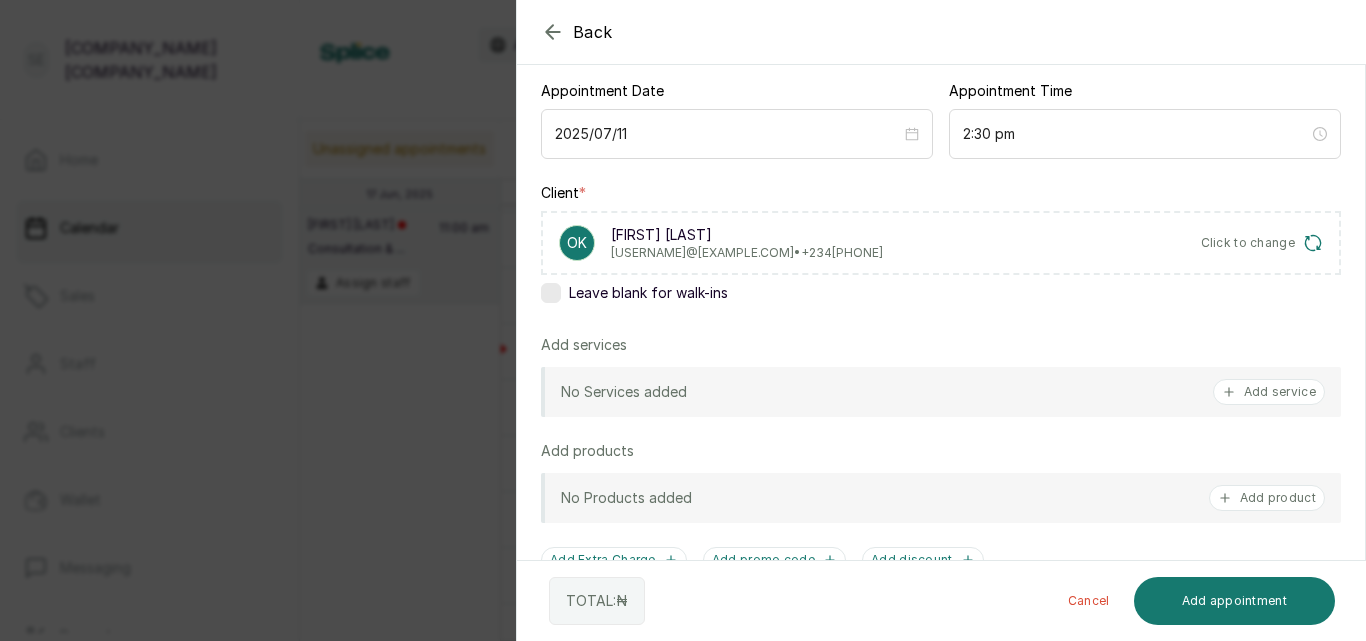 scroll, scrollTop: 201, scrollLeft: 0, axis: vertical 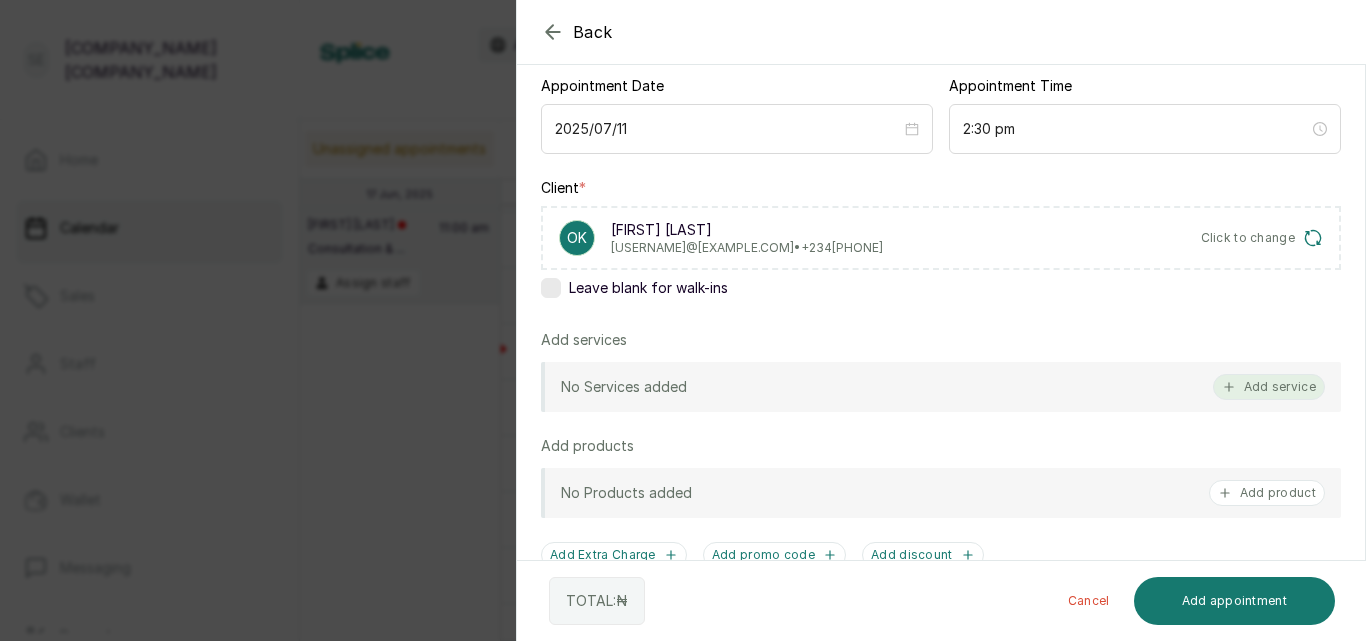 click on "Add service" at bounding box center [1269, 387] 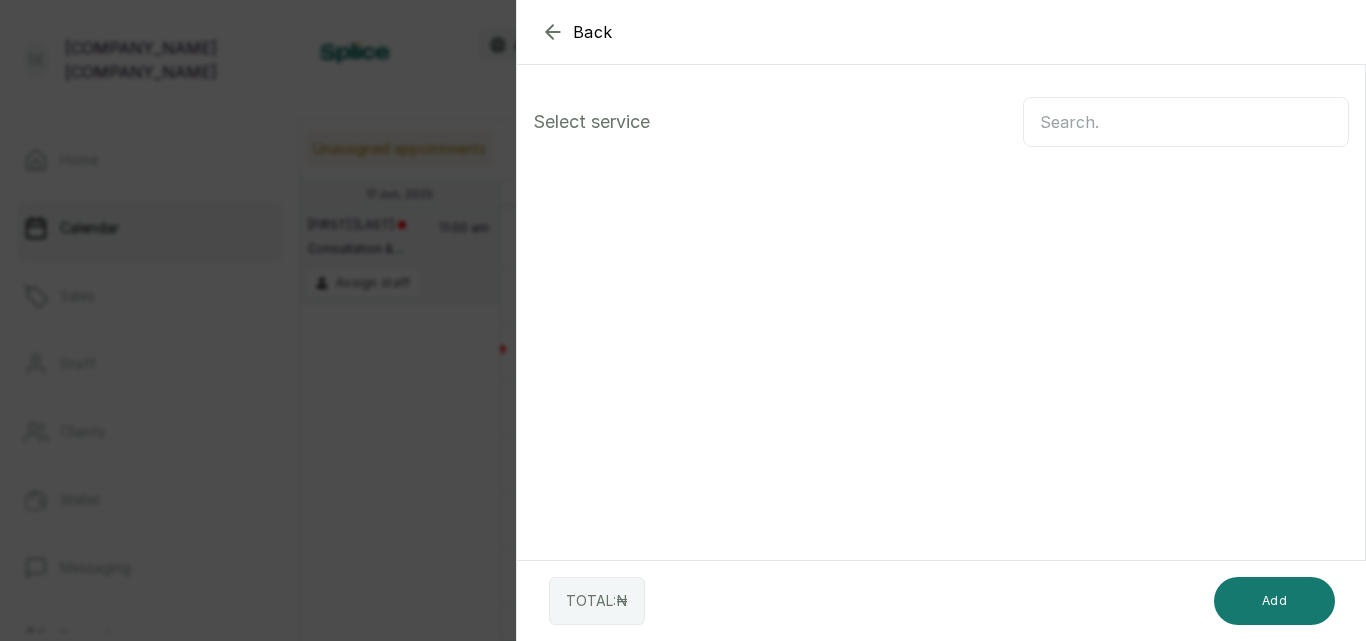 scroll, scrollTop: 0, scrollLeft: 0, axis: both 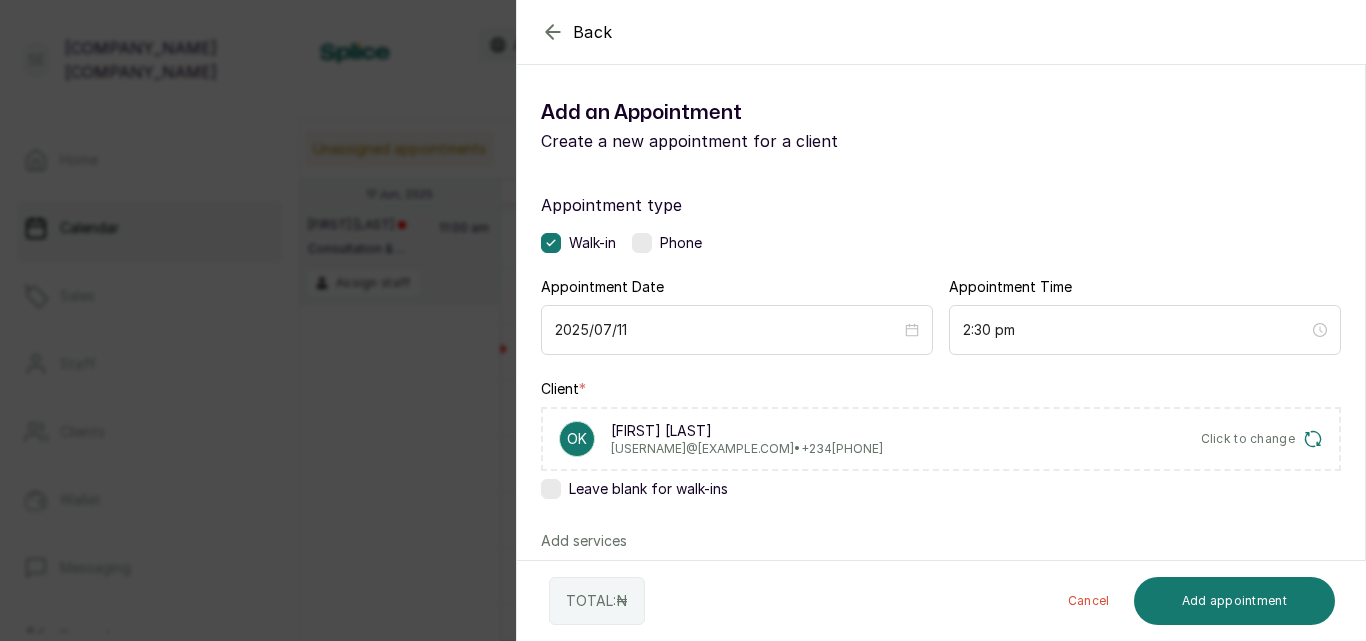 click on "Appointment type Walk-in Phone" at bounding box center [941, 223] 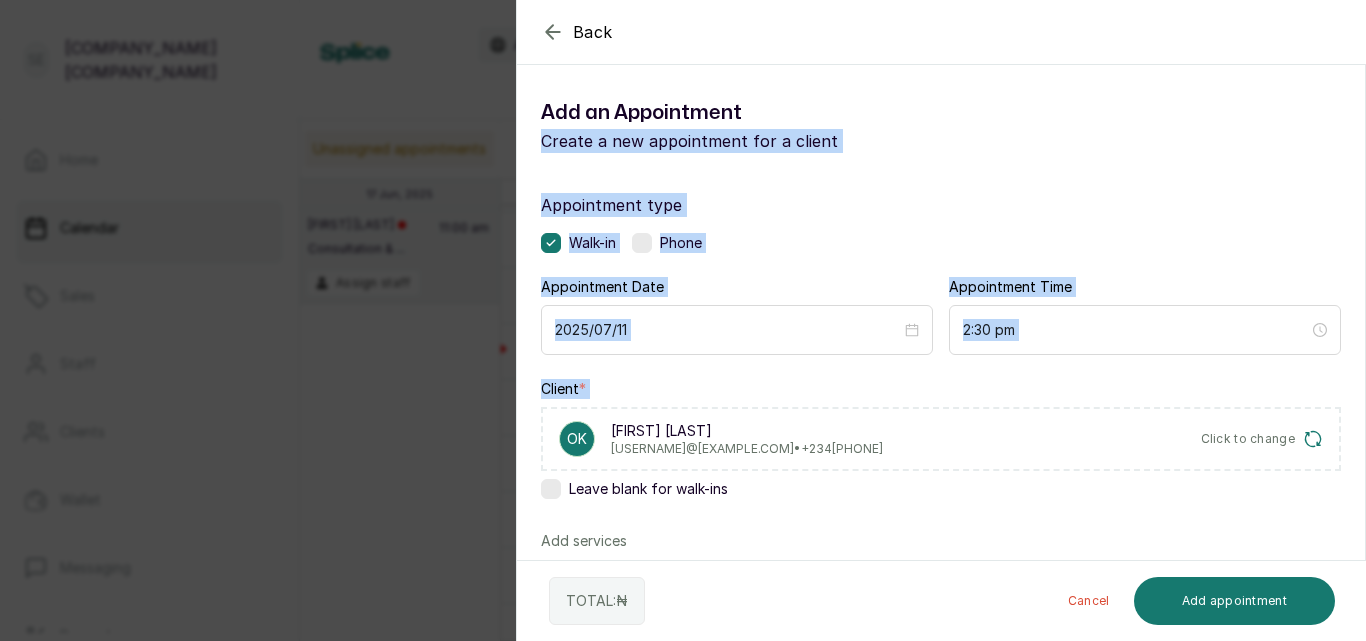 drag, startPoint x: 396, startPoint y: 445, endPoint x: 515, endPoint y: 109, distance: 356.45056 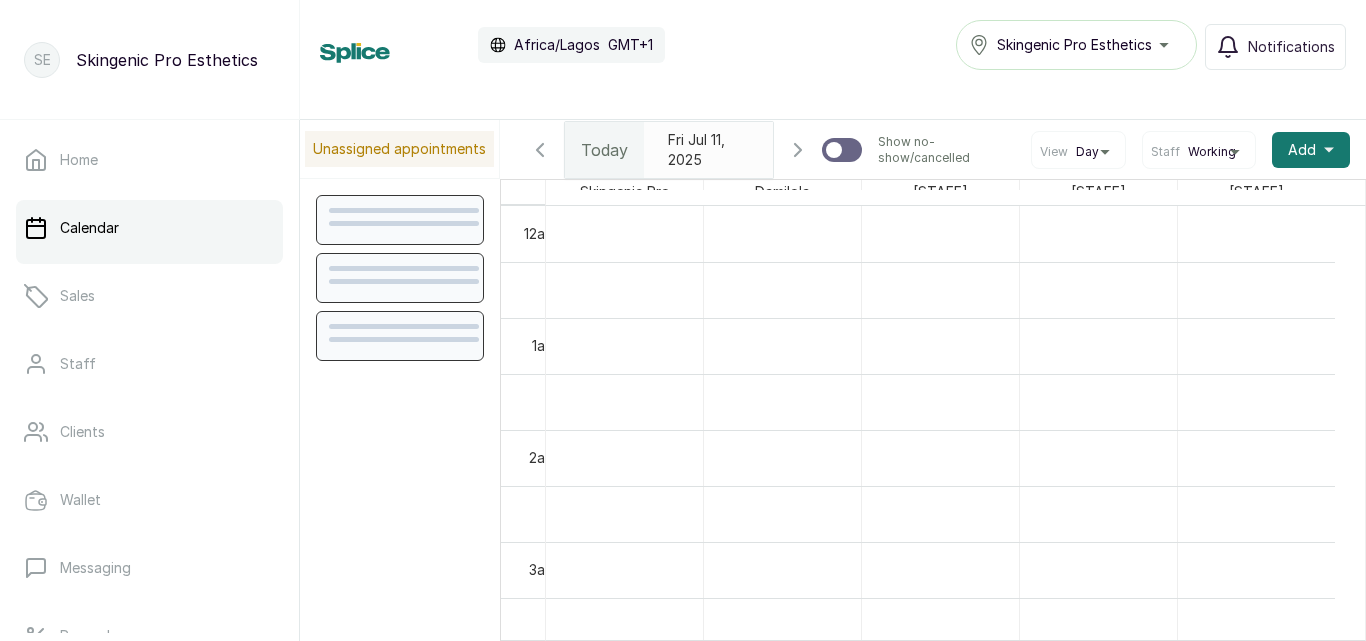 scroll, scrollTop: 0, scrollLeft: 0, axis: both 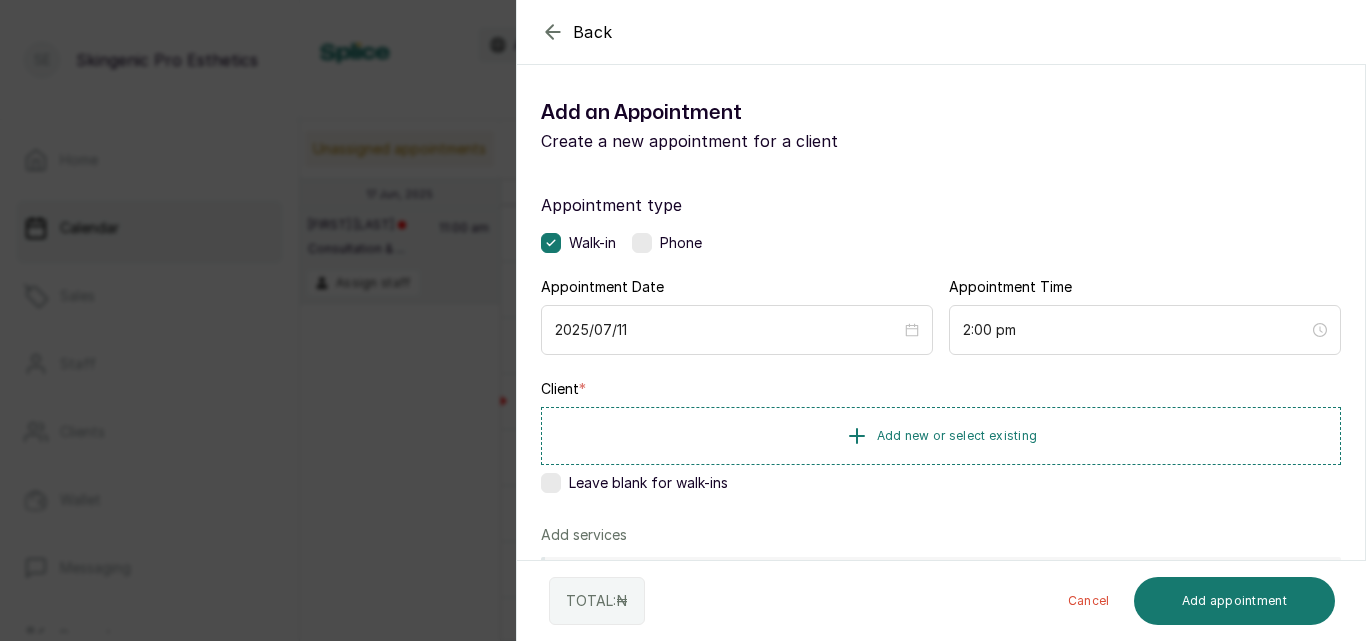 click at bounding box center [642, 243] 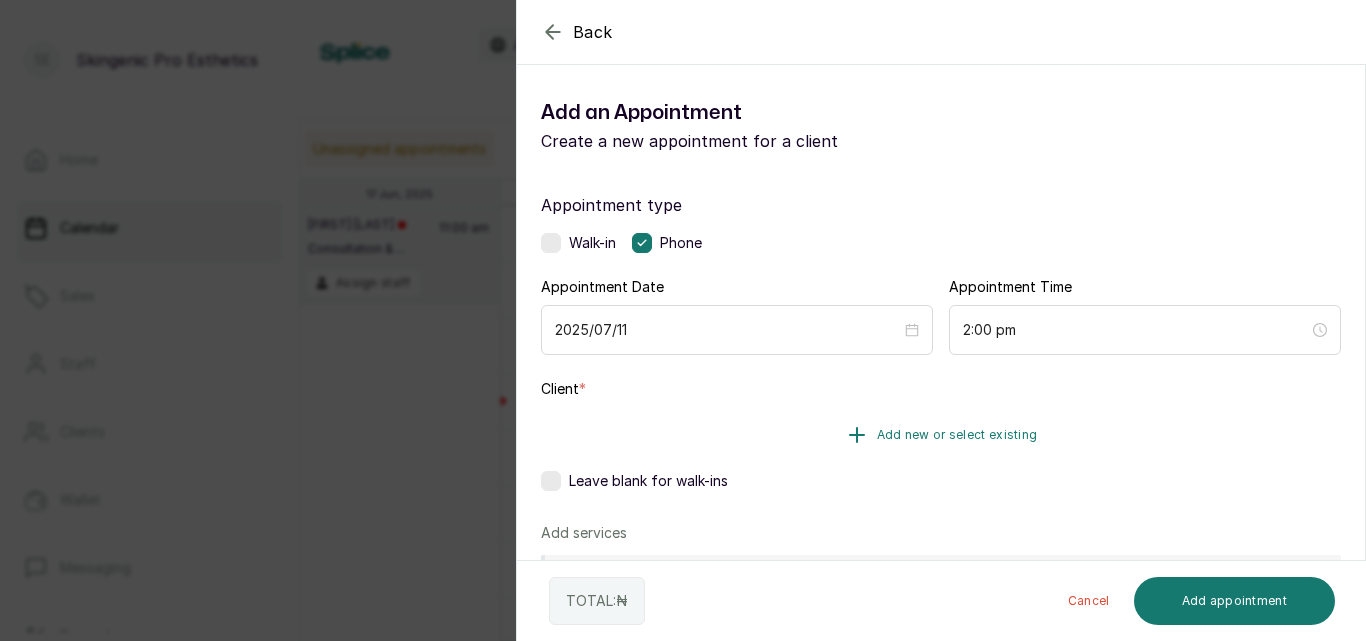 click on "Add new or select existing" at bounding box center [957, 435] 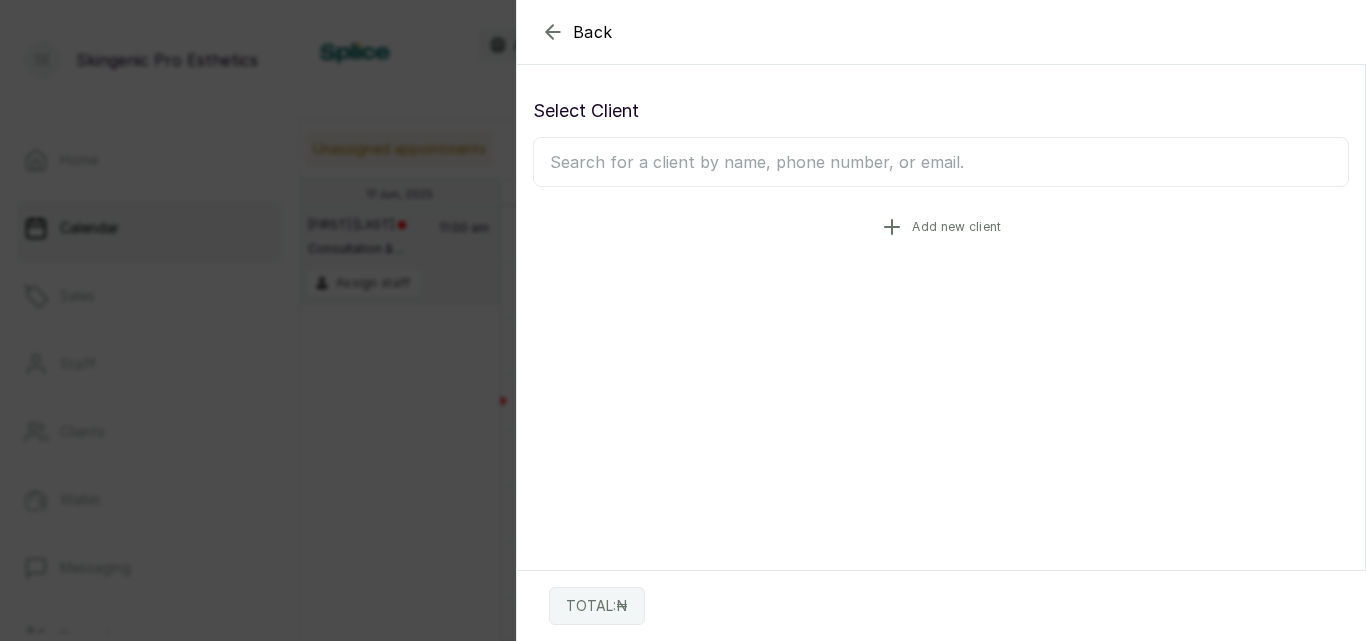 click on "Add new client" at bounding box center [941, 227] 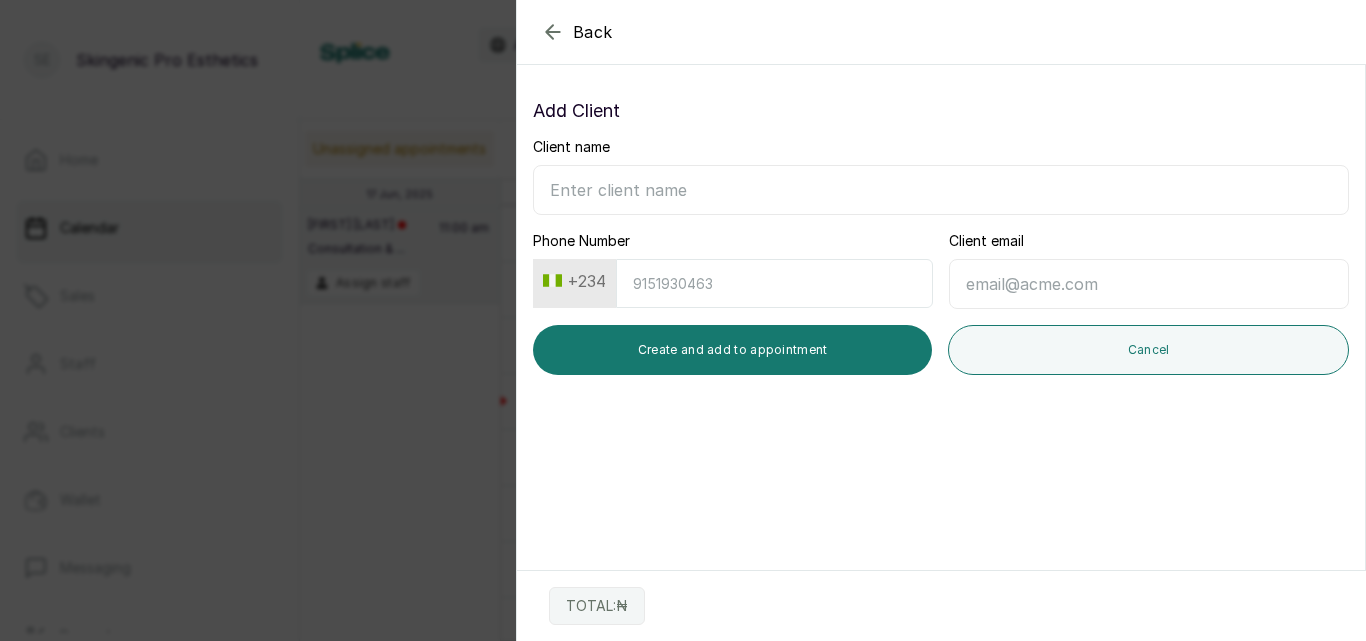 click on "Client name" at bounding box center (941, 190) 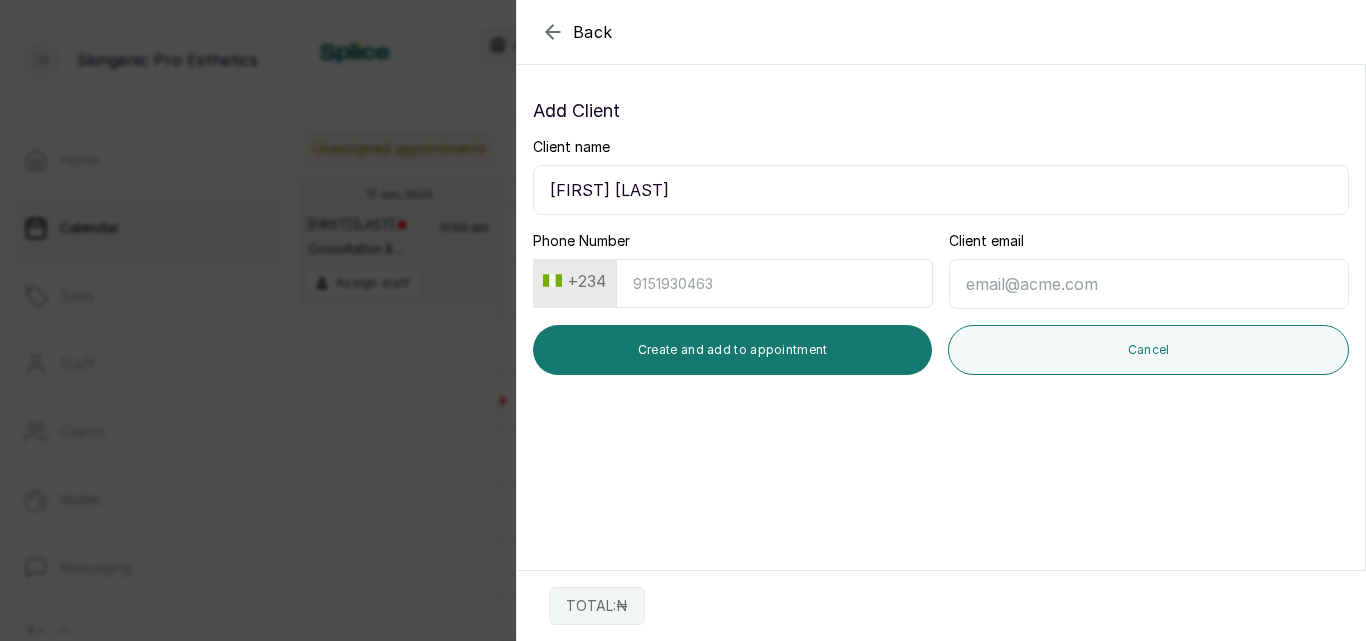 type on "[FIRST] [LAST]" 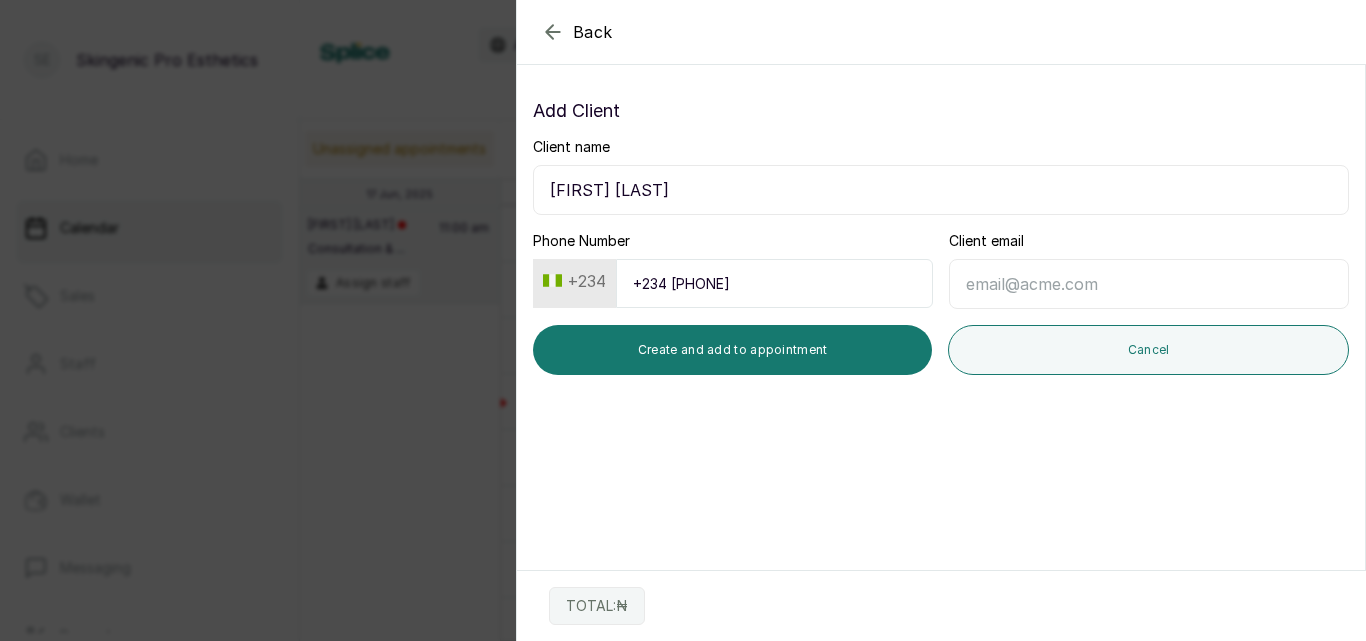 type on "+234 [PHONE]" 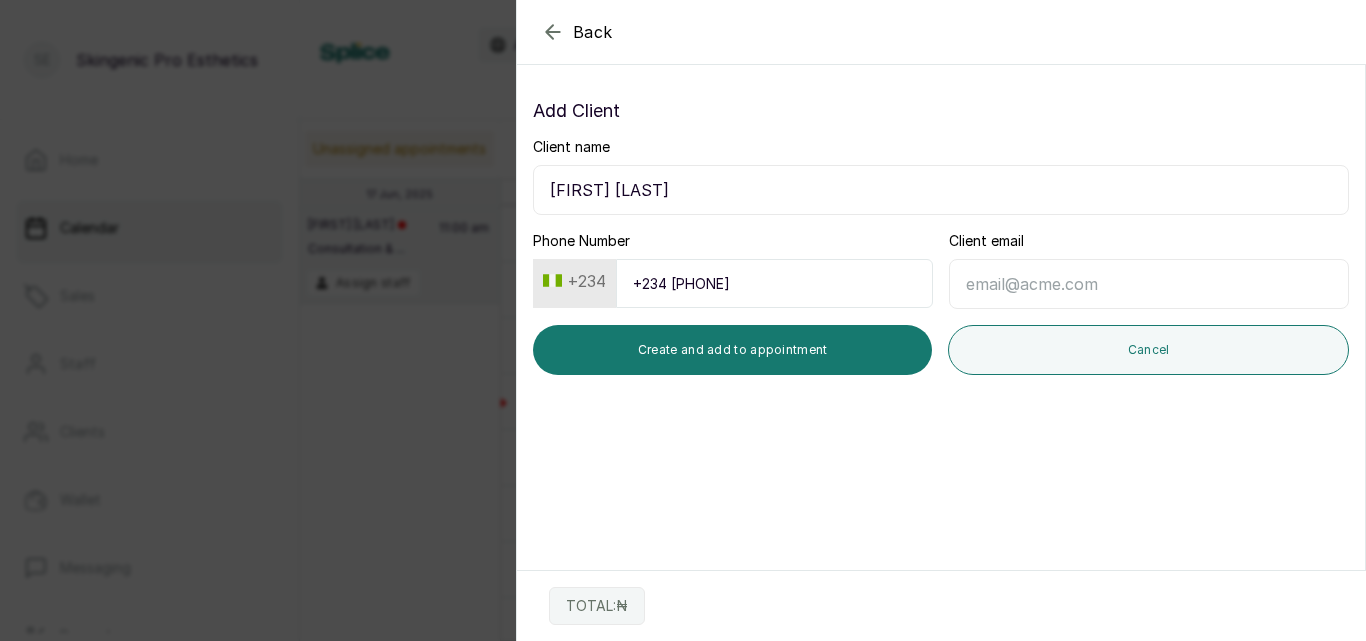 click on "Client email" at bounding box center [1149, 284] 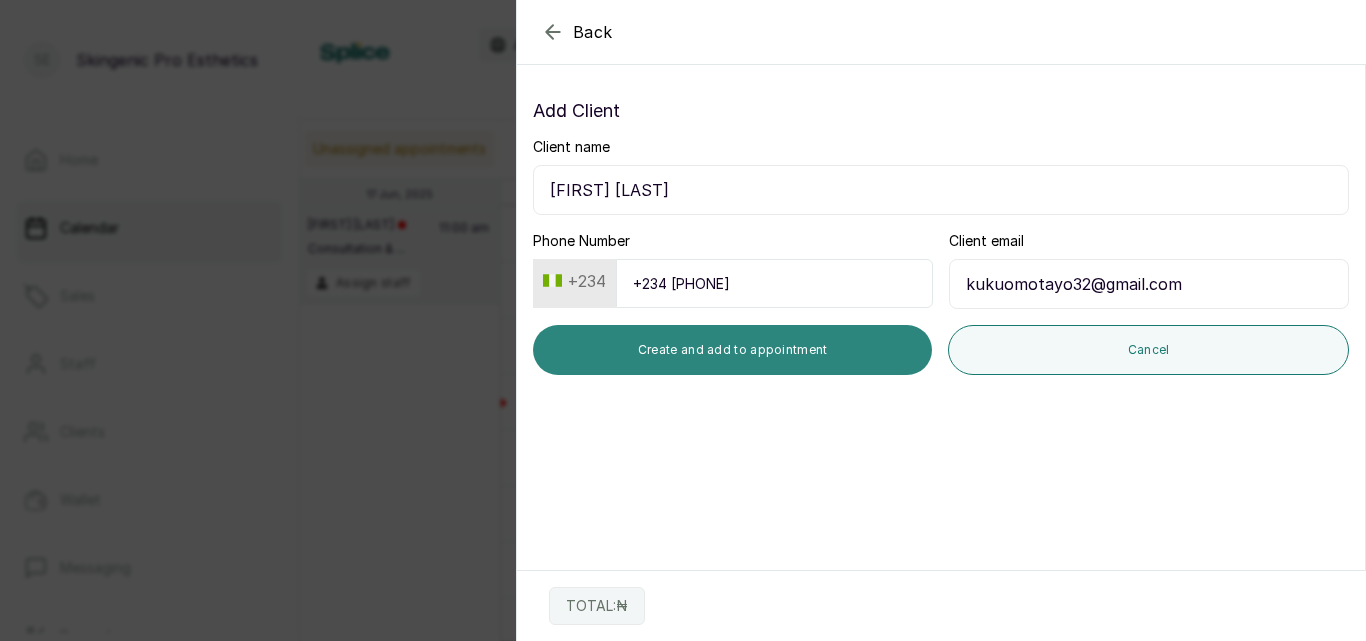 type on "kukuomotayo32@gmail.com" 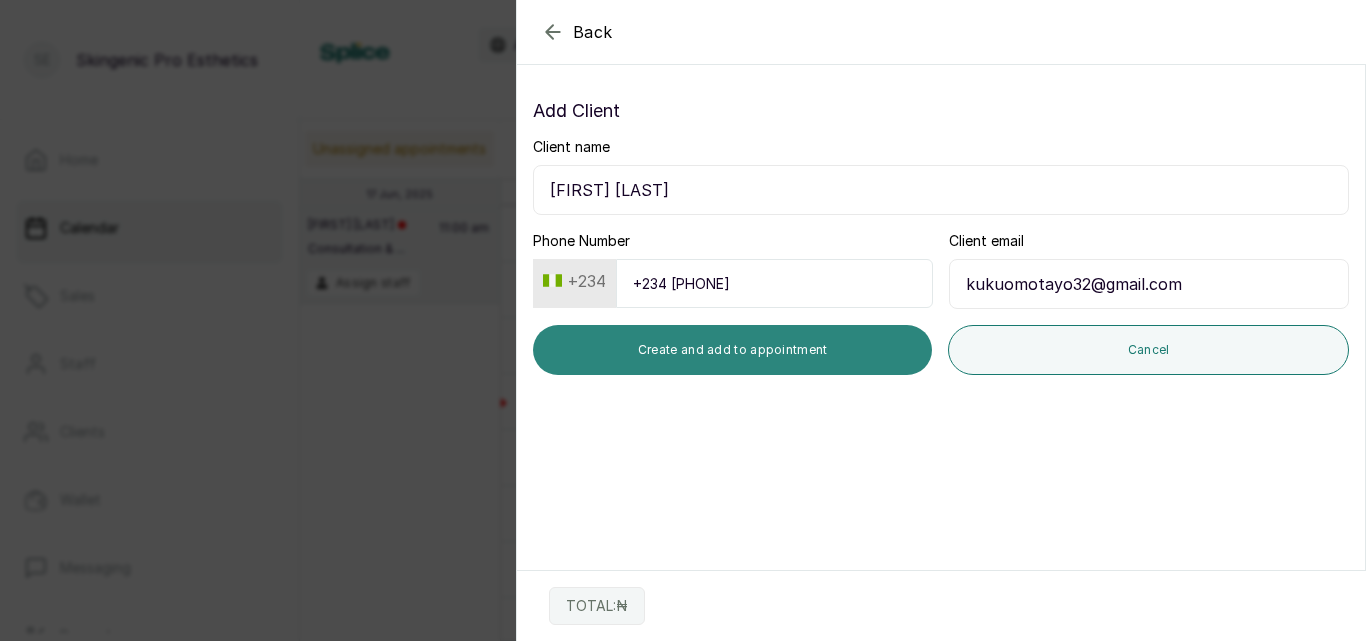 click on "Create and add to appointment" at bounding box center (732, 350) 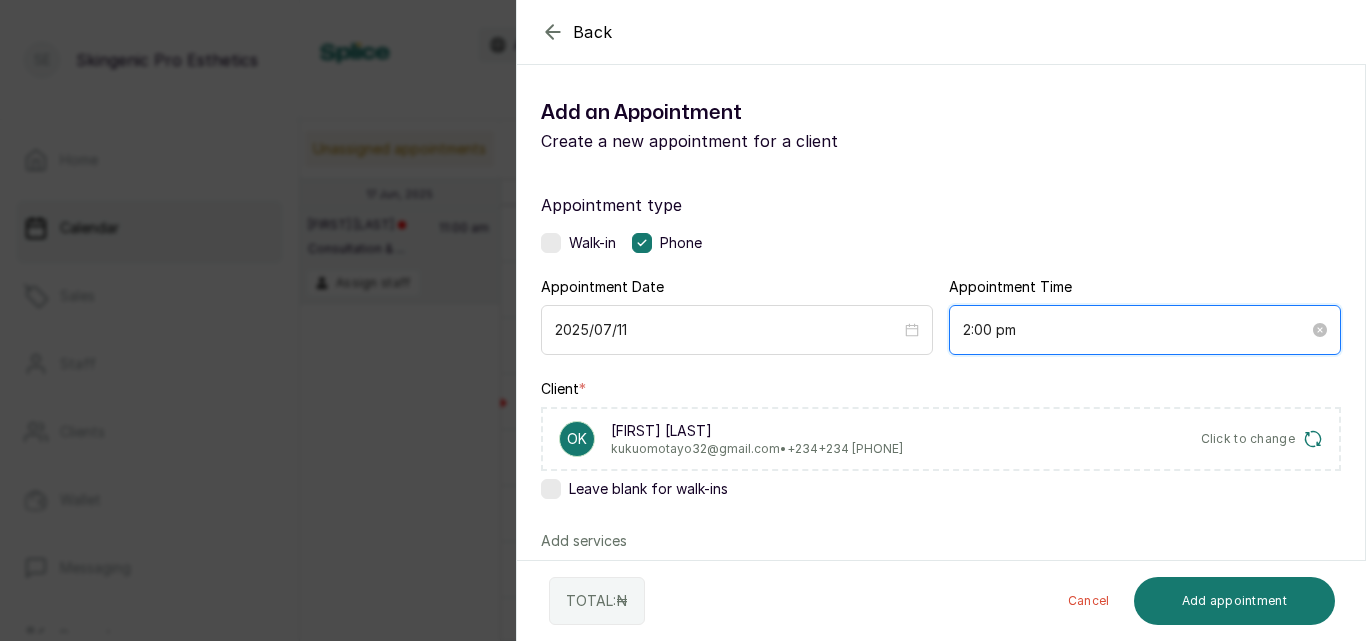 click on "2:00 pm" at bounding box center (1136, 330) 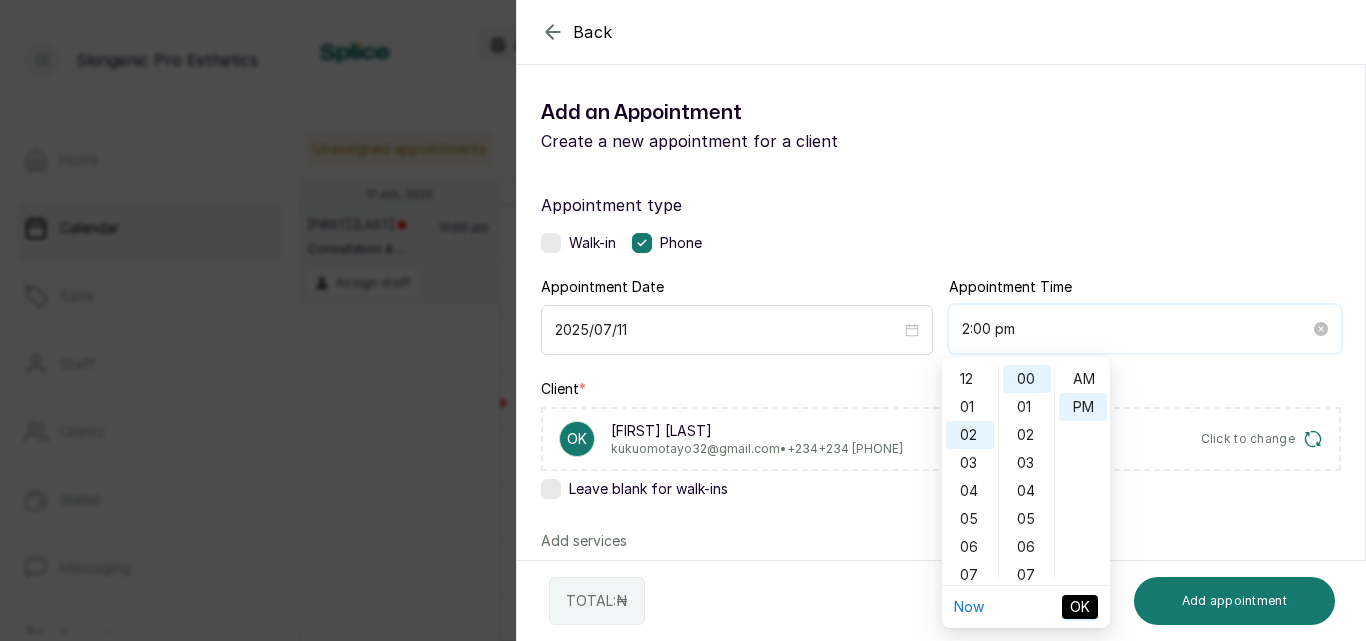 scroll, scrollTop: 56, scrollLeft: 0, axis: vertical 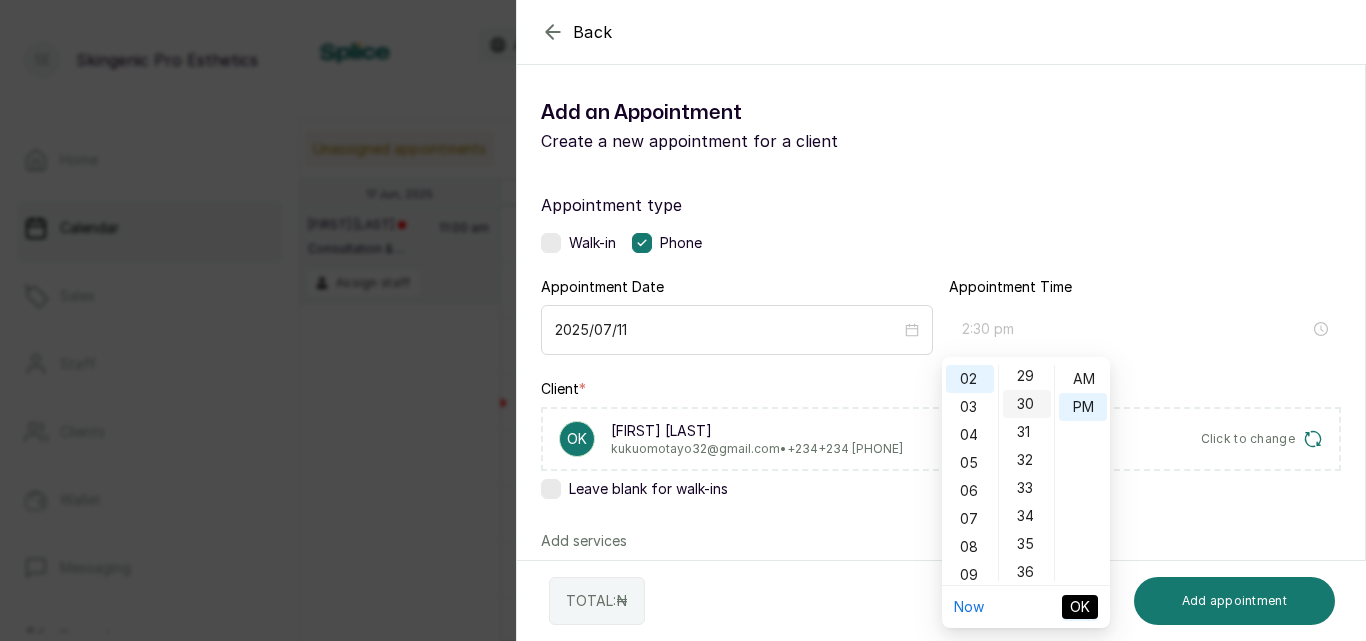 click on "30" at bounding box center [1027, 404] 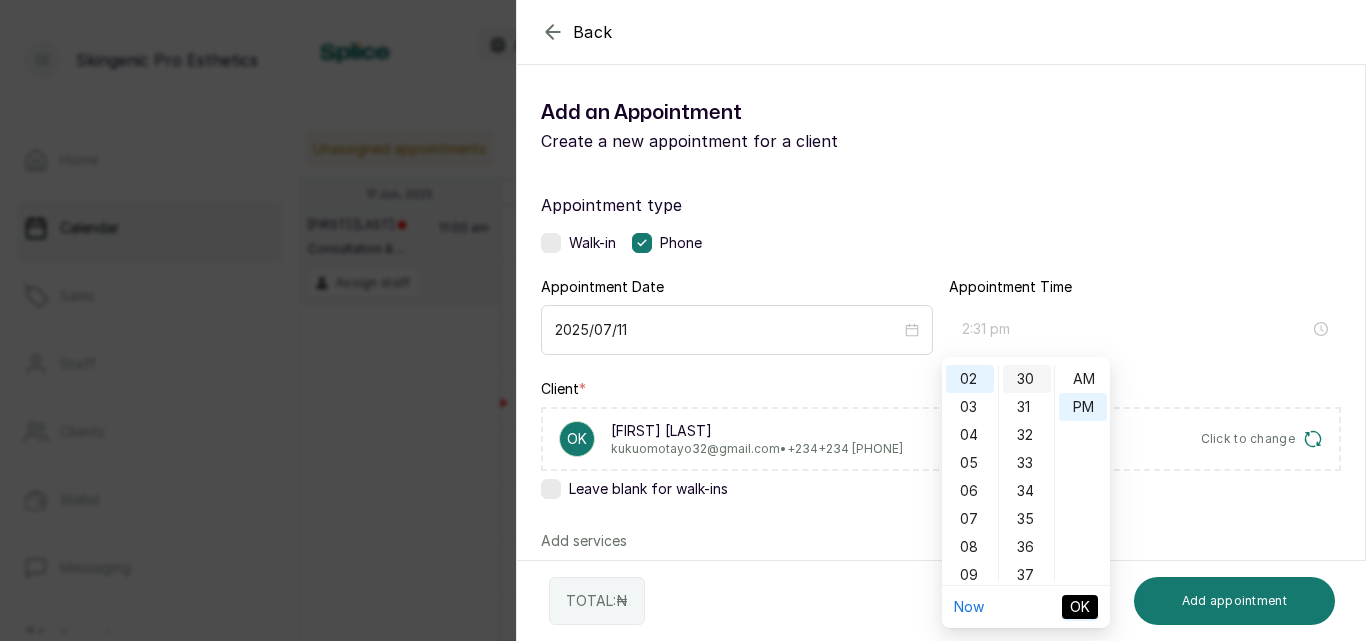 scroll, scrollTop: 840, scrollLeft: 0, axis: vertical 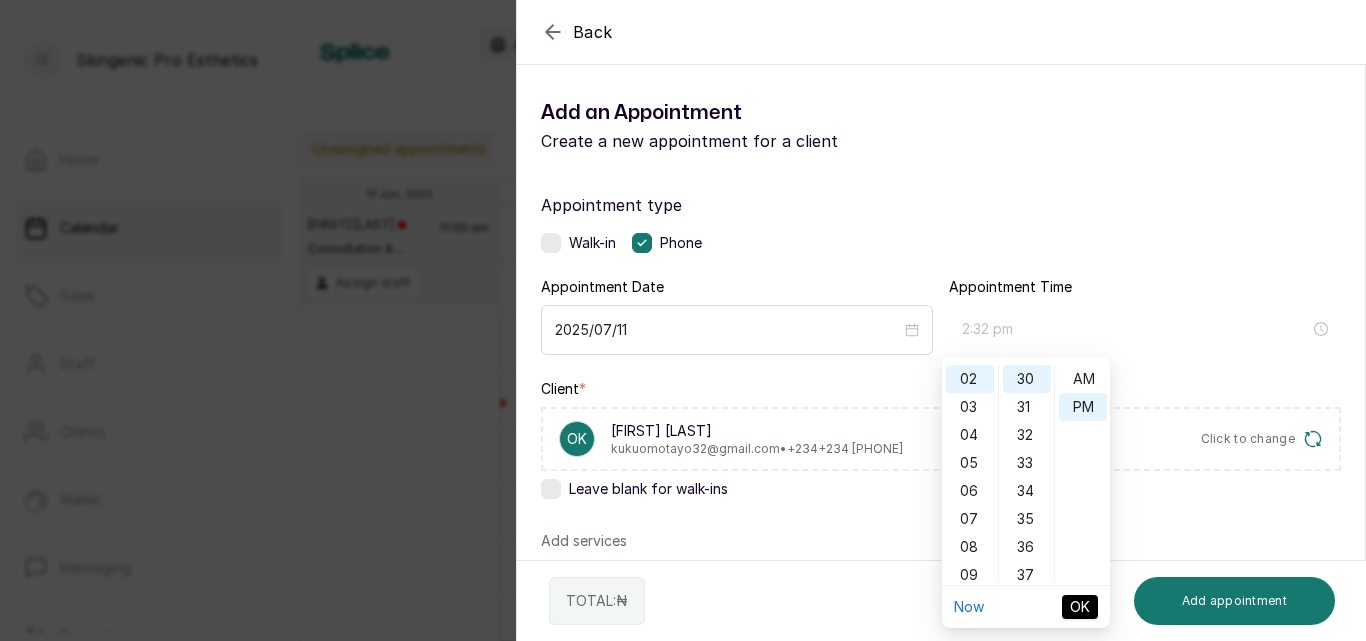 type on "2:30 pm" 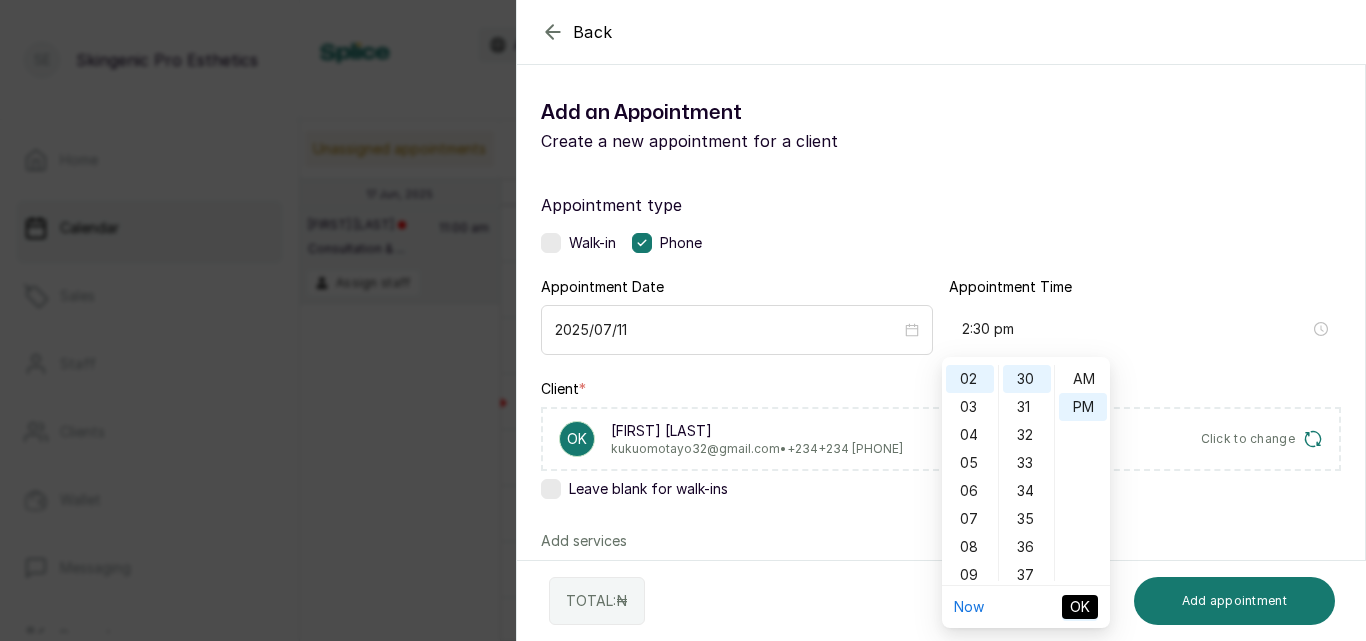 click on "OK" at bounding box center (1080, 607) 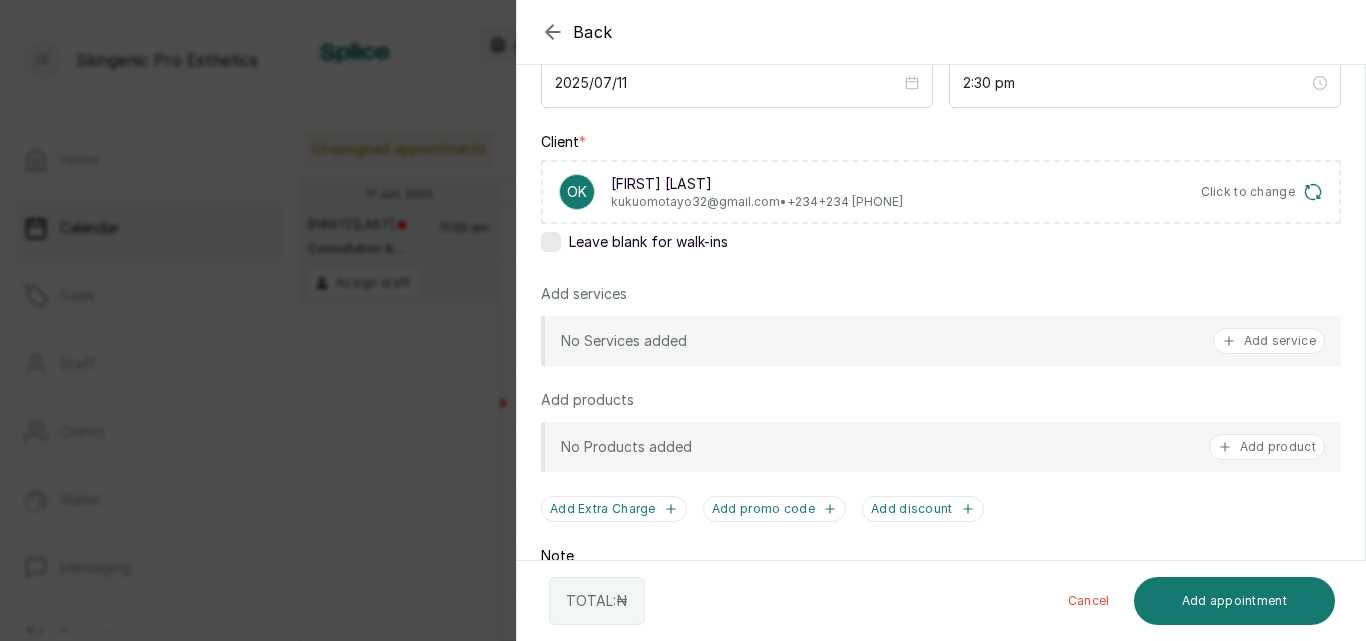 scroll, scrollTop: 250, scrollLeft: 0, axis: vertical 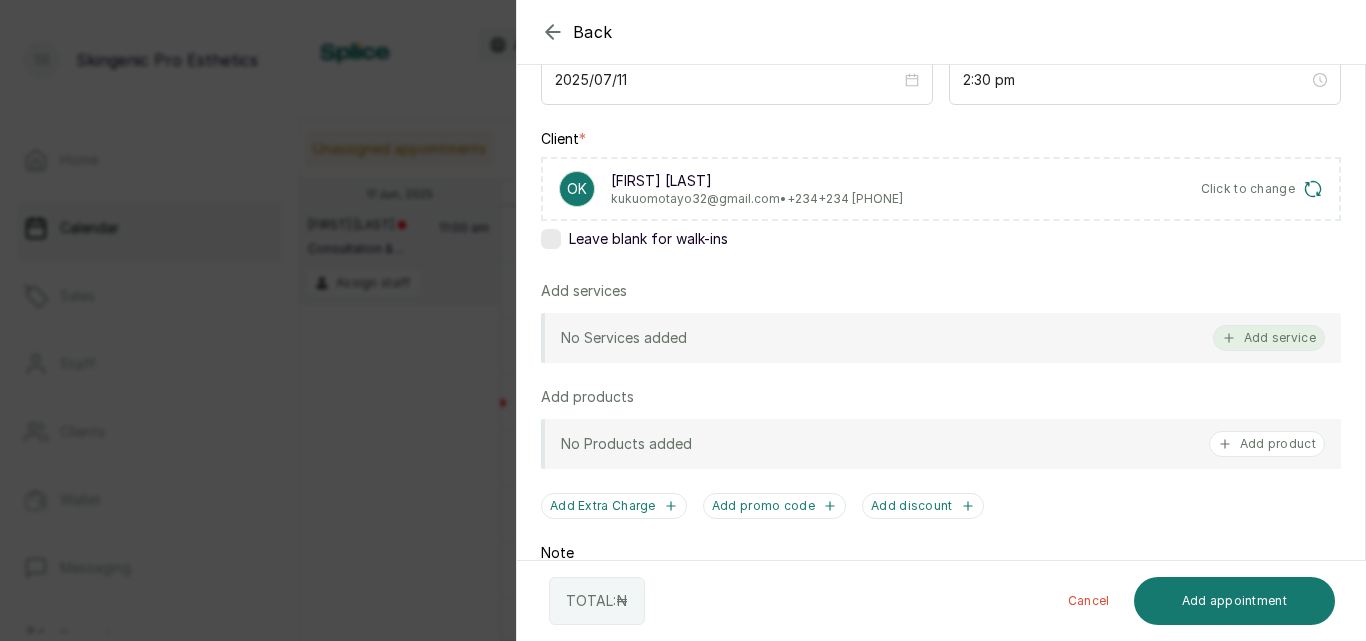 click on "Add service" at bounding box center (1269, 338) 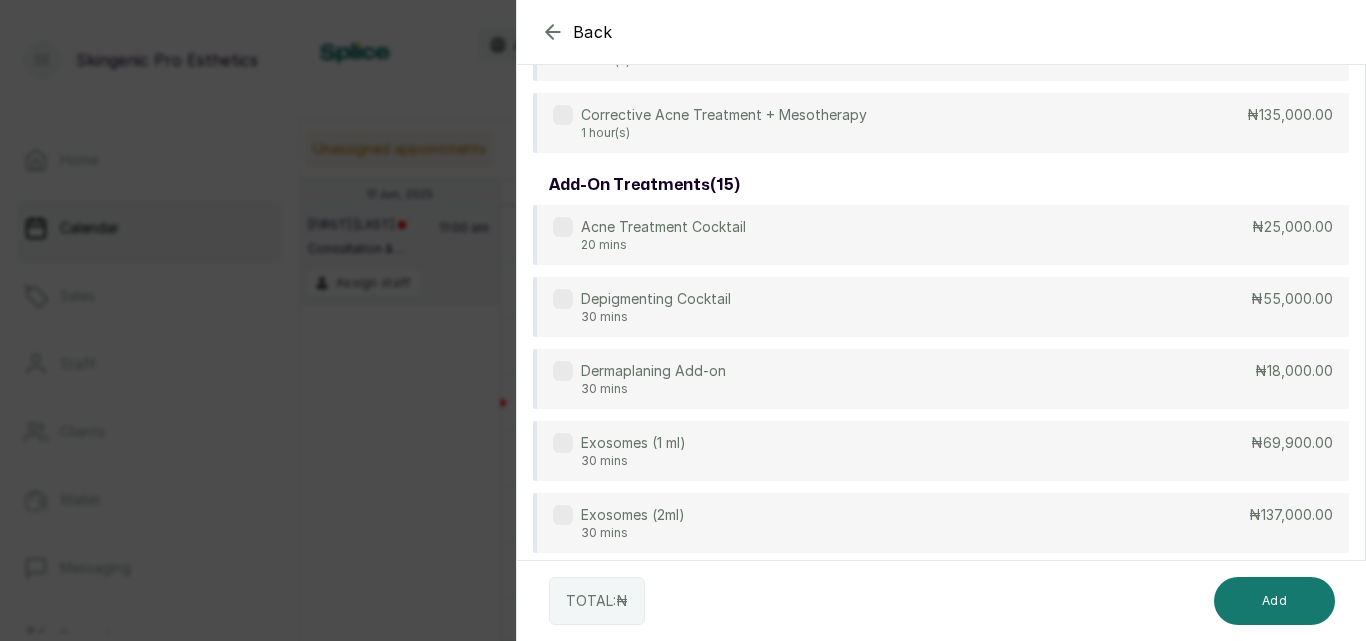 click on "Depigmenting Cocktail 30 mins ₦55,000.00" at bounding box center (941, 307) 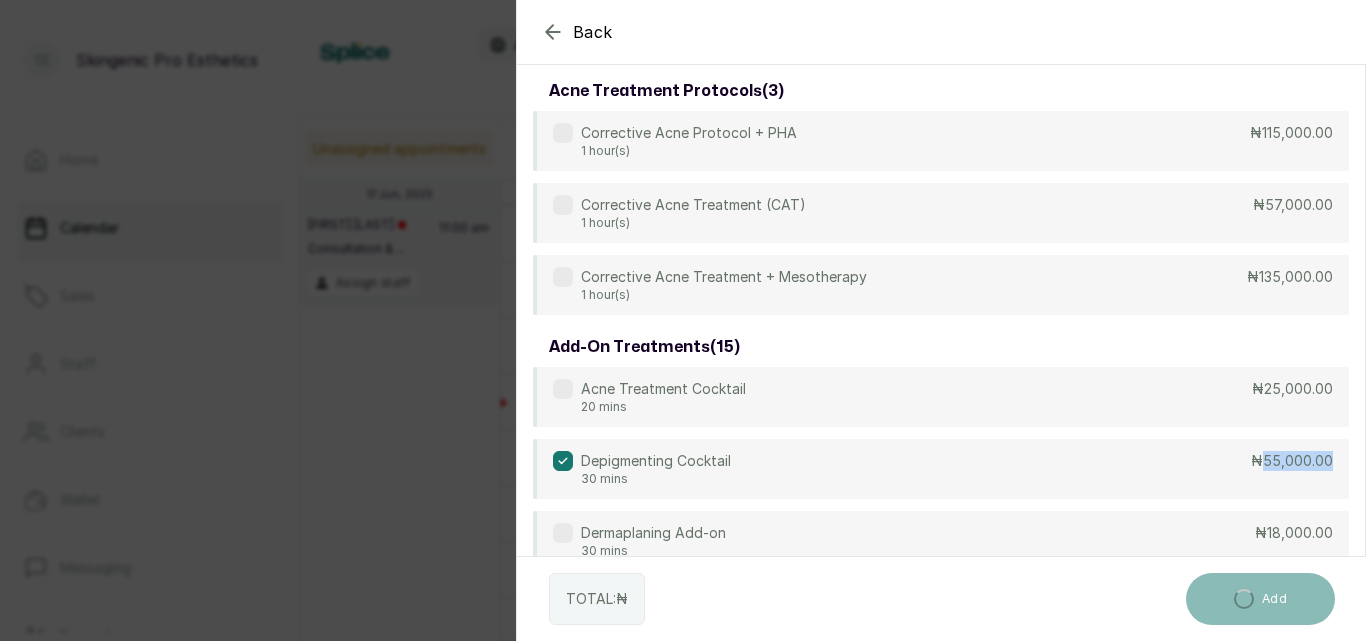 scroll, scrollTop: 80, scrollLeft: 0, axis: vertical 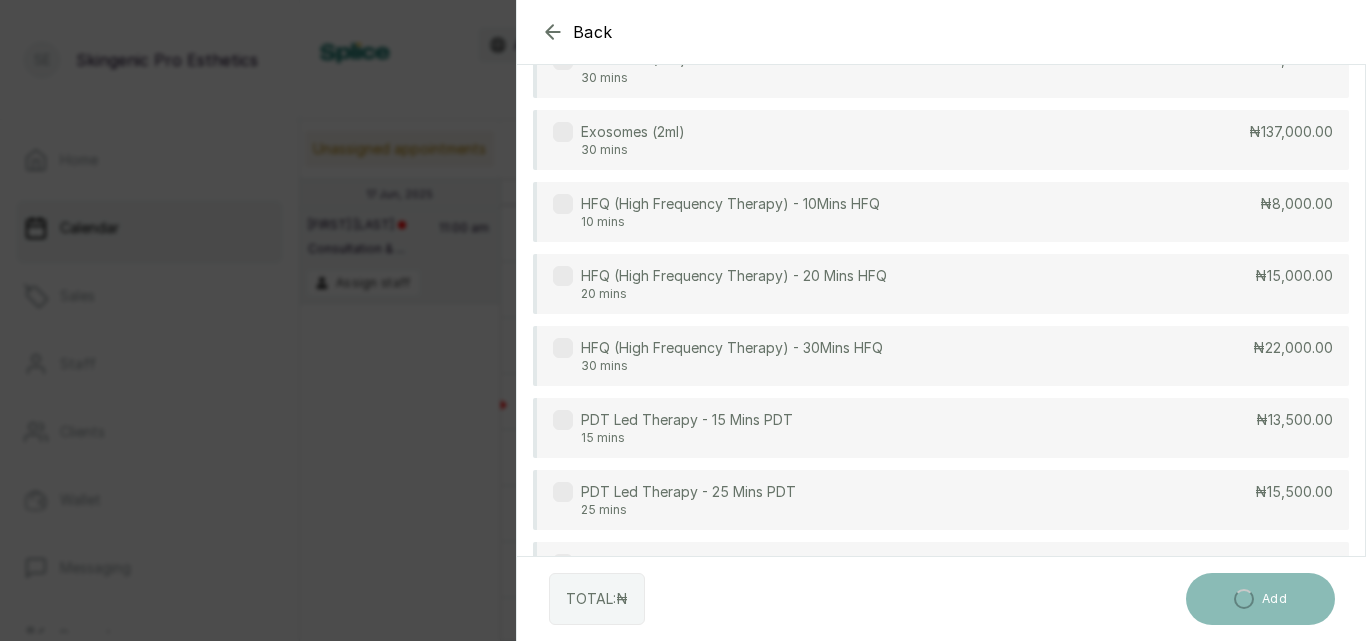 drag, startPoint x: 1357, startPoint y: 64, endPoint x: 1354, endPoint y: -2, distance: 66.068146 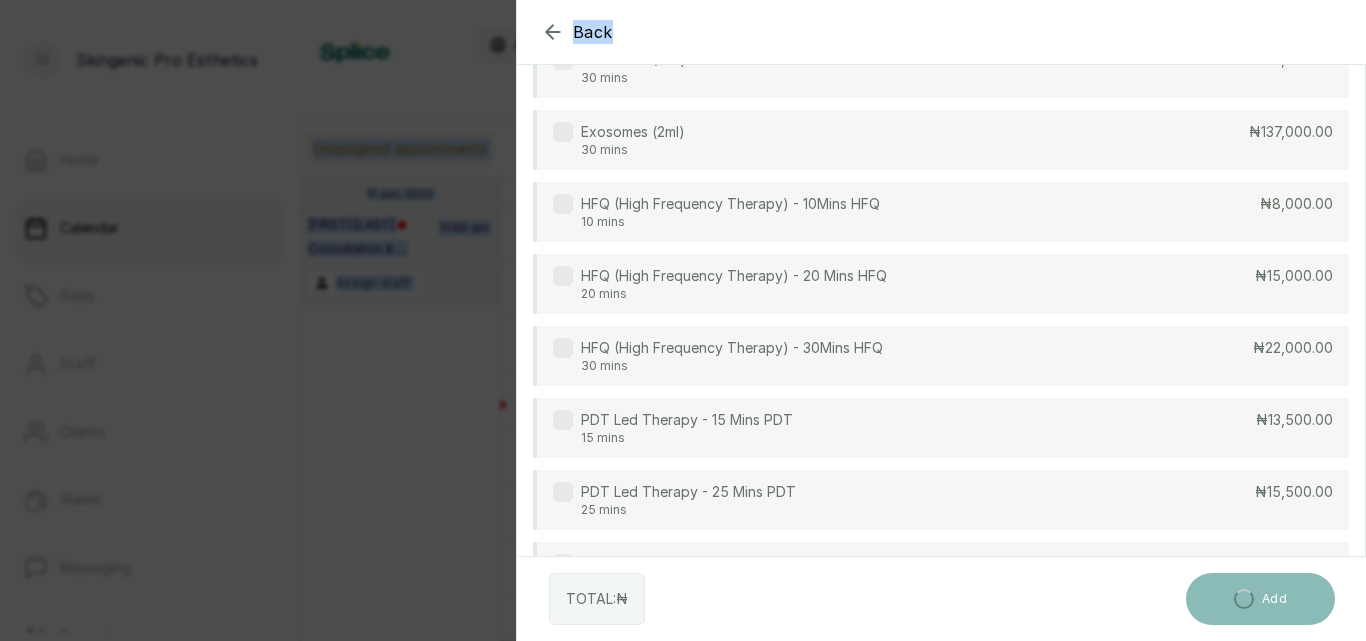 scroll, scrollTop: 1192, scrollLeft: 0, axis: vertical 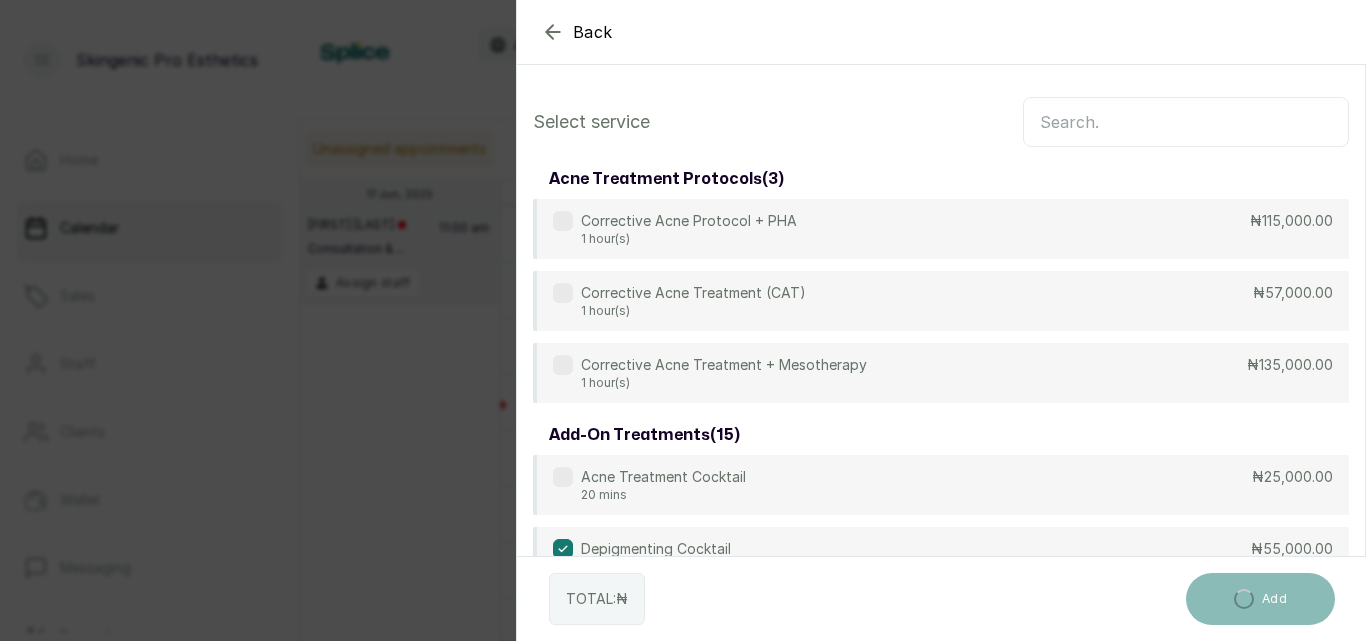 click at bounding box center (563, 549) 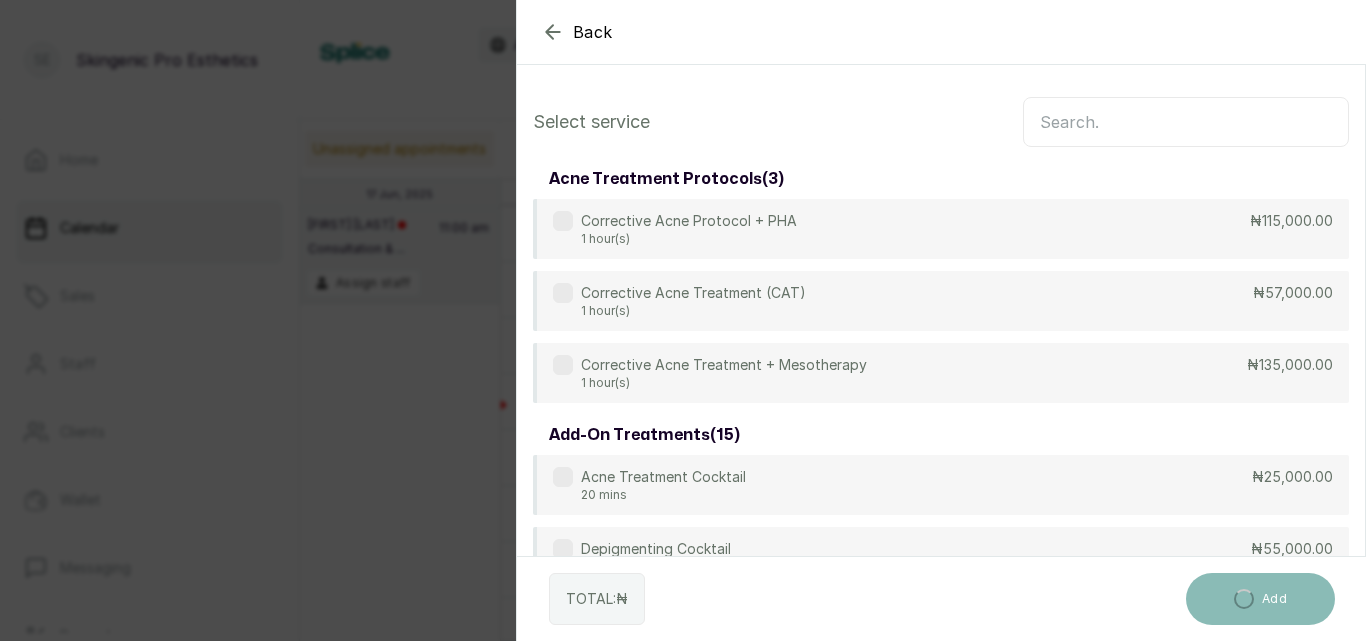 click at bounding box center (1186, 122) 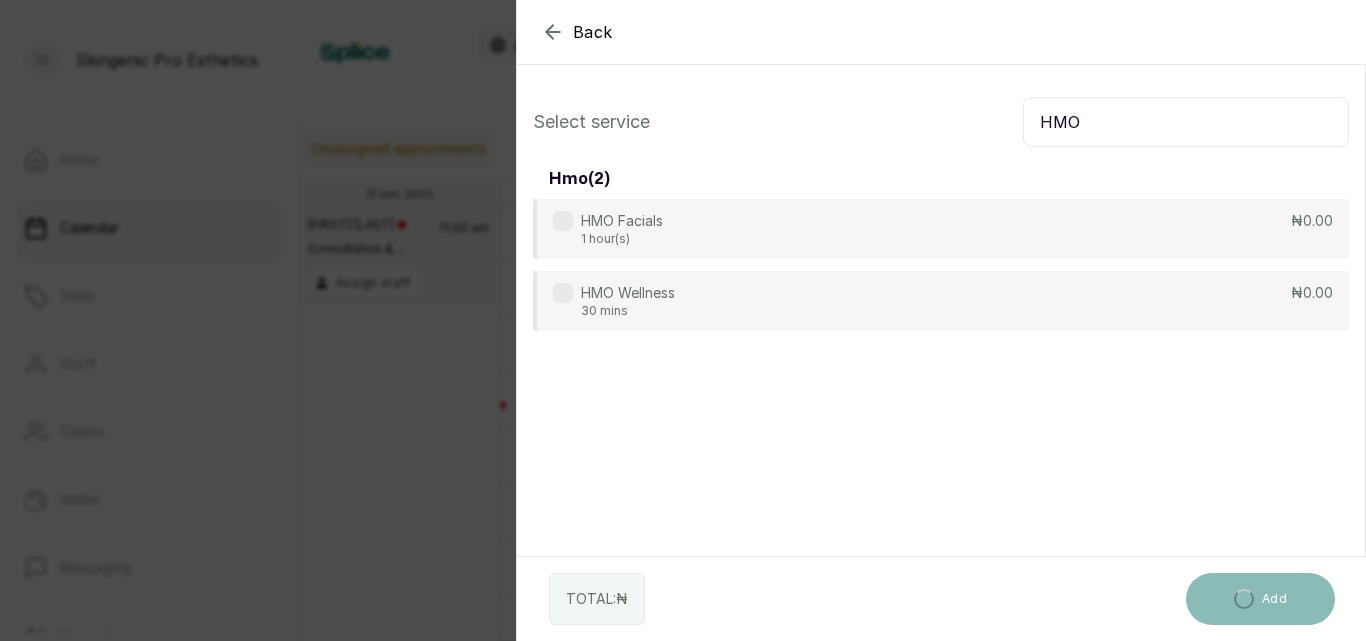 type on "HMO" 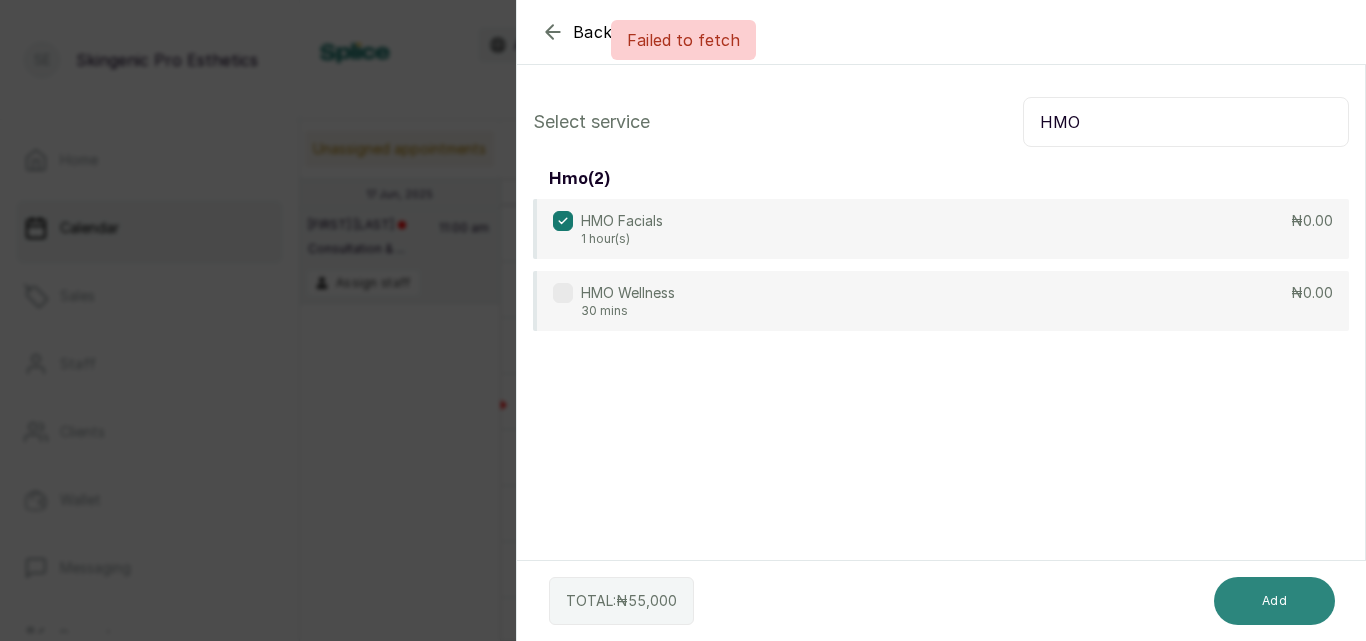 click on "Add" at bounding box center (1274, 601) 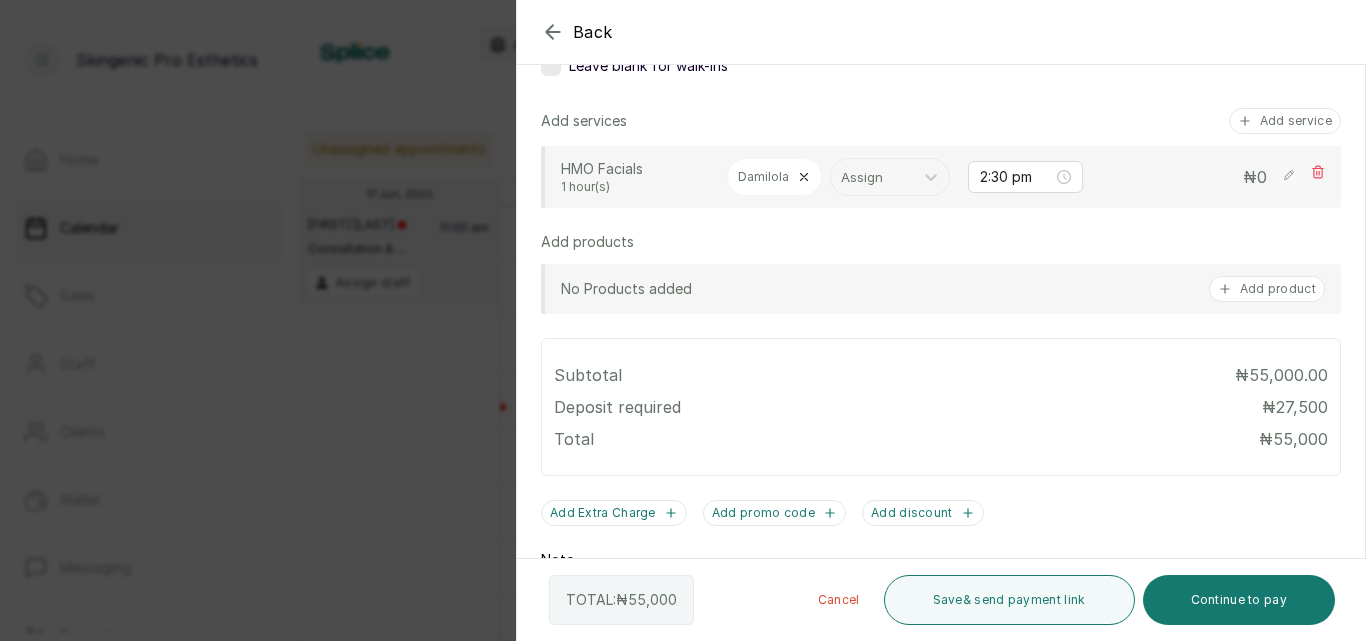 scroll, scrollTop: 421, scrollLeft: 0, axis: vertical 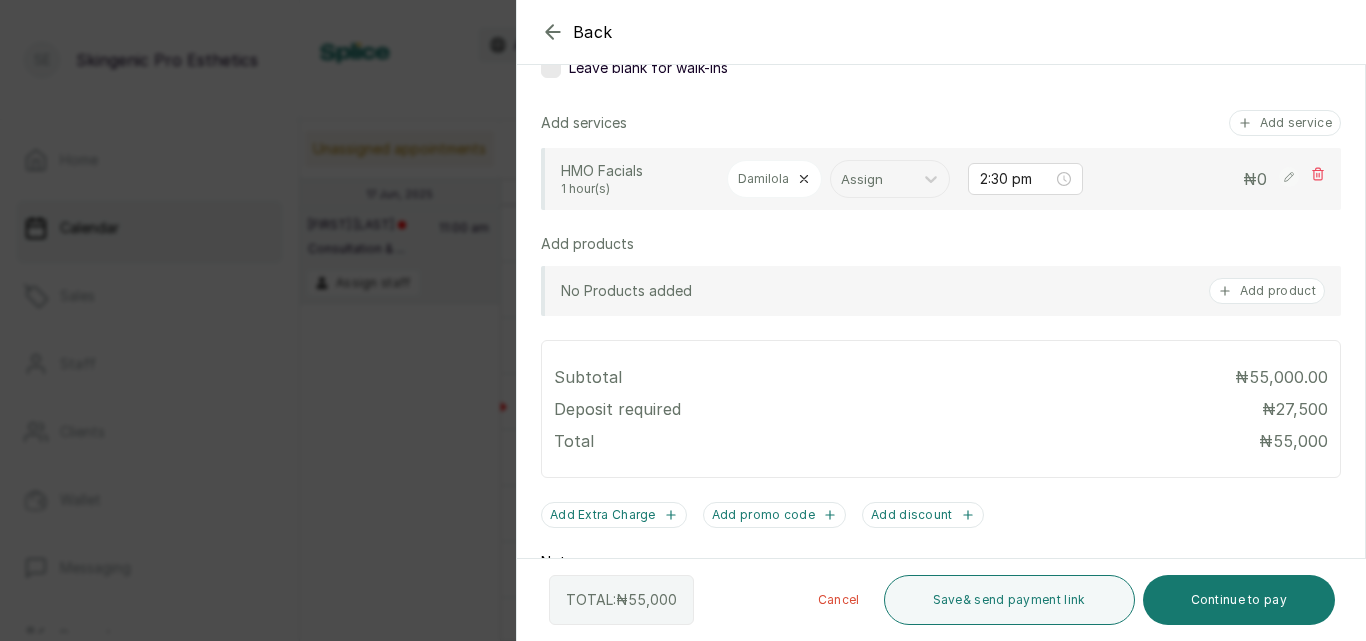 click on "Cancel" at bounding box center (839, 600) 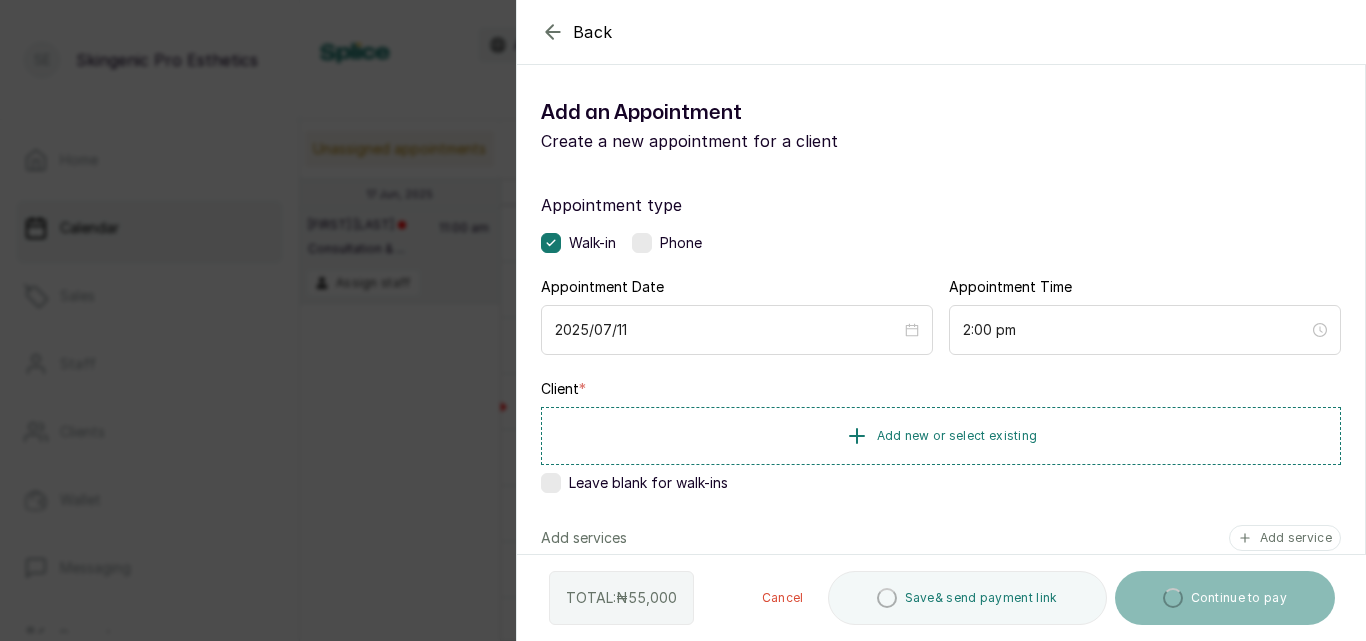click at bounding box center (642, 243) 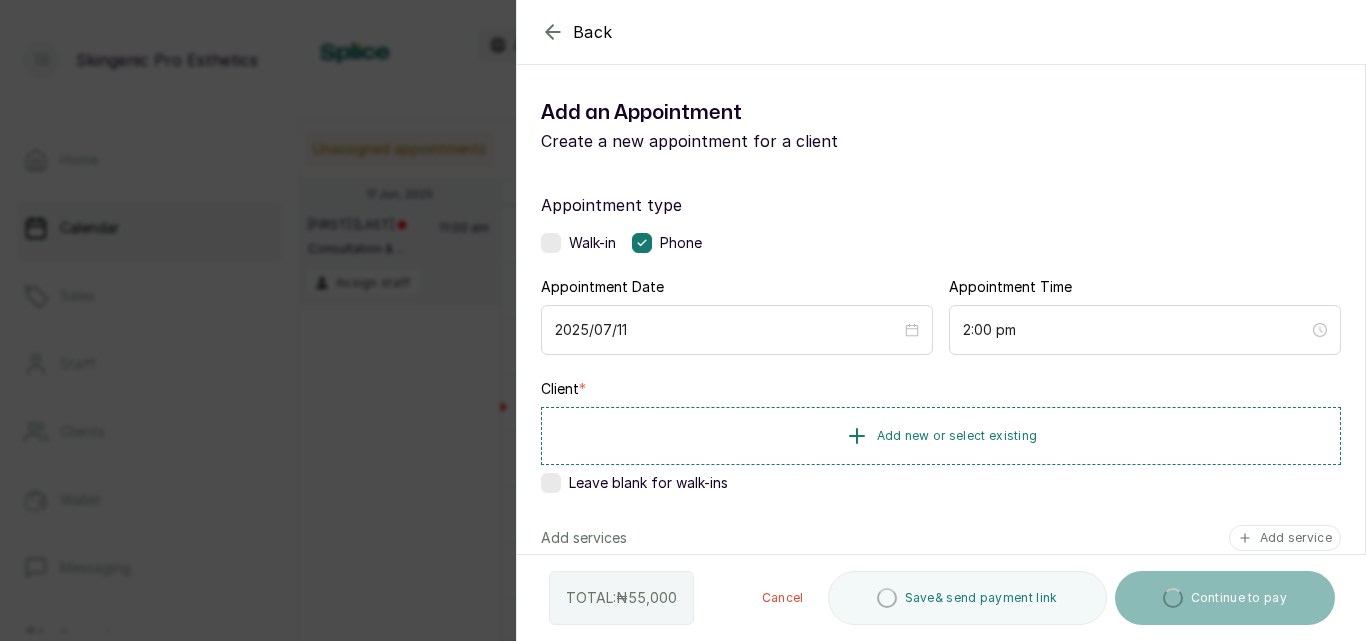 click 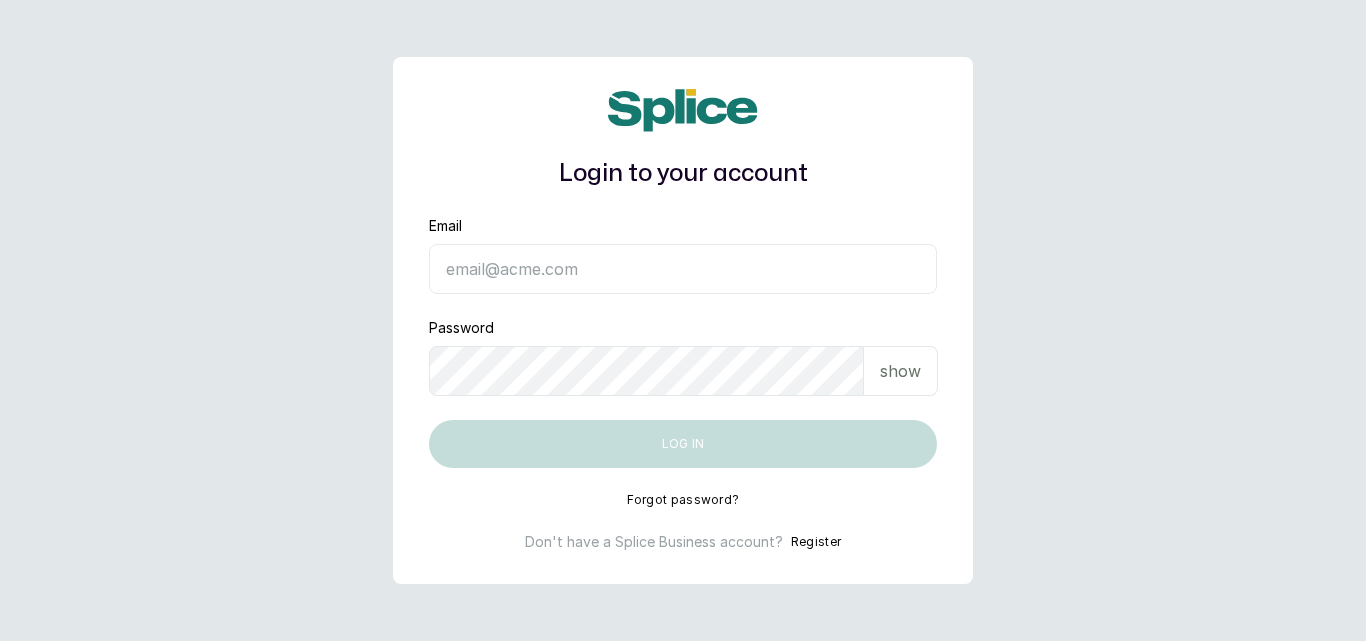 scroll, scrollTop: 0, scrollLeft: 0, axis: both 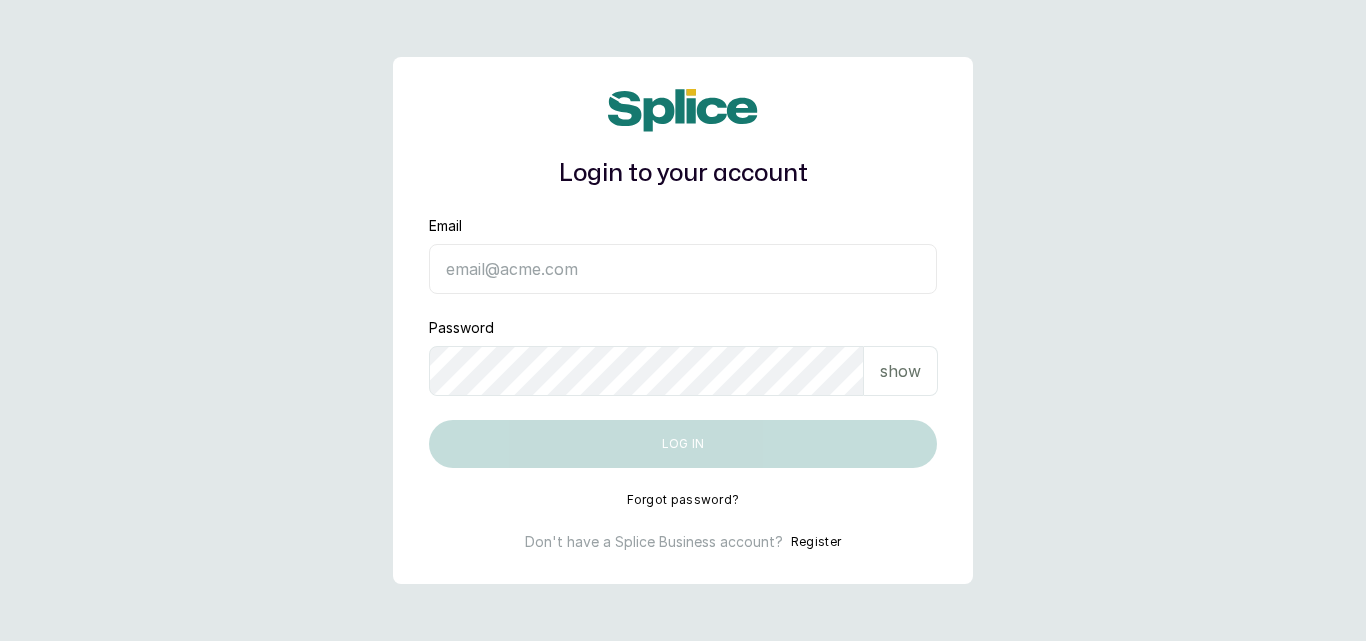 type on "skingenicpro@brownskingirlbsg.com" 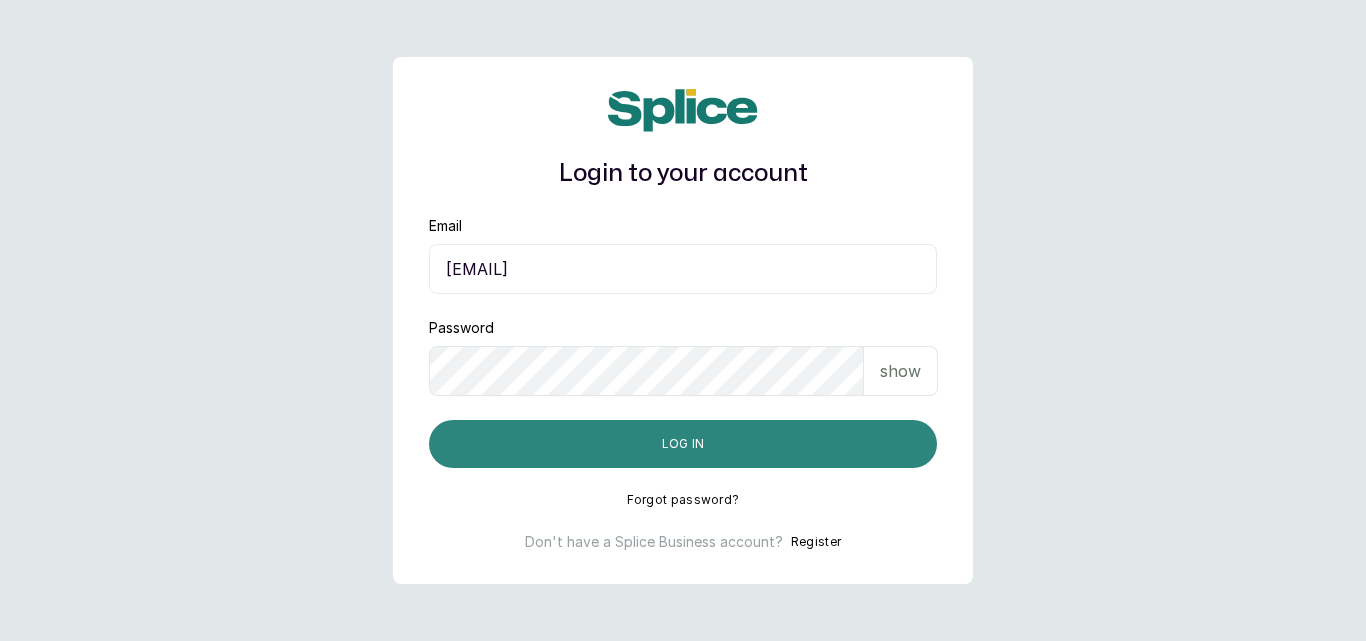 click on "Log in" at bounding box center (683, 444) 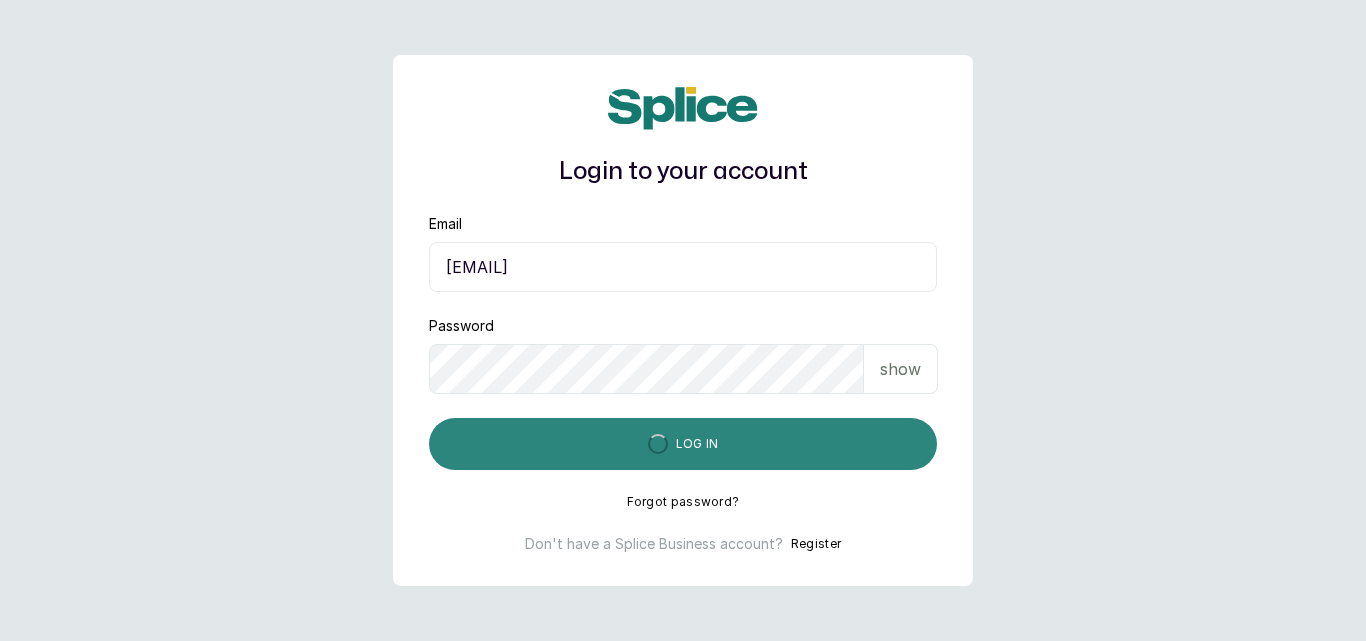 click on "Log in" at bounding box center (683, 444) 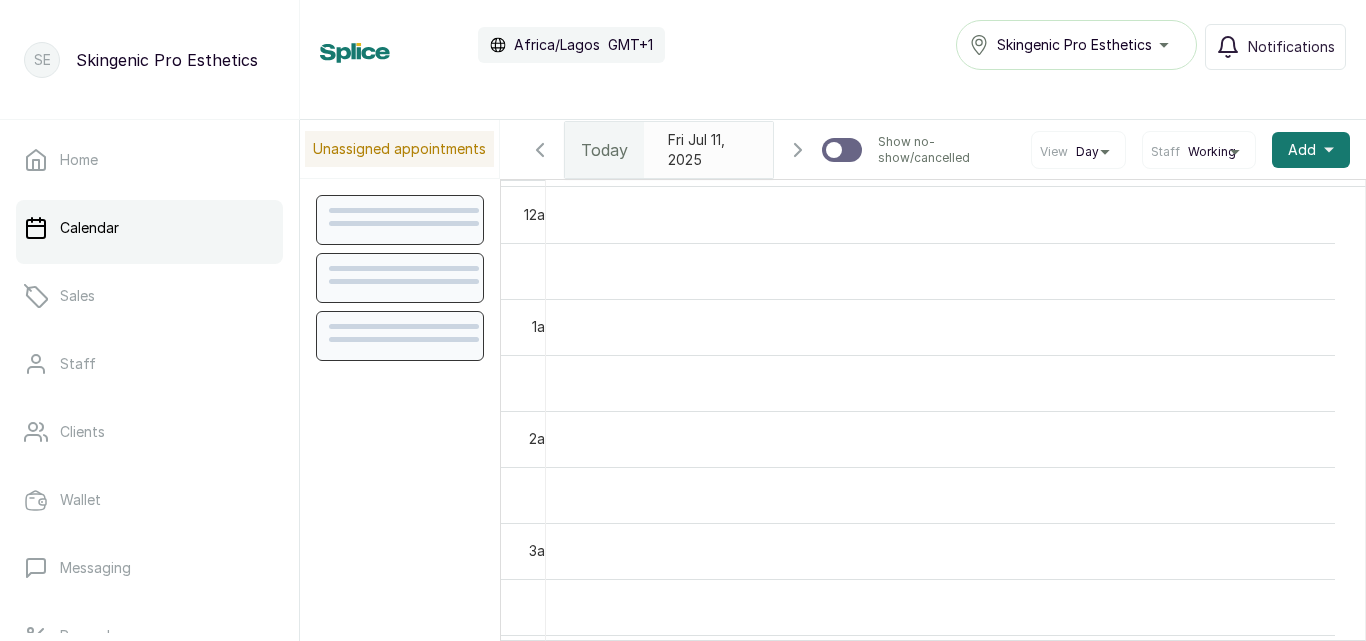 scroll, scrollTop: 0, scrollLeft: 0, axis: both 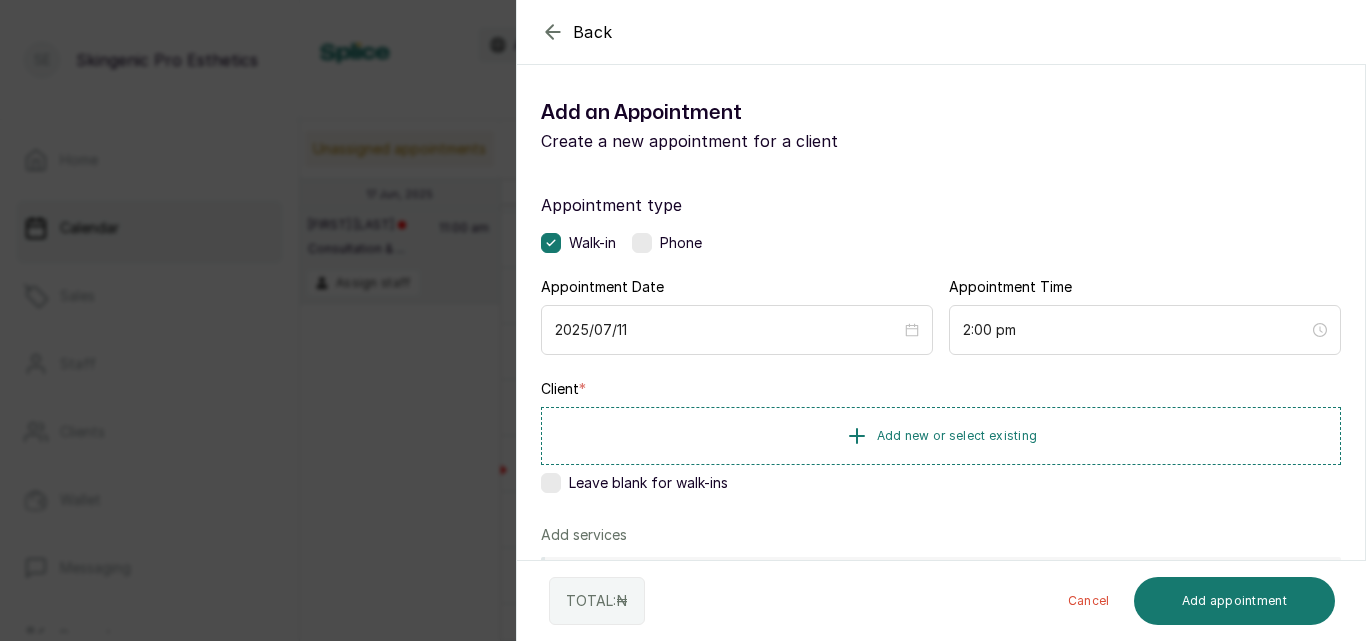 click at bounding box center (642, 243) 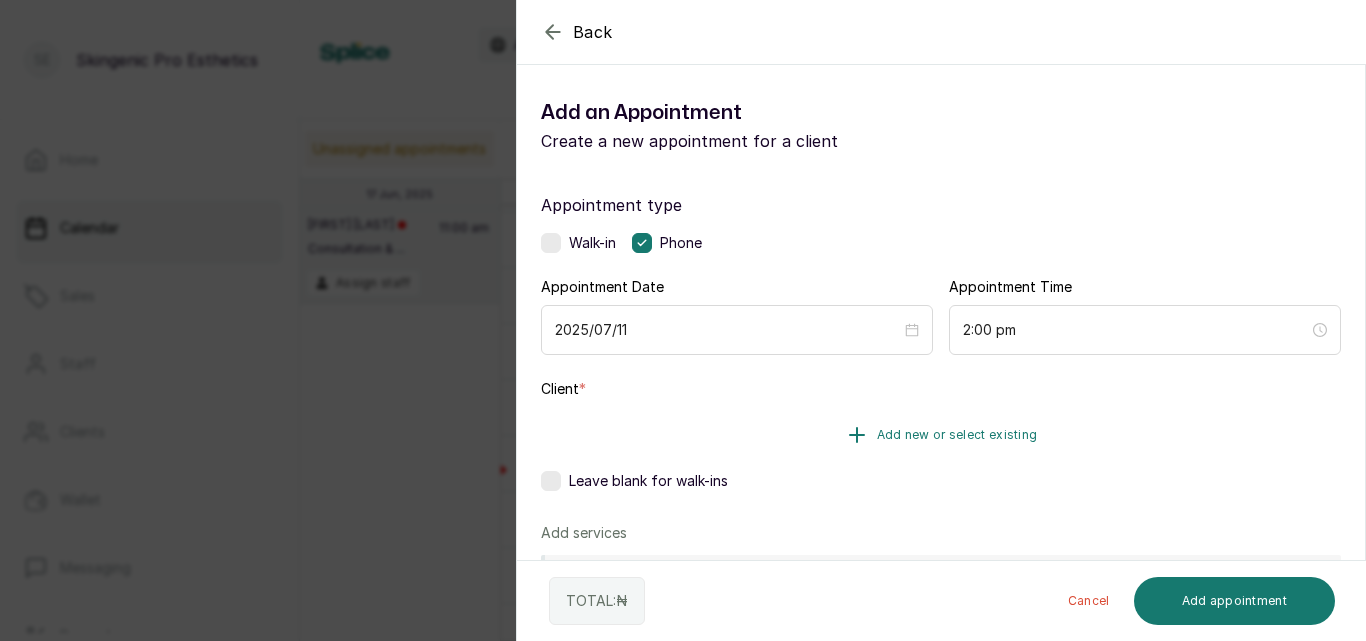 click 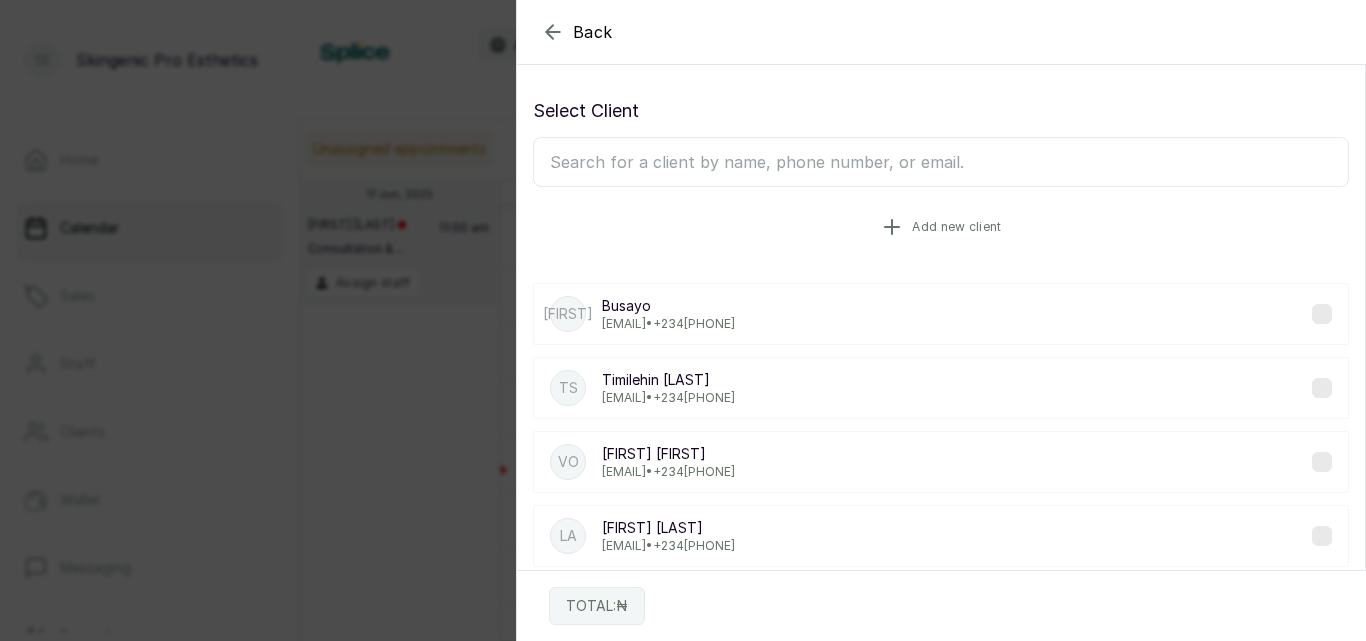 click on "Add new client" at bounding box center (956, 227) 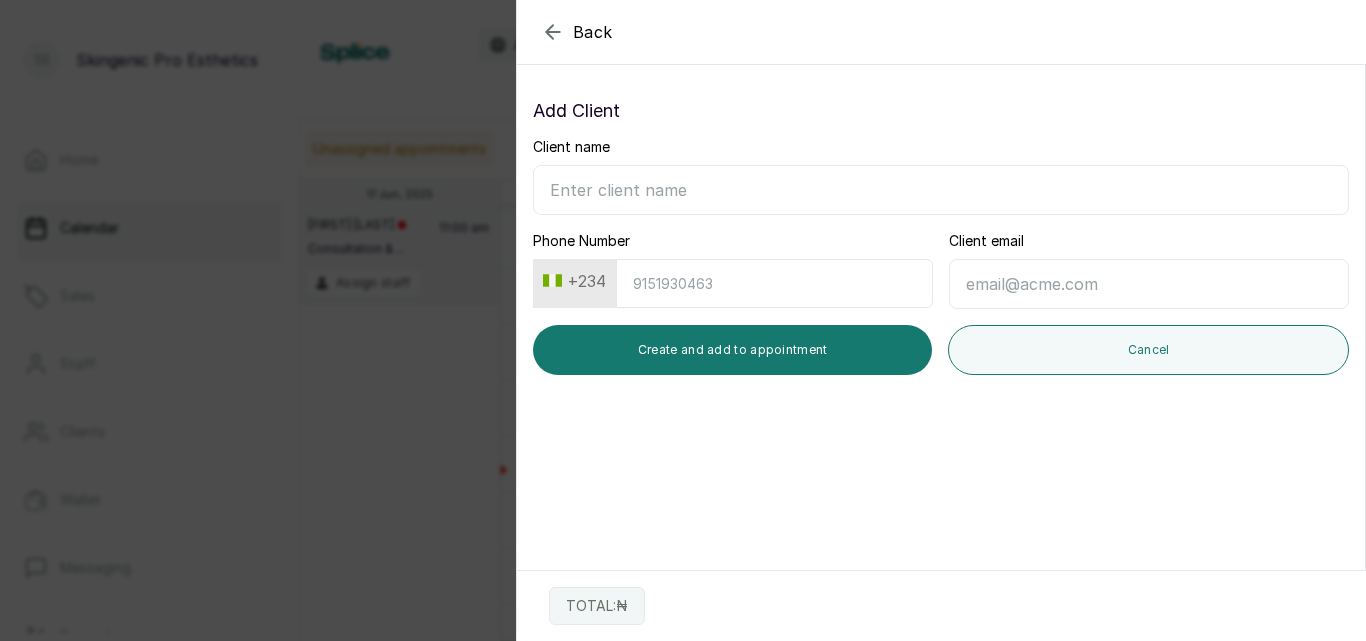 click on "Client name" at bounding box center [941, 190] 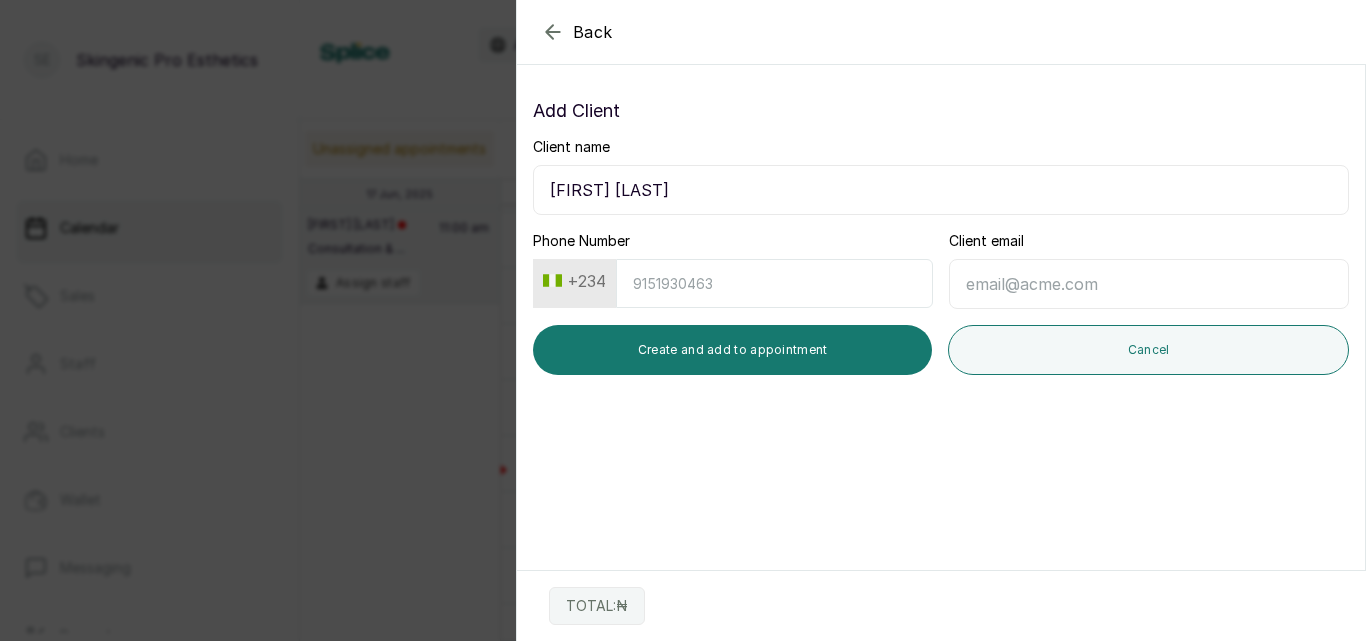 type on "[FIRST] [LAST]" 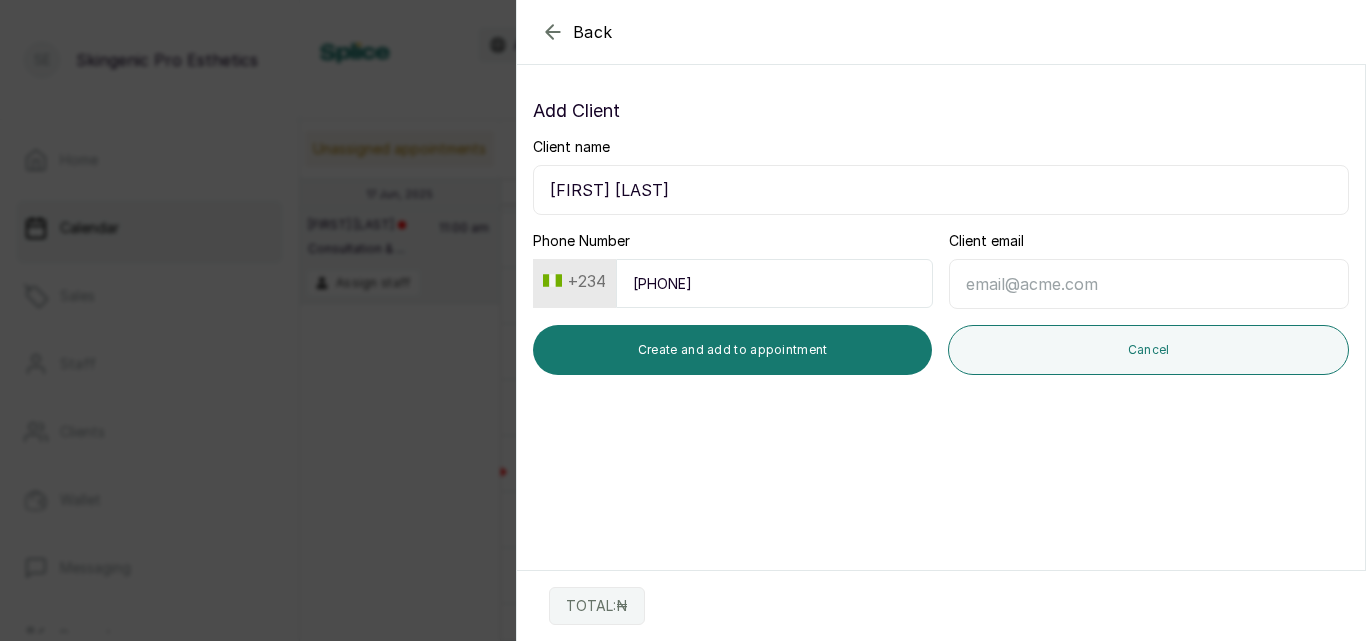 type on "[PHONE]" 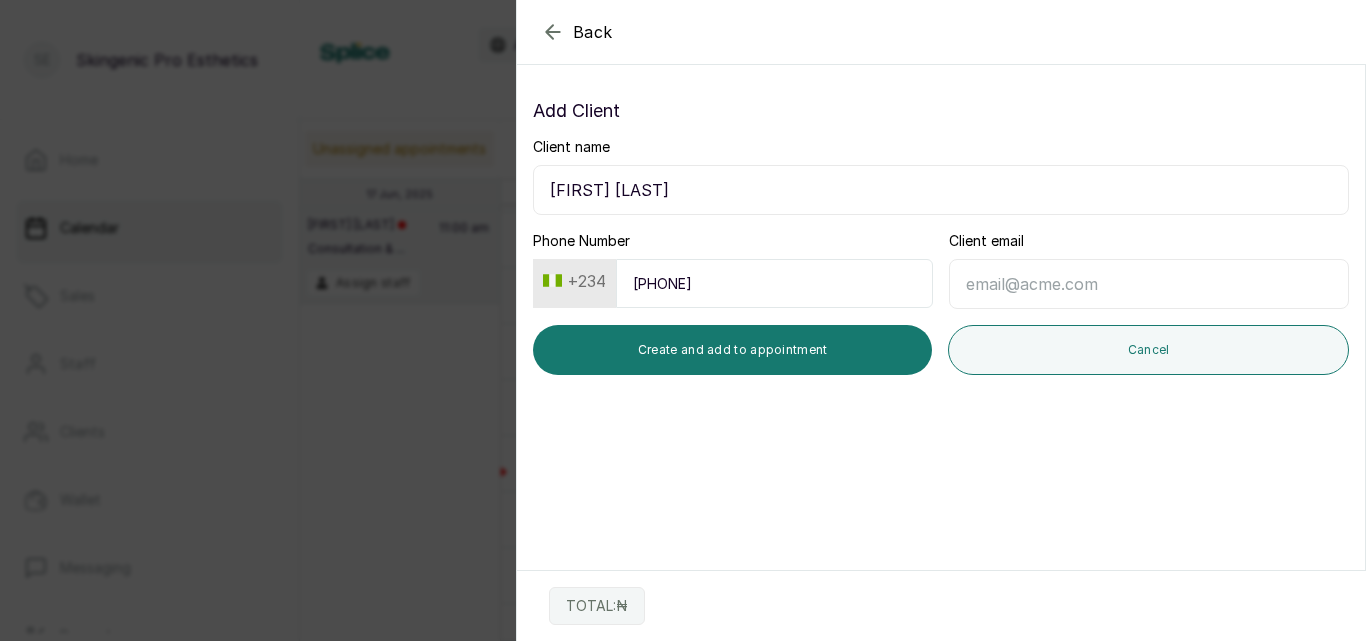 click on "Client email" at bounding box center (1149, 284) 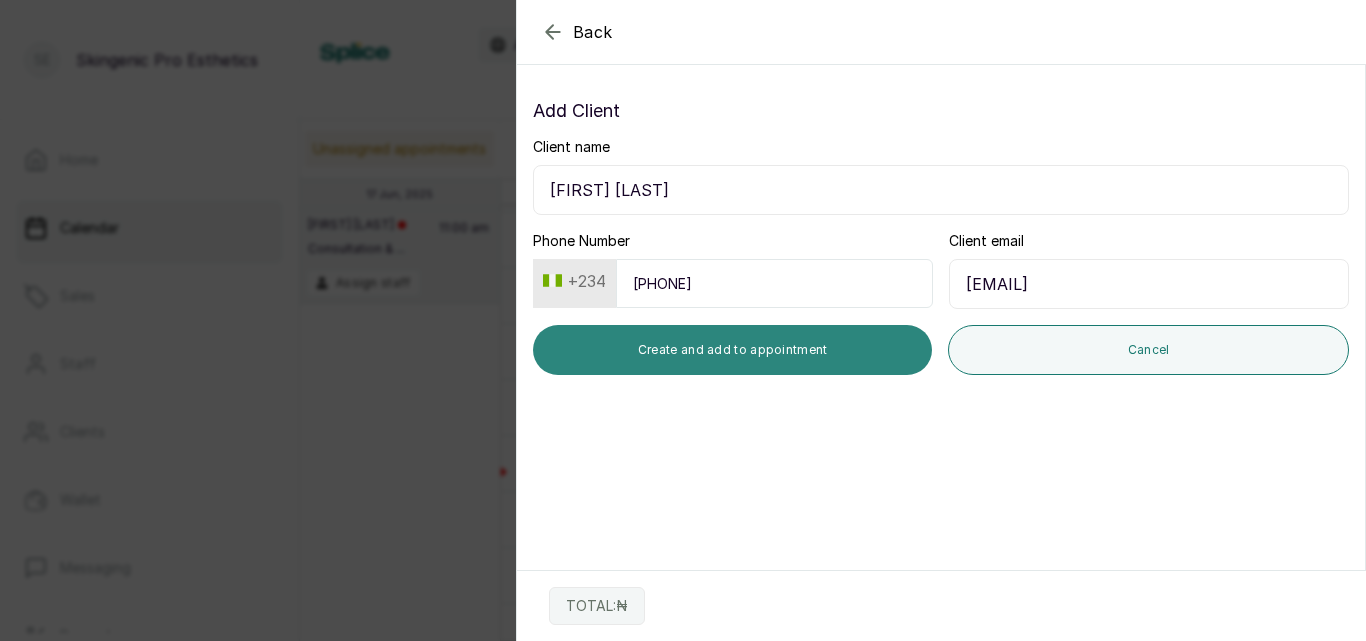 type on "[EMAIL]" 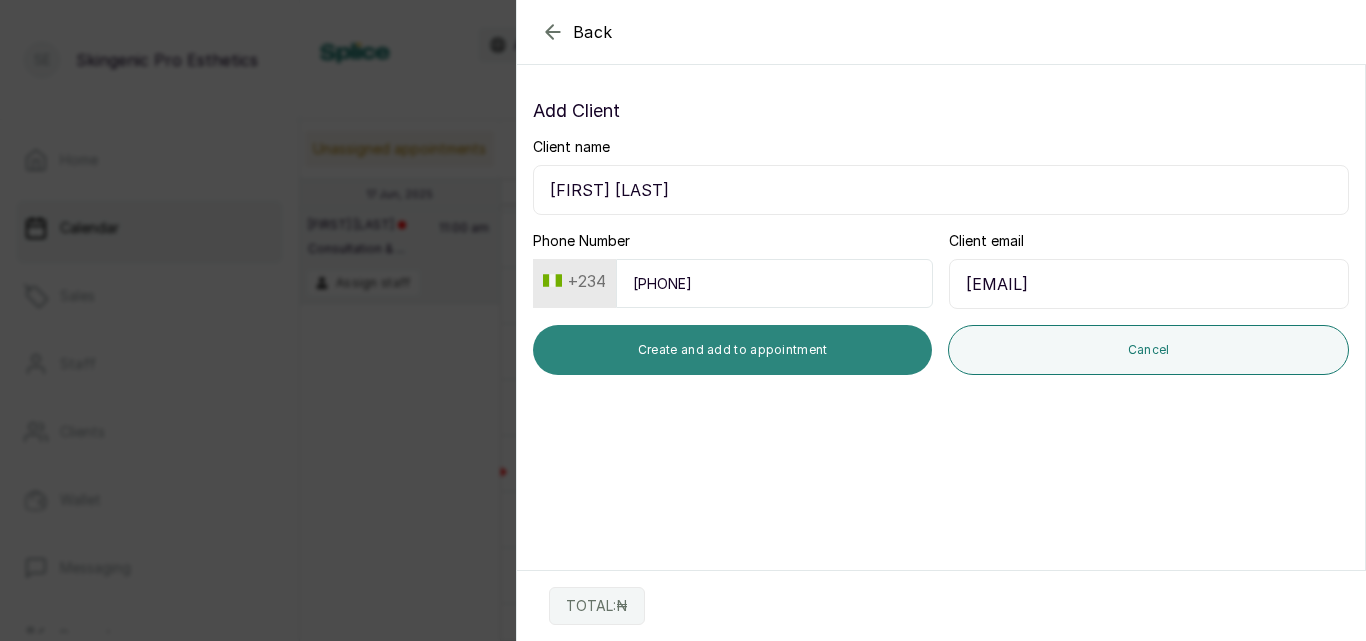click on "Create and add to appointment" at bounding box center (732, 350) 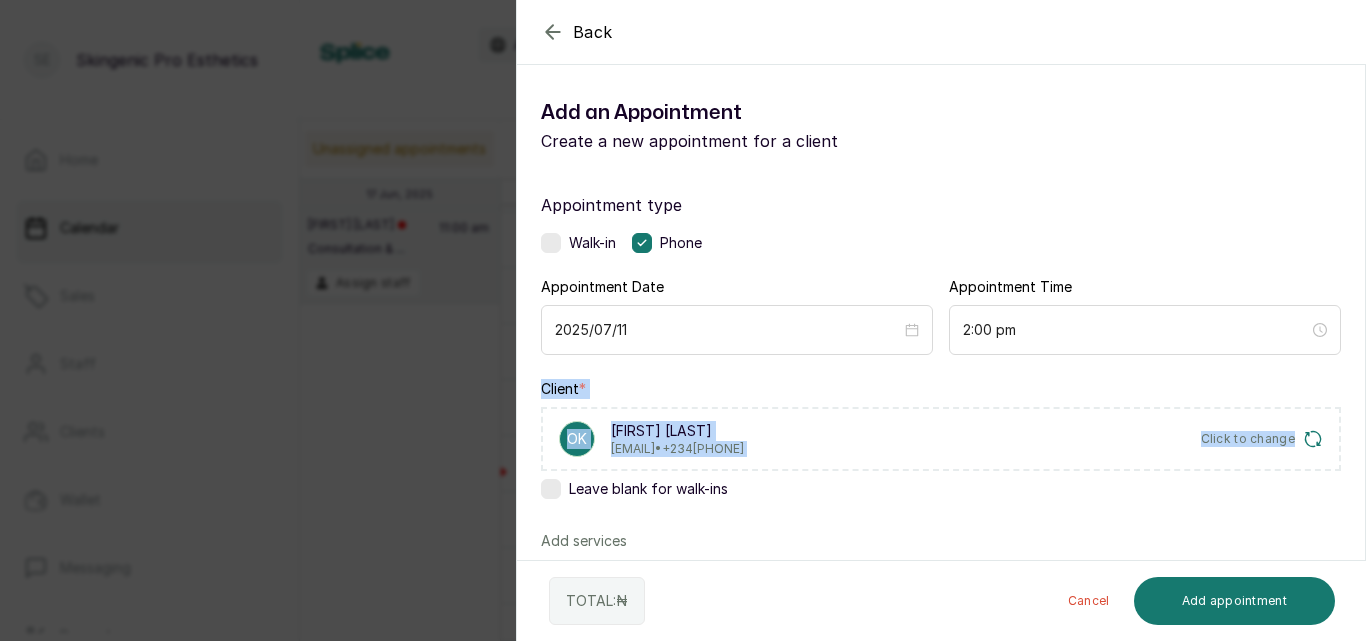 drag, startPoint x: 1349, startPoint y: 308, endPoint x: 1365, endPoint y: 358, distance: 52.49762 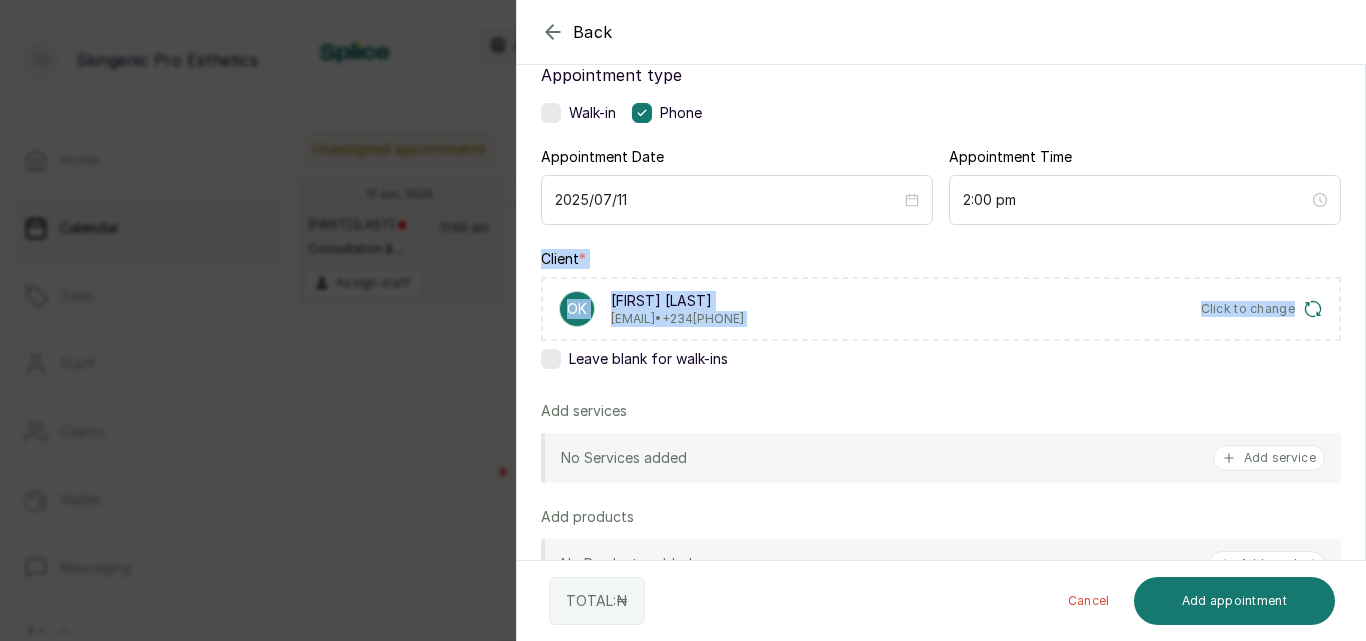 scroll, scrollTop: 146, scrollLeft: 0, axis: vertical 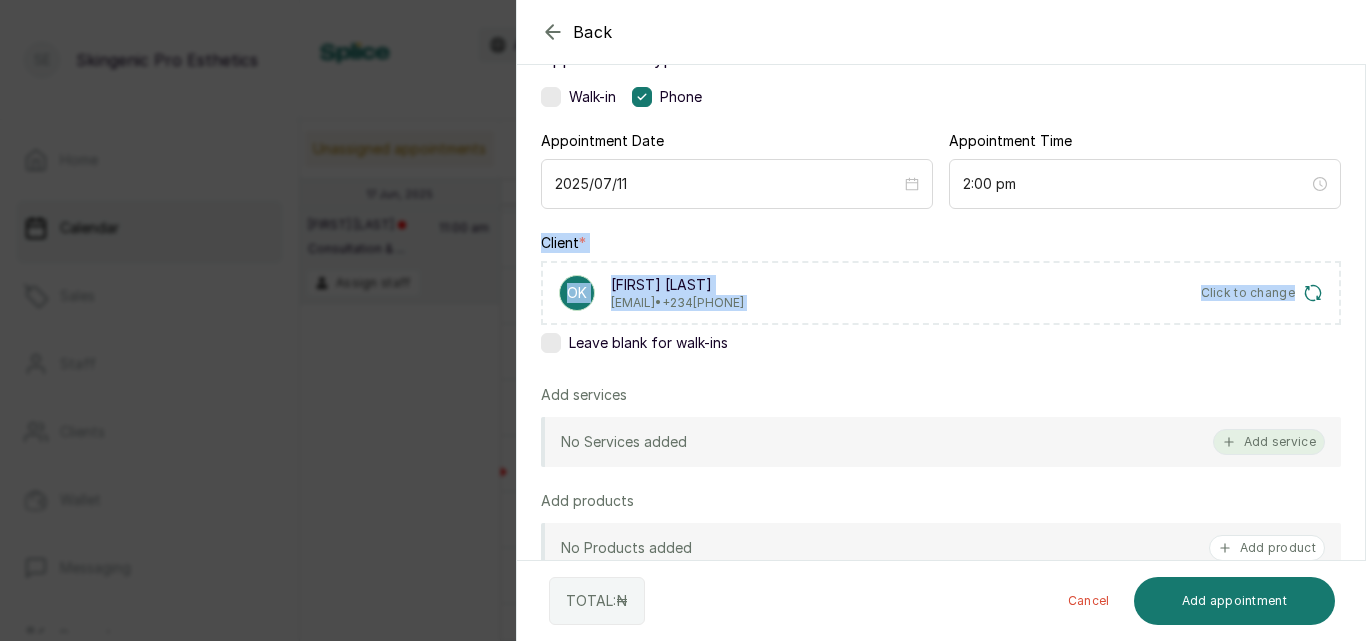 click on "Add service" at bounding box center [1269, 442] 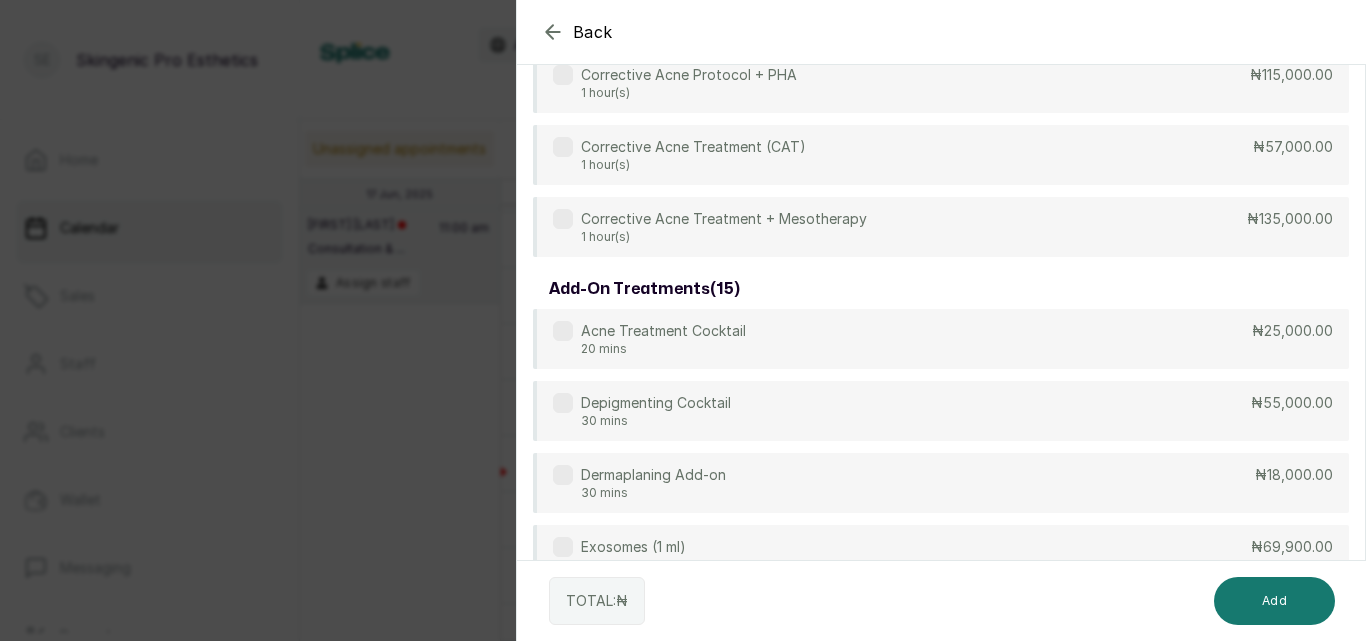 scroll, scrollTop: 80, scrollLeft: 0, axis: vertical 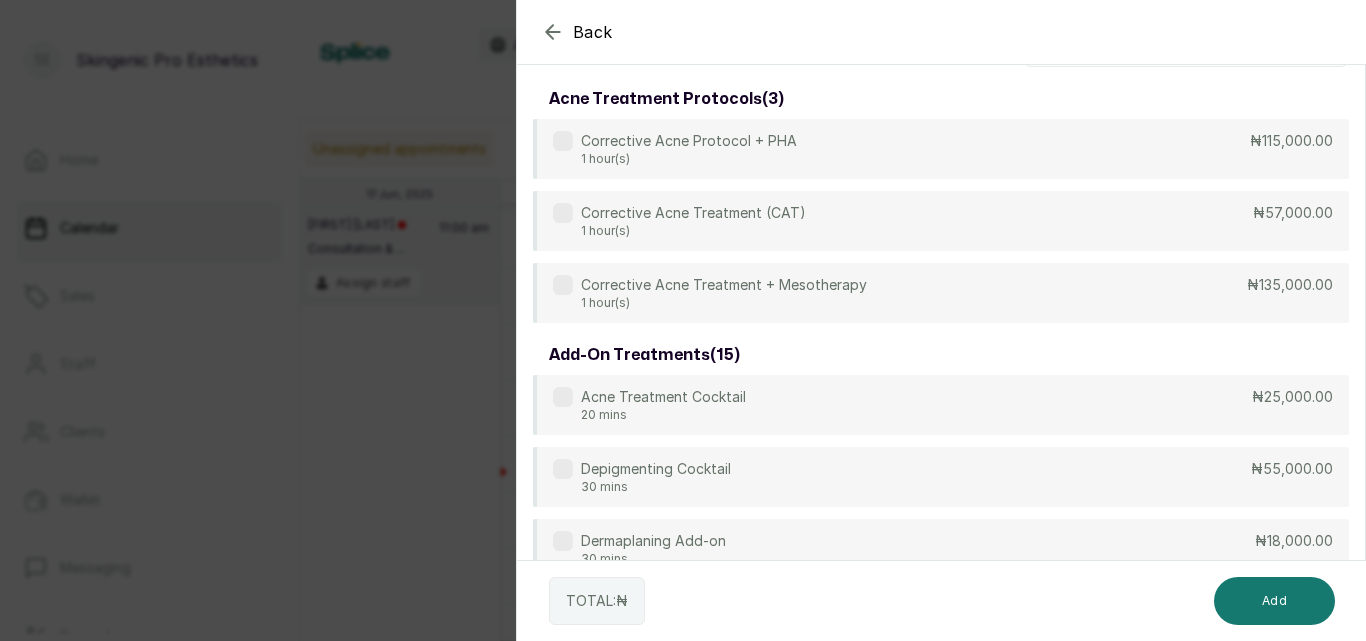 click on "Back Add Appointment Select service acne treatment protocols  ( 3 ) Corrective Acne Protocol + PHA 1 hour(s) ₦115,000.00 Corrective Acne Treatment (CAT)  1 hour(s) ₦57,000.00 Corrective Acne Treatment + Mesotherapy 1 hour(s) ₦135,000.00 add-on treatments  ( 15 ) Acne Treatment Cocktail 20 mins ₦25,000.00 Depigmenting Cocktail 30 mins ₦55,000.00 Dermaplaning Add-on 30 mins ₦18,000.00 Exosomes (1 ml) 30 mins ₦69,900.00 Exosomes (2ml) 30 mins ₦137,000.00 HFQ (High Frequency Therapy) - 10Mins HFQ 10 mins ₦8,000.00 HFQ (High Frequency Therapy) - 20 Mins HFQ 20 mins ₦15,000.00 HFQ (High Frequency Therapy) - 30Mins HFQ 30 mins ₦22,000.00 PDT Led Therapy - 15 Mins PDT 15 mins ₦13,500.00 PDT Led Therapy - 25 Mins PDT 25 mins ₦15,500.00 PDT Led Therapy - 30 Mins PDT 30 mins ₦17,000.00 PDT Led Therapy - 45mins PDT 45 mins ₦23,700.00 Rejuvenating Cocktails 30 mins ₦37,000.00 Ultrasonic Dermabrasion 25 mins ₦12,000.00 Vitamin Cocktails 30 mins ₦22,000.00 chemical peels  ( 17 )  ( 9 )" at bounding box center [941, 320] 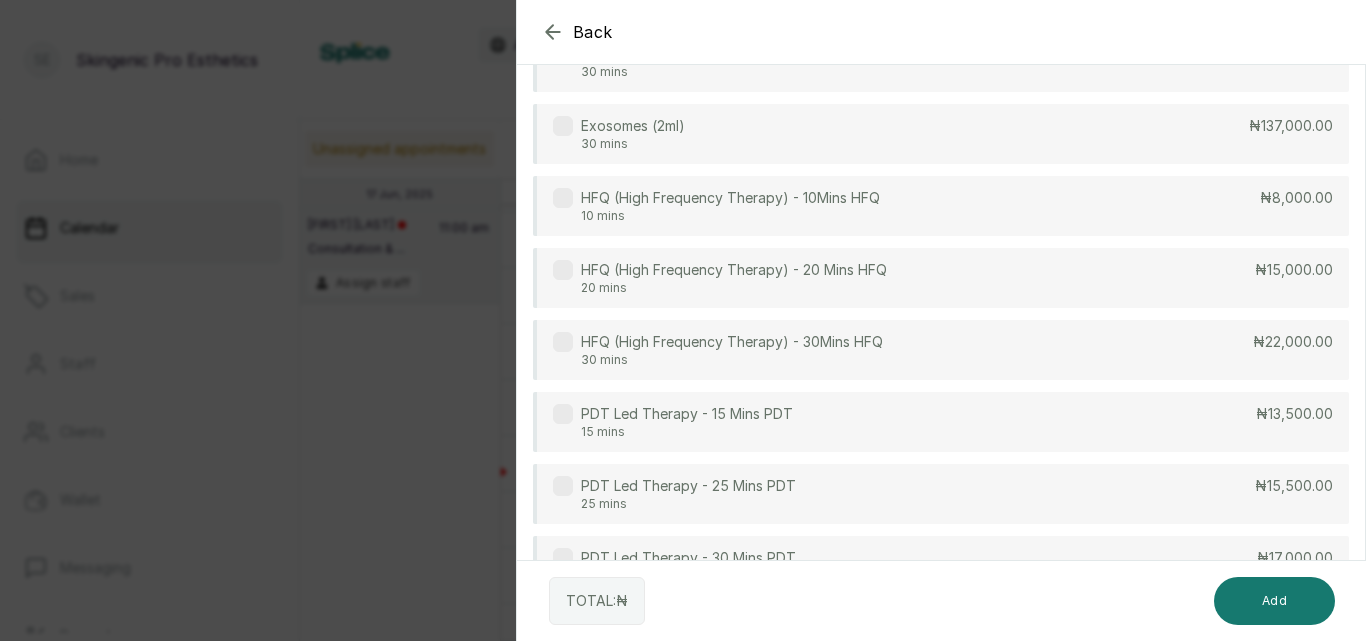 scroll, scrollTop: 1198, scrollLeft: 0, axis: vertical 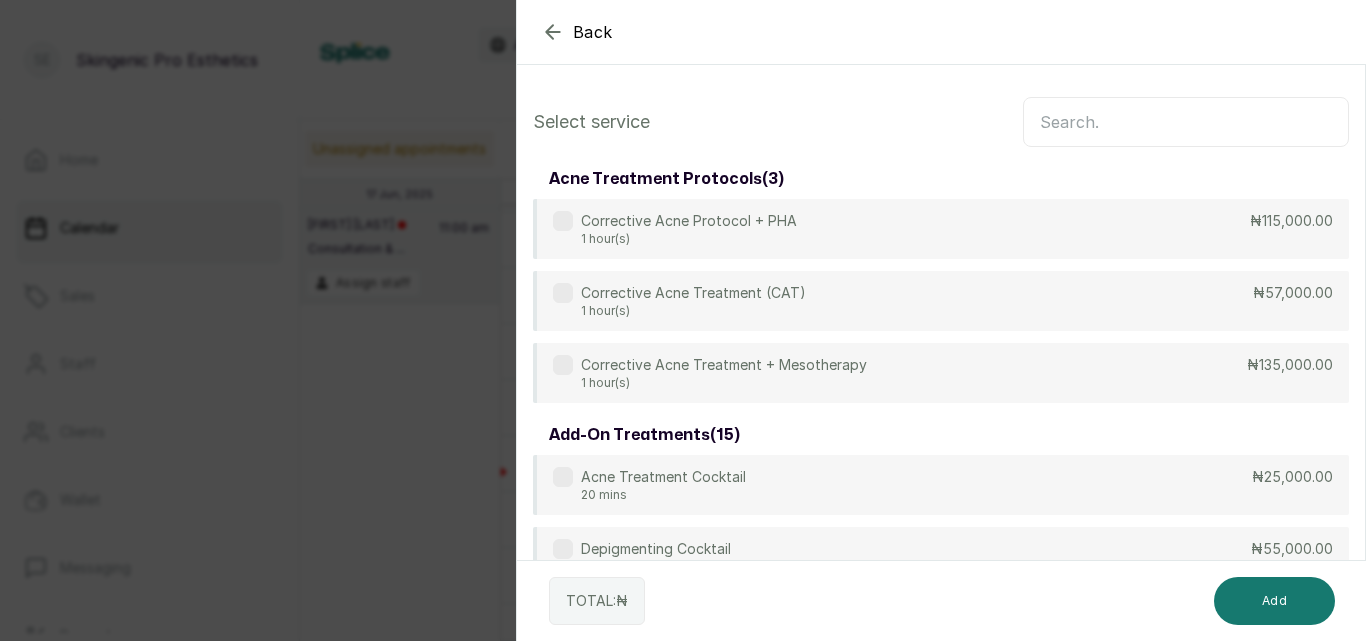 click at bounding box center [1186, 122] 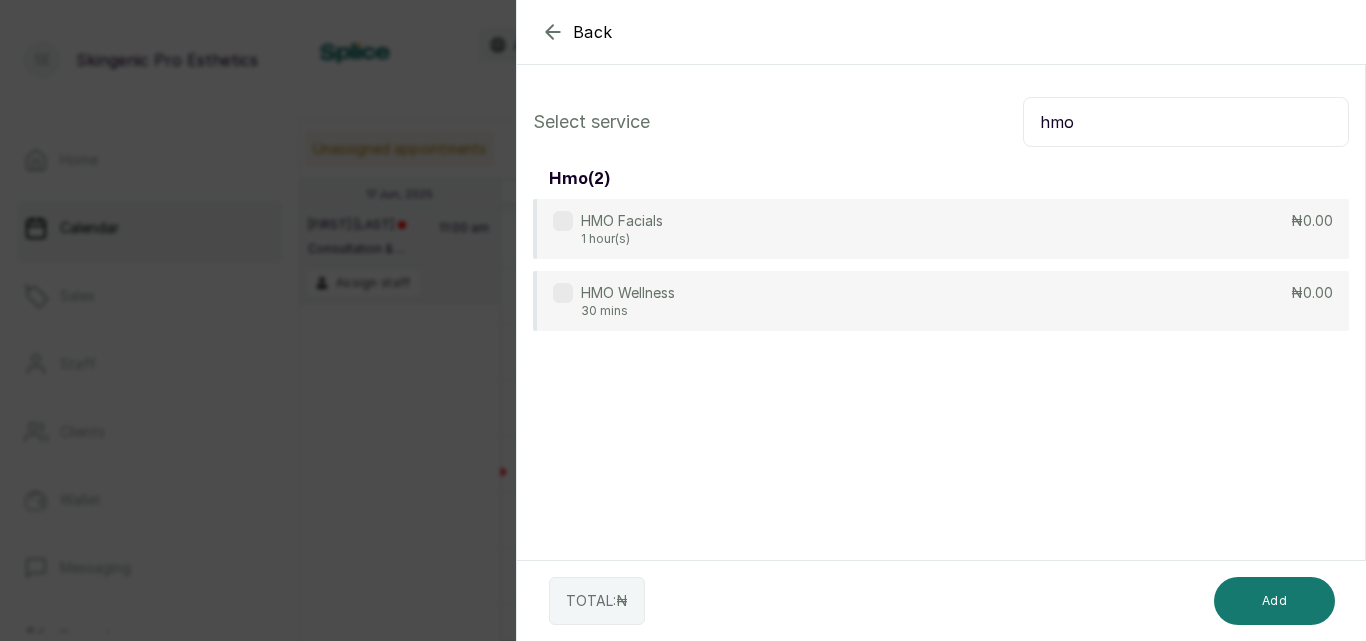 type on "hmo" 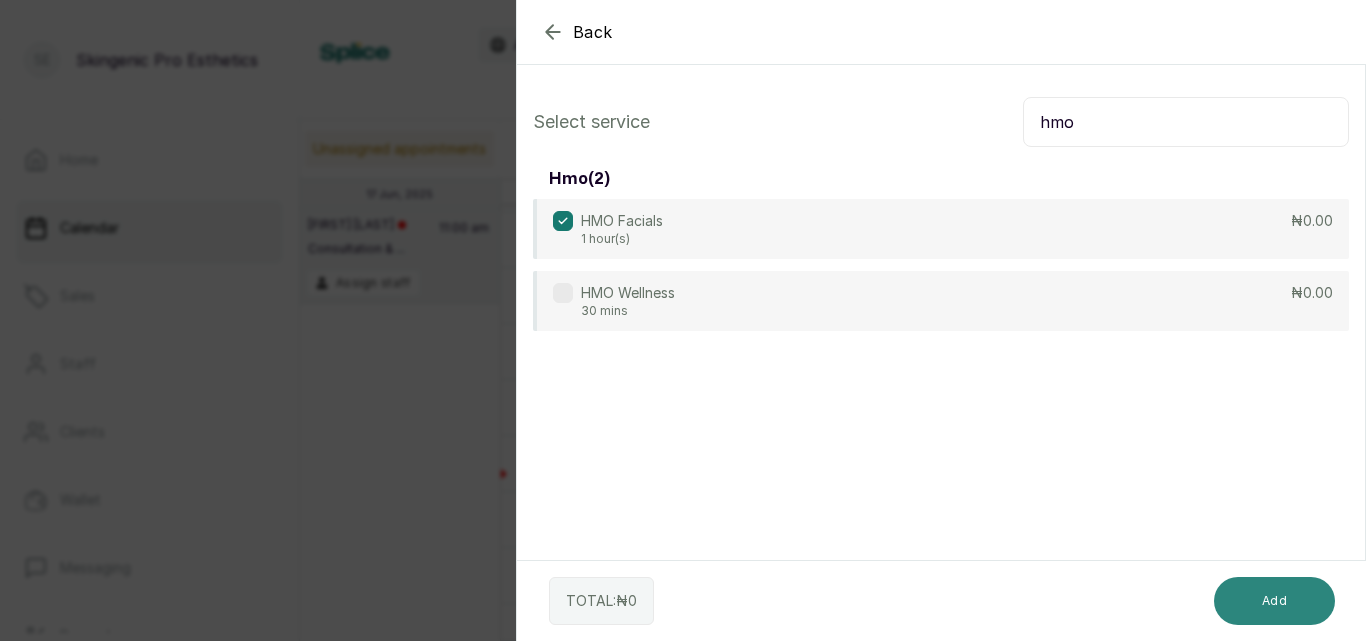click on "Add" at bounding box center (1274, 601) 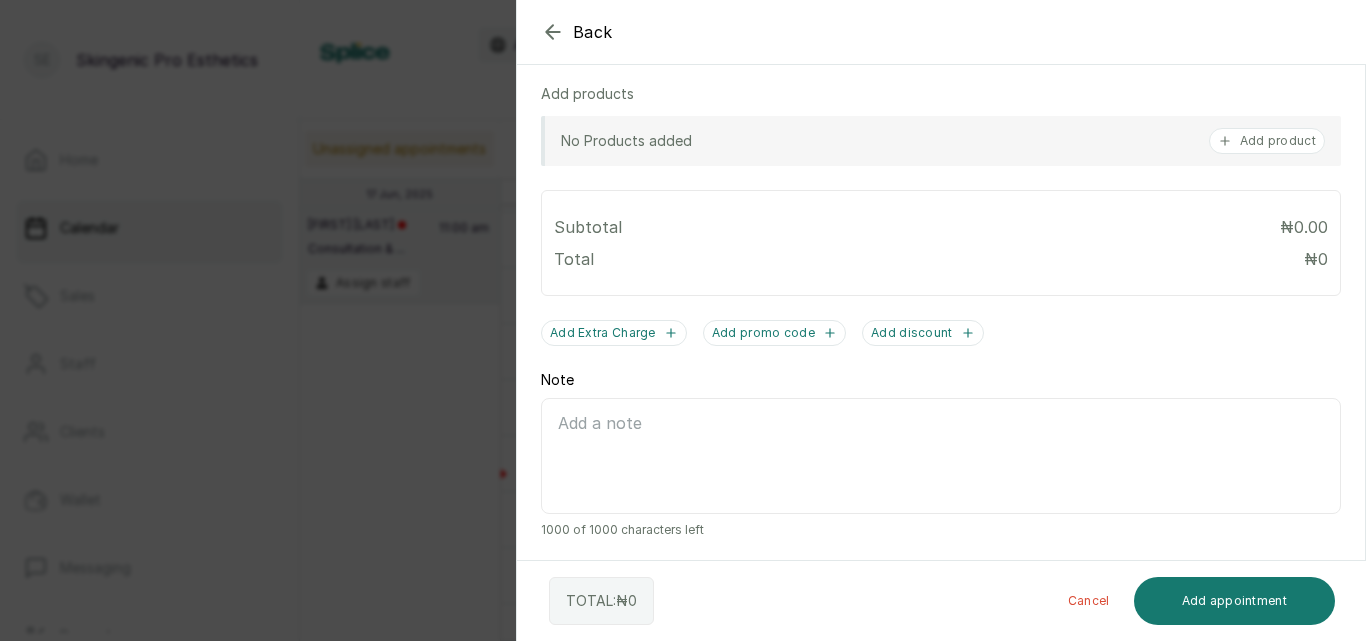 scroll, scrollTop: 573, scrollLeft: 0, axis: vertical 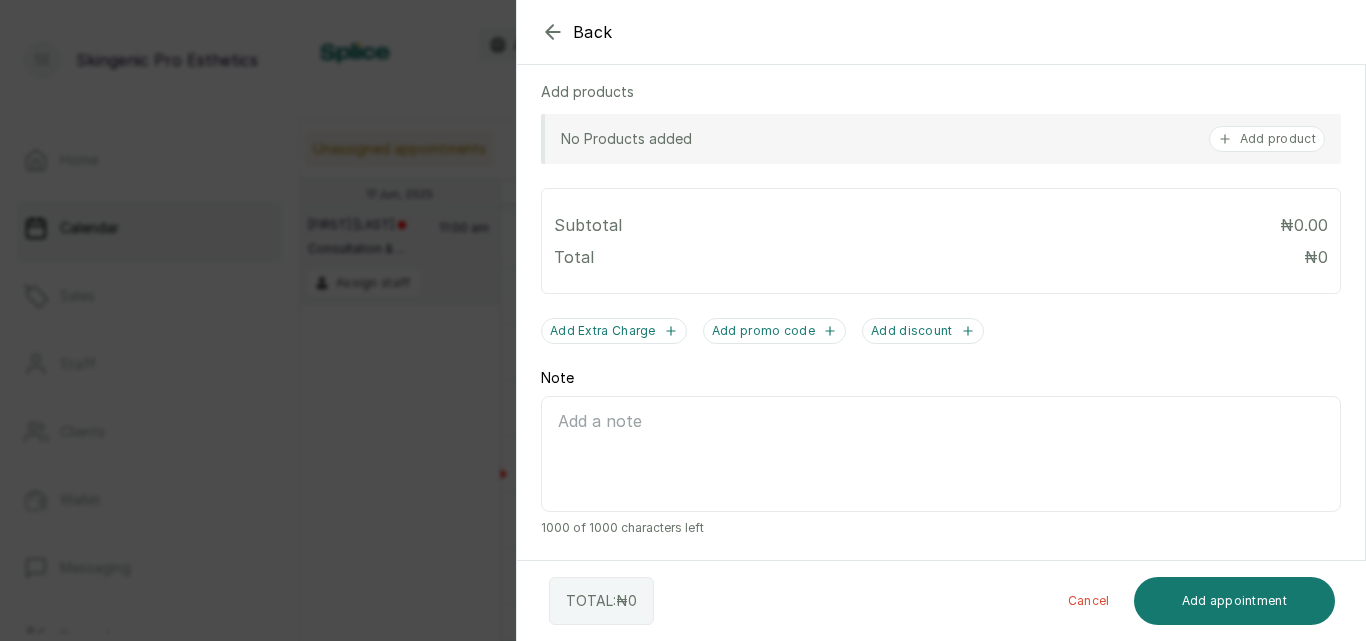 click on "Note" at bounding box center [941, 454] 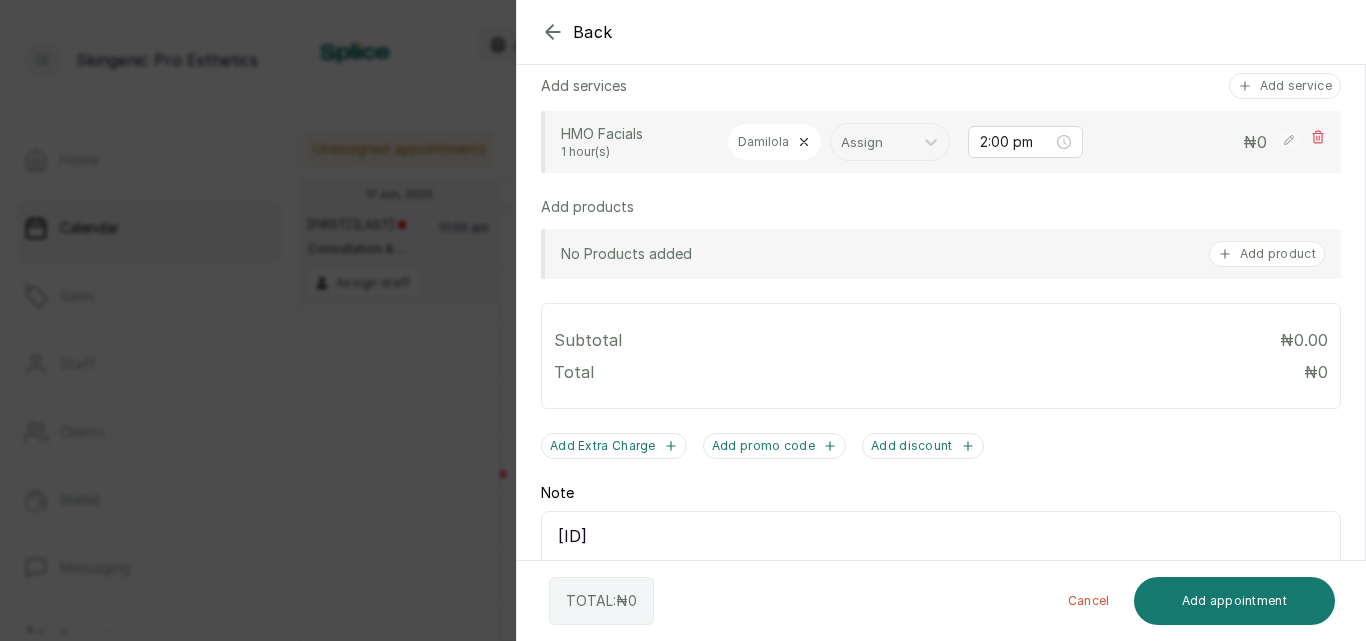 scroll, scrollTop: 457, scrollLeft: 0, axis: vertical 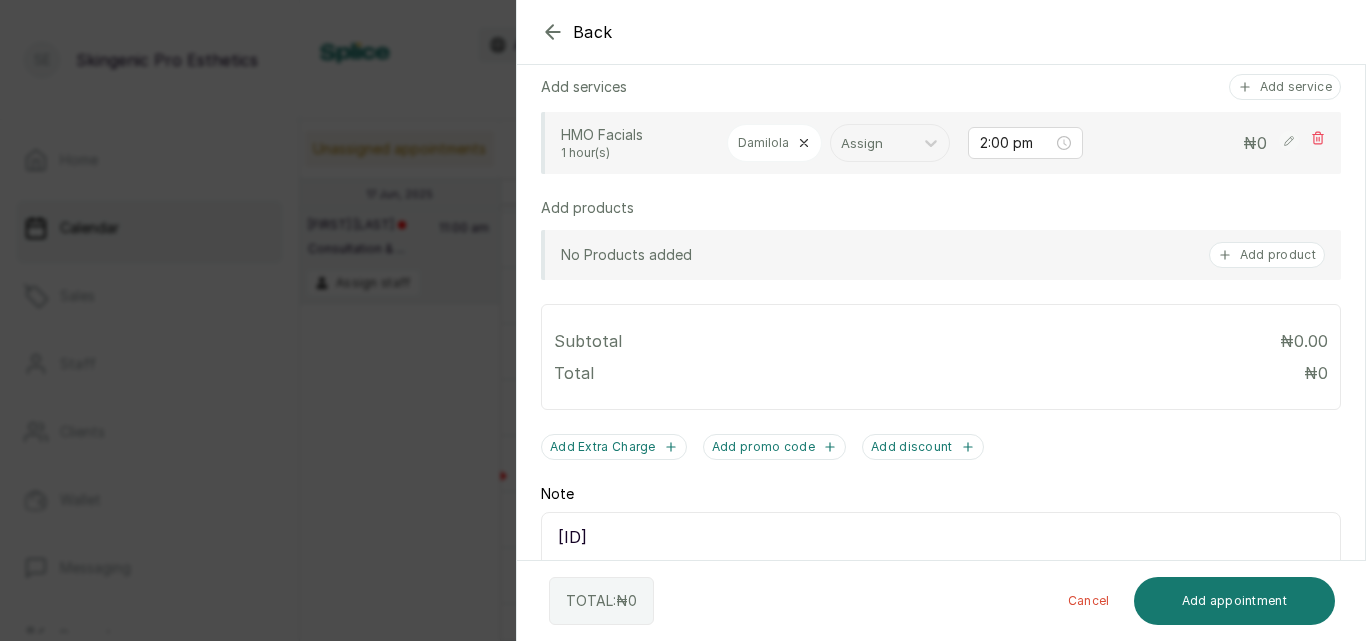 type on "[ID]" 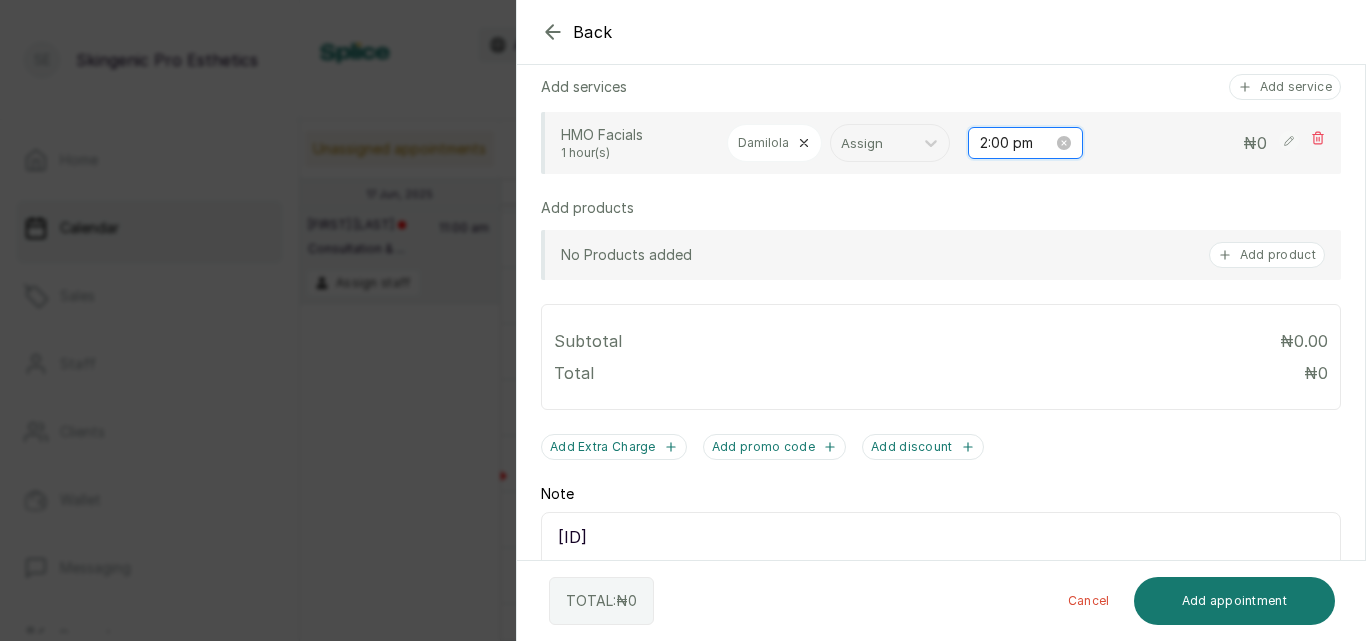 click on "2:00 pm" at bounding box center (1016, 143) 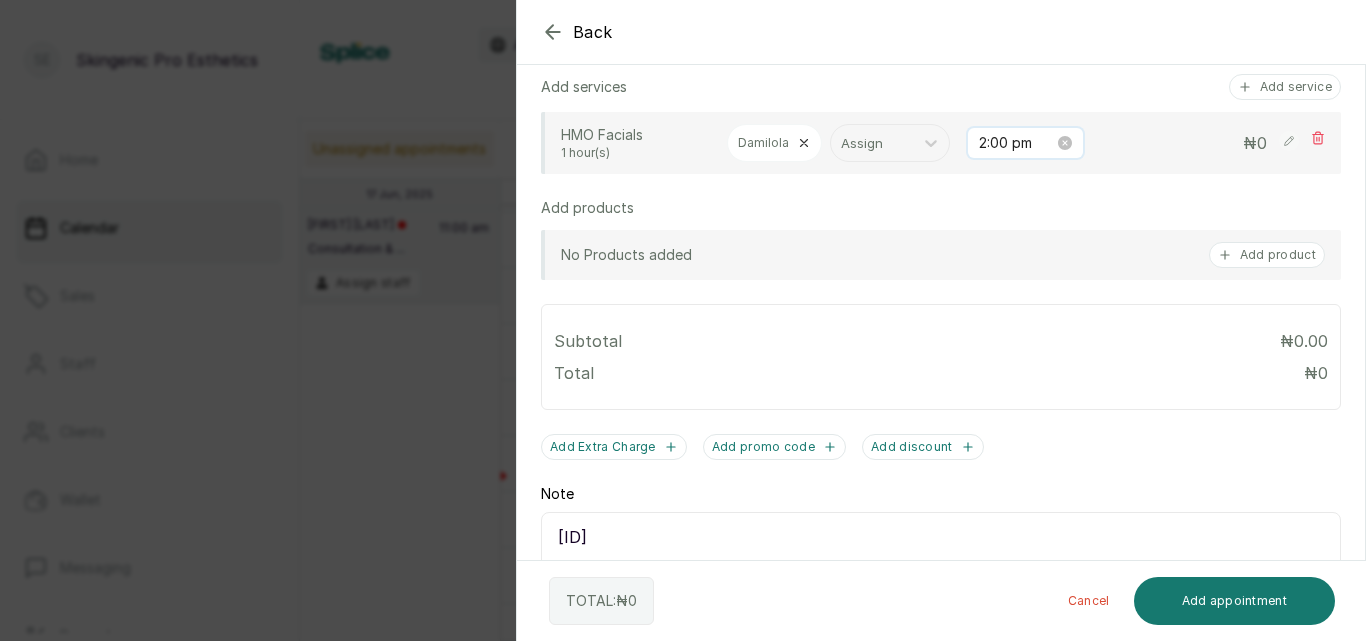 scroll, scrollTop: 56, scrollLeft: 0, axis: vertical 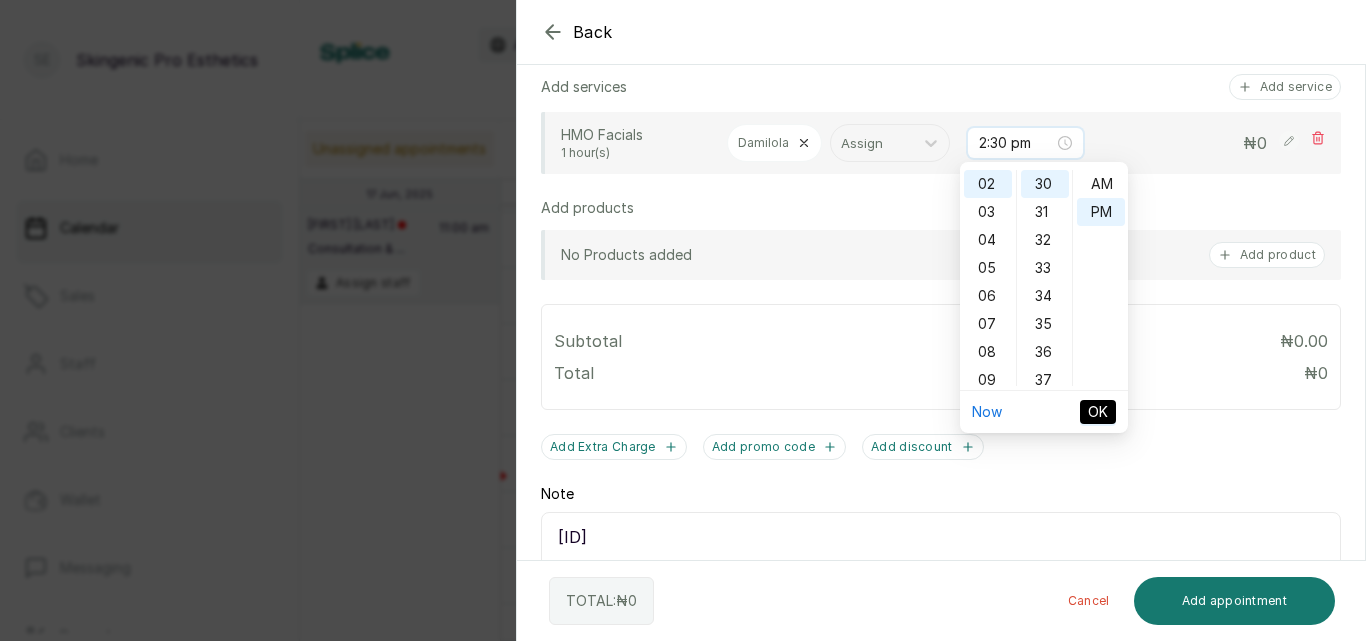 type on "2:30 pm" 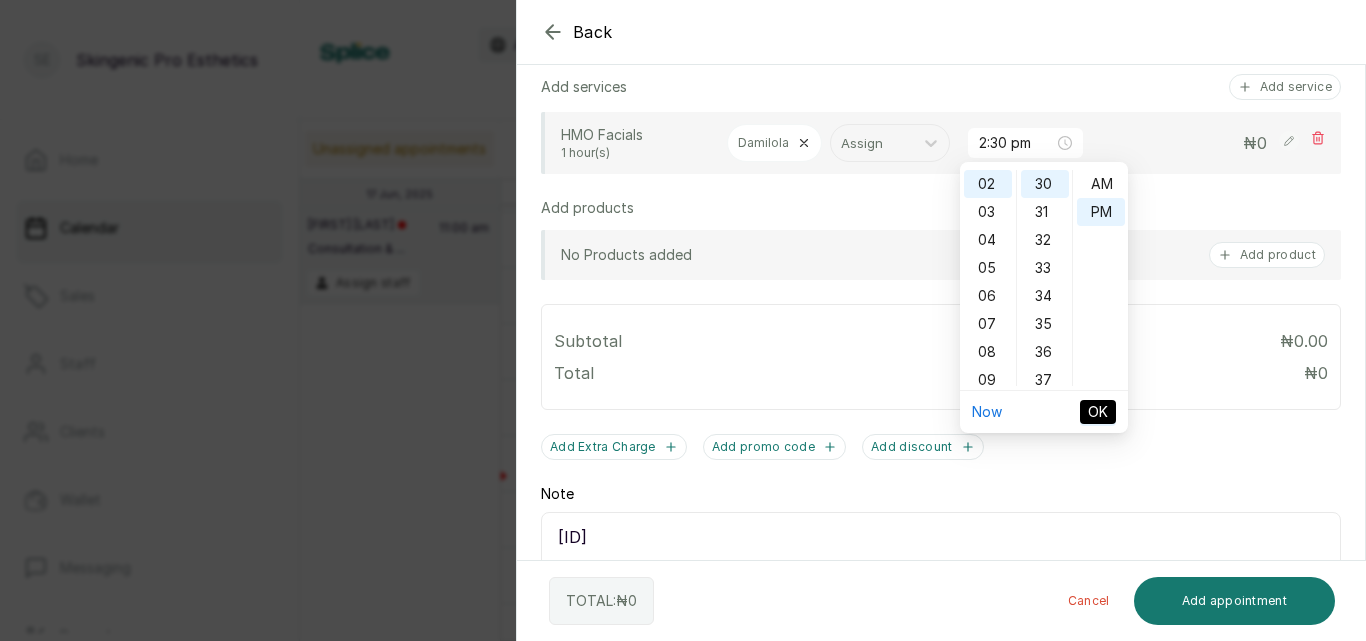 click on "OK" at bounding box center [1098, 412] 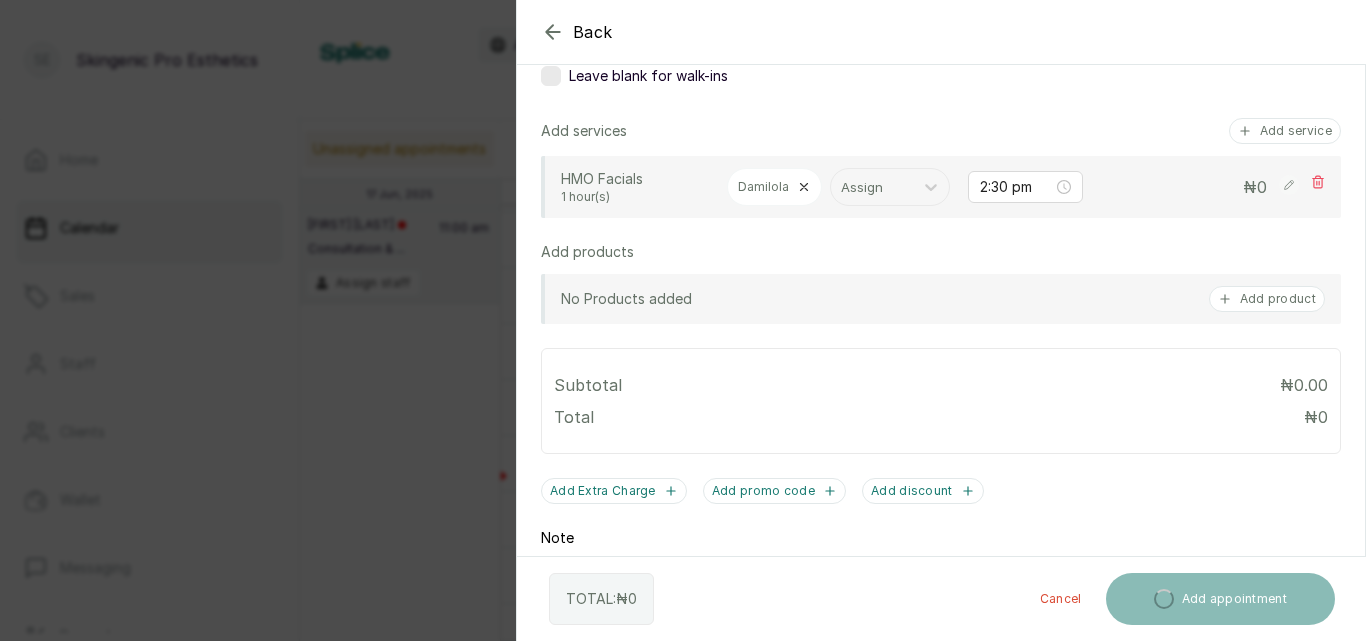 scroll, scrollTop: 485, scrollLeft: 0, axis: vertical 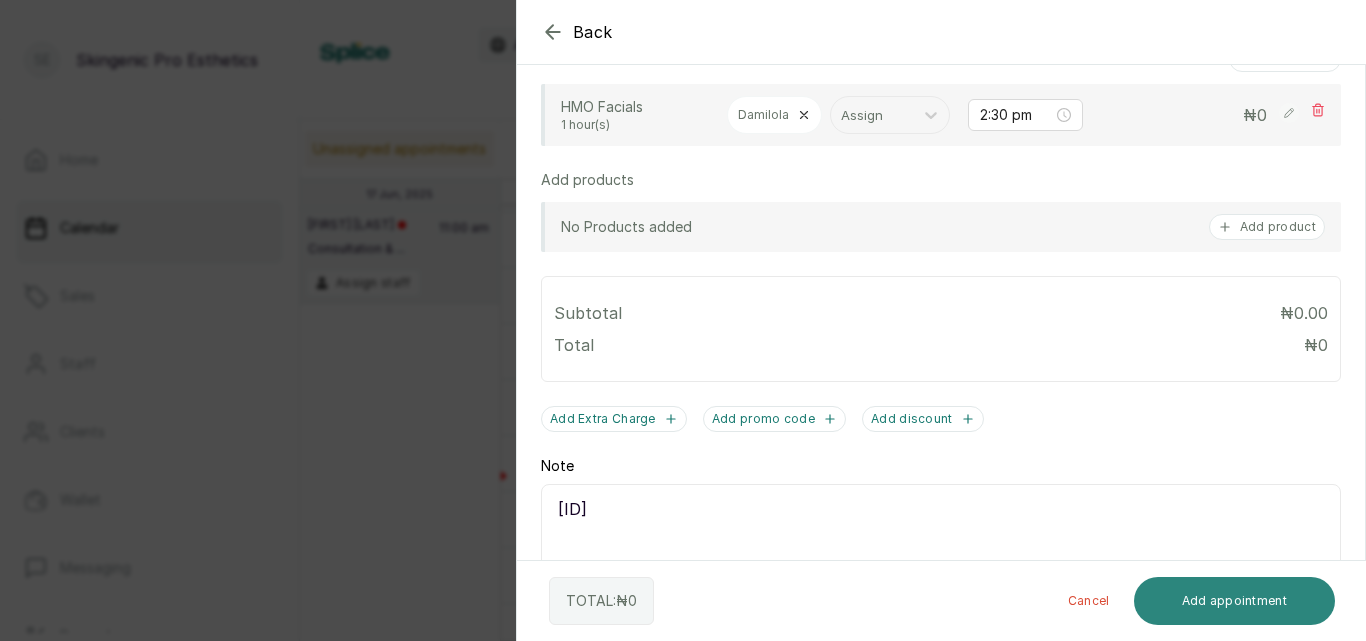 click on "Add appointment" at bounding box center (1235, 601) 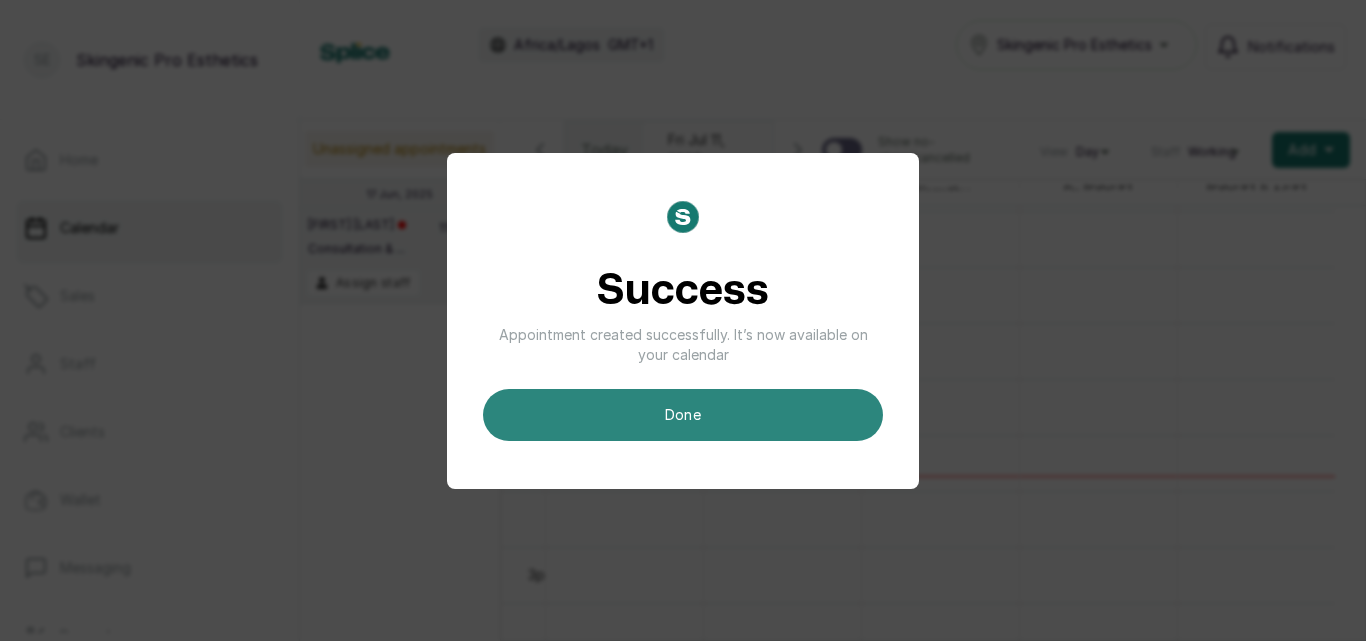 click on "done" at bounding box center (683, 415) 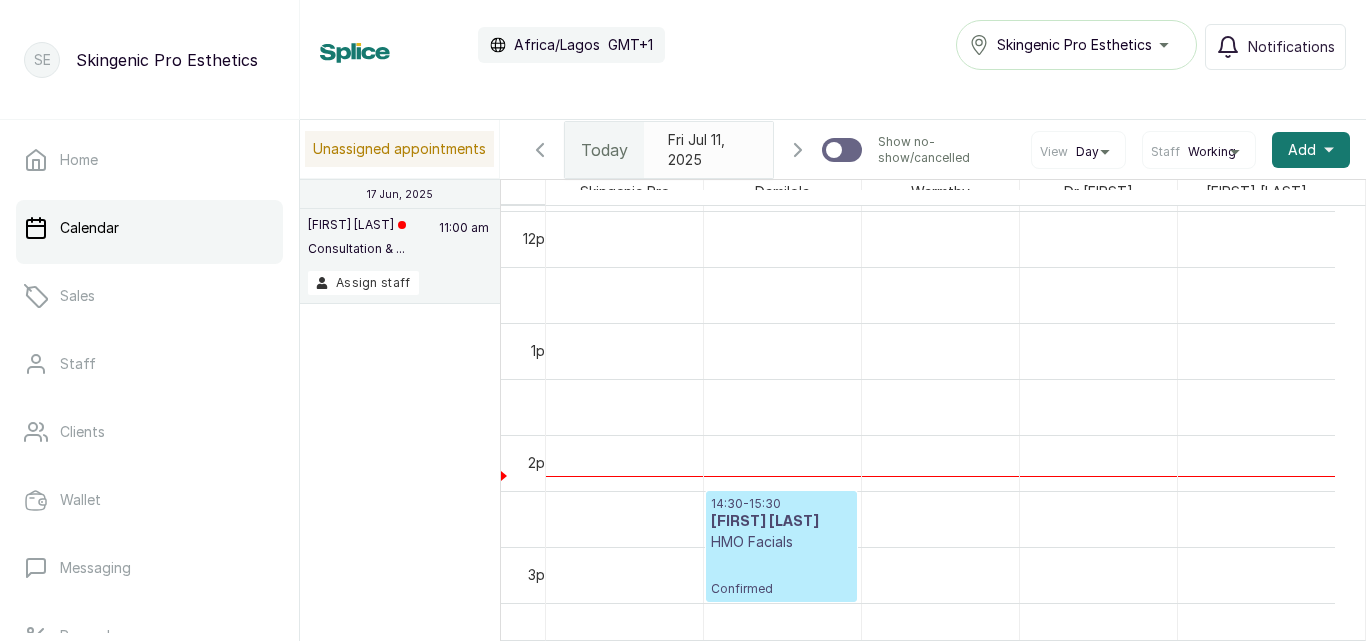 scroll, scrollTop: 673, scrollLeft: 0, axis: vertical 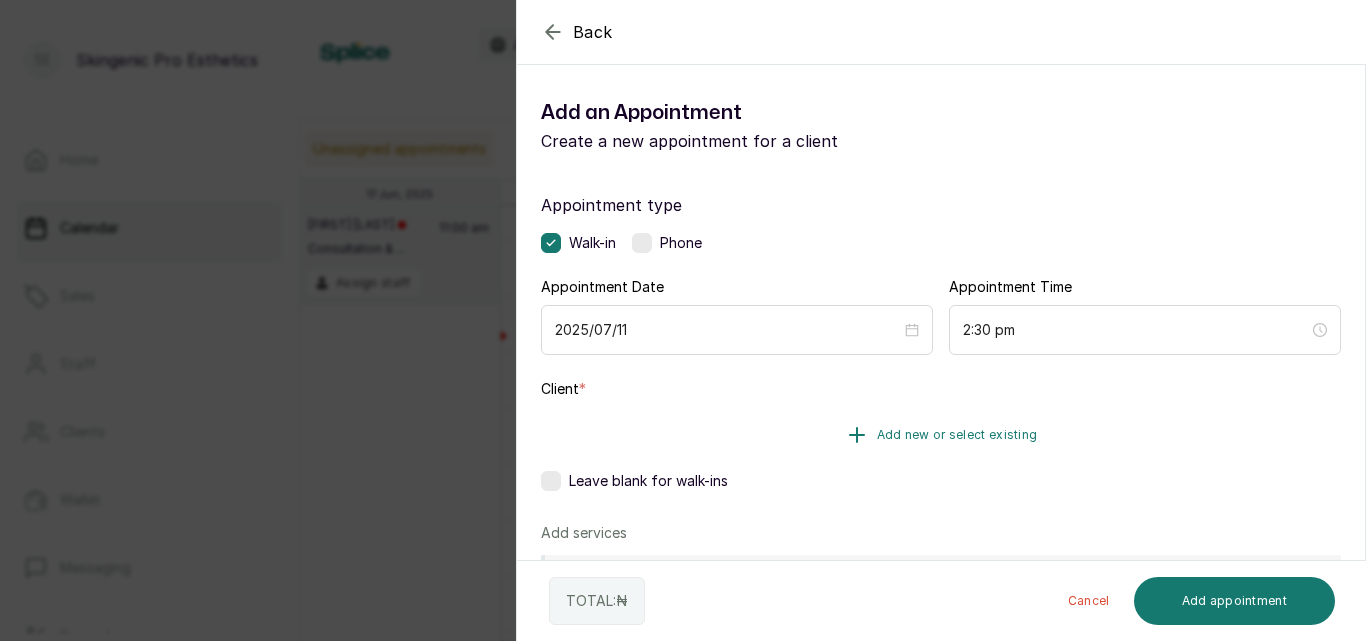 click on "Add new or select existing" at bounding box center [941, 435] 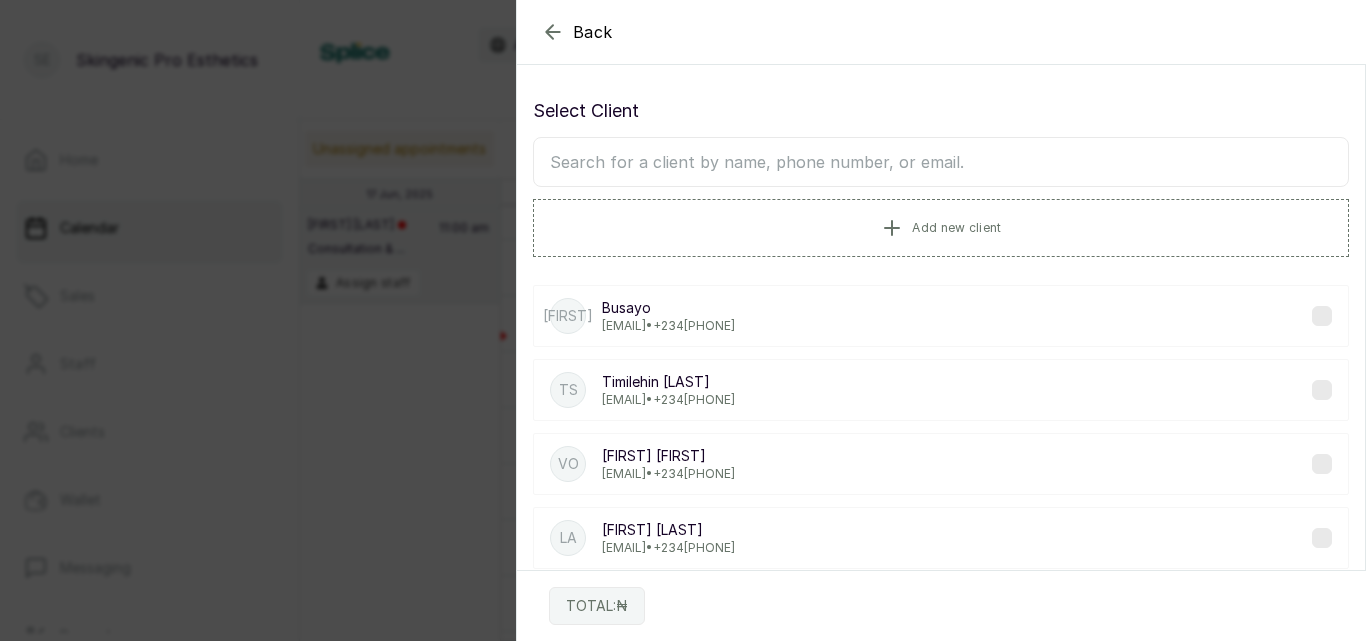 click at bounding box center (941, 162) 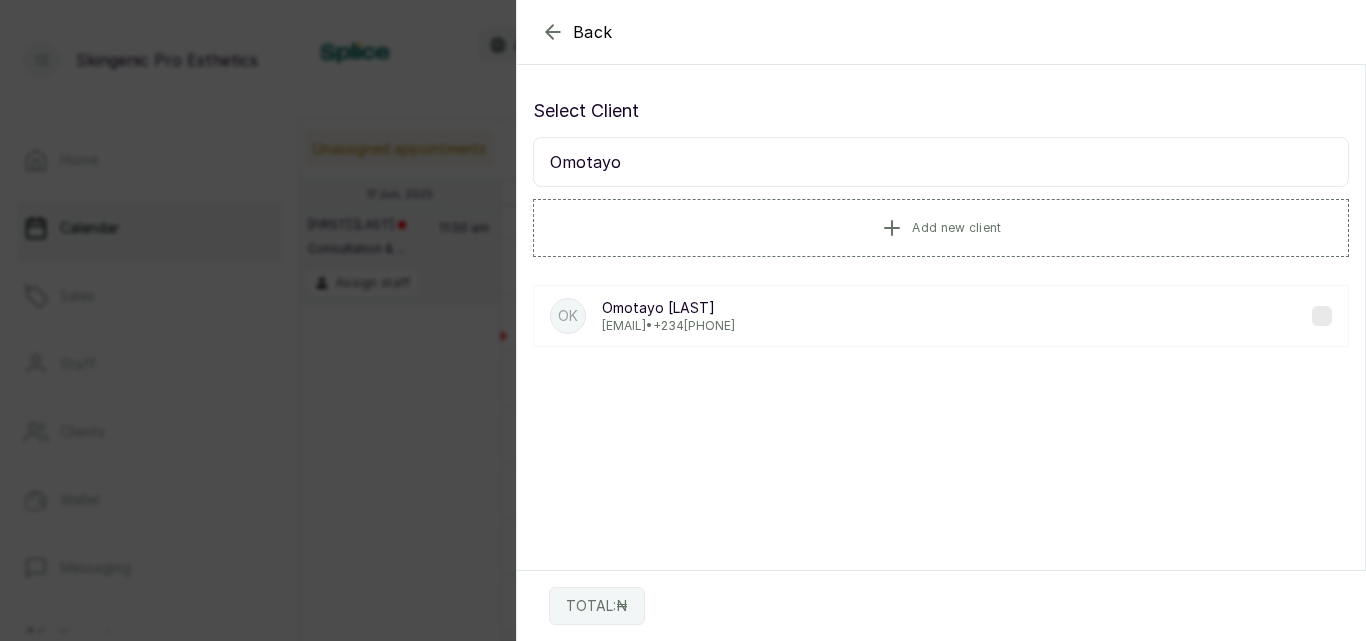 type on "Omotayo" 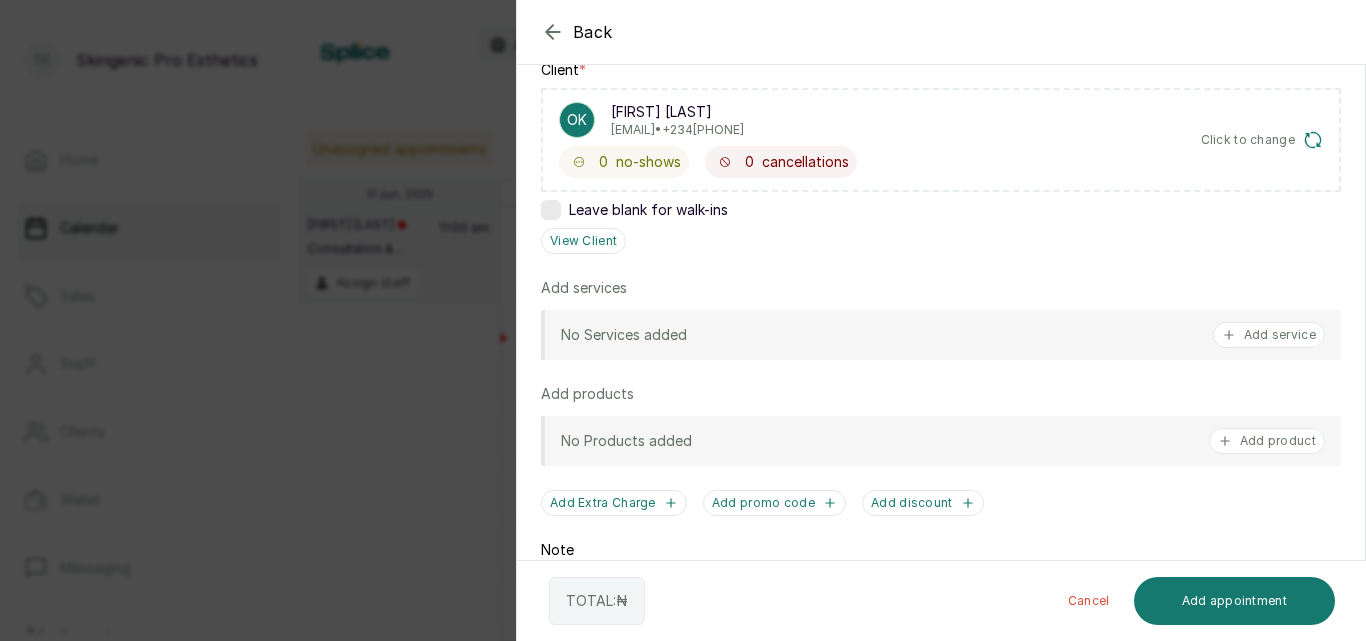 scroll, scrollTop: 315, scrollLeft: 0, axis: vertical 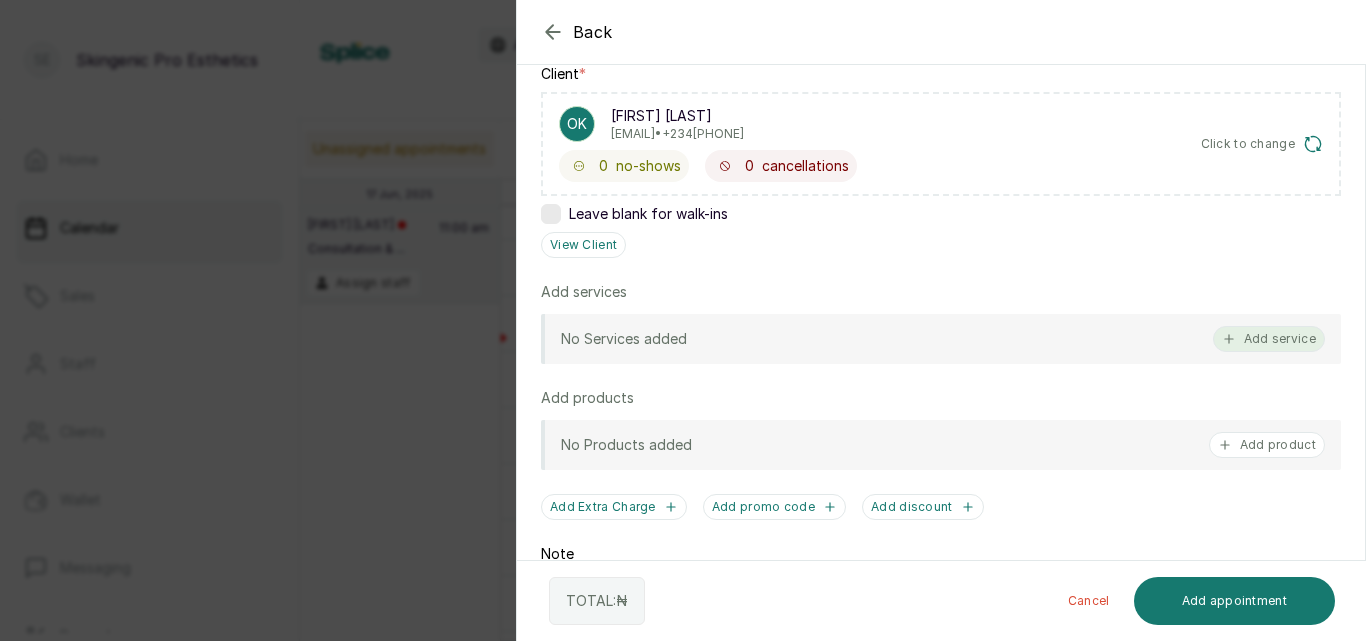 click on "Add service" at bounding box center [1269, 339] 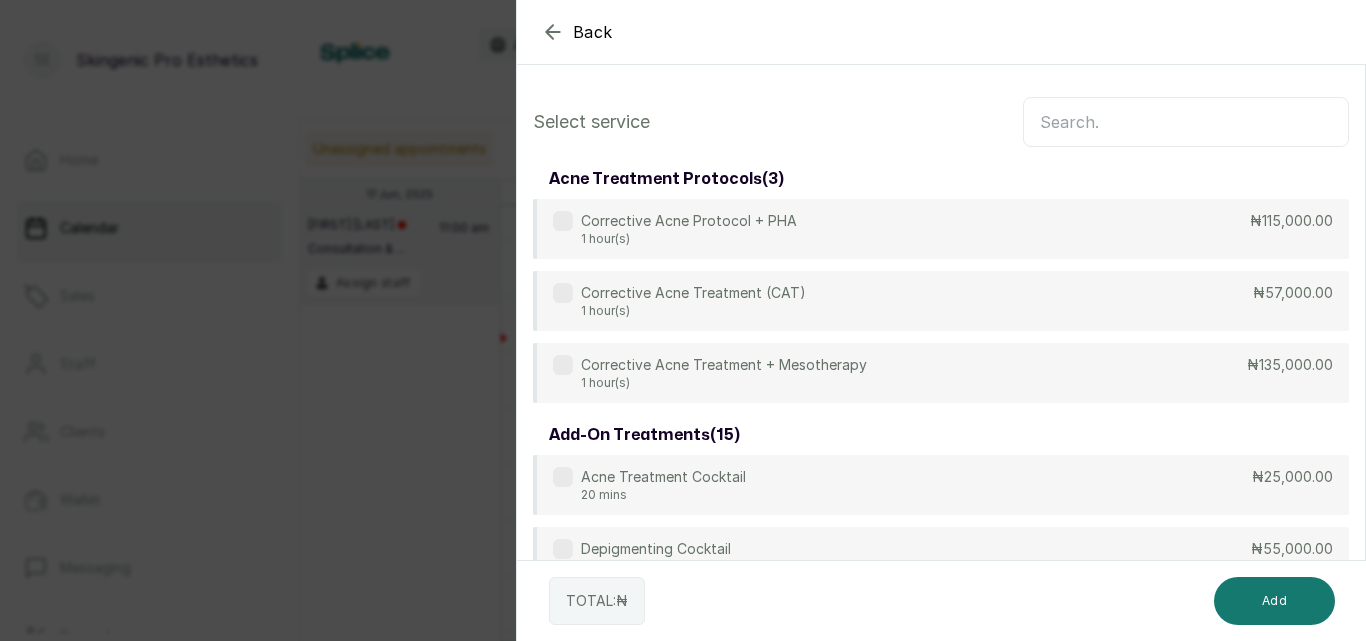 click at bounding box center (1186, 122) 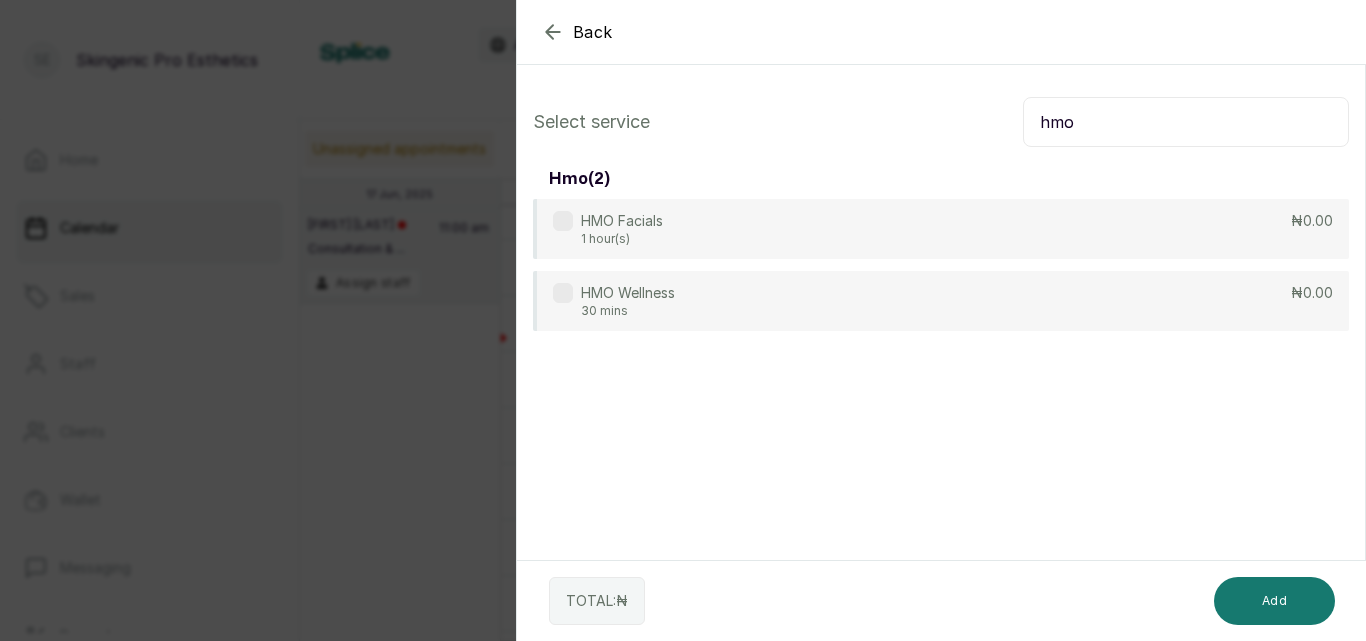 type on "hmo" 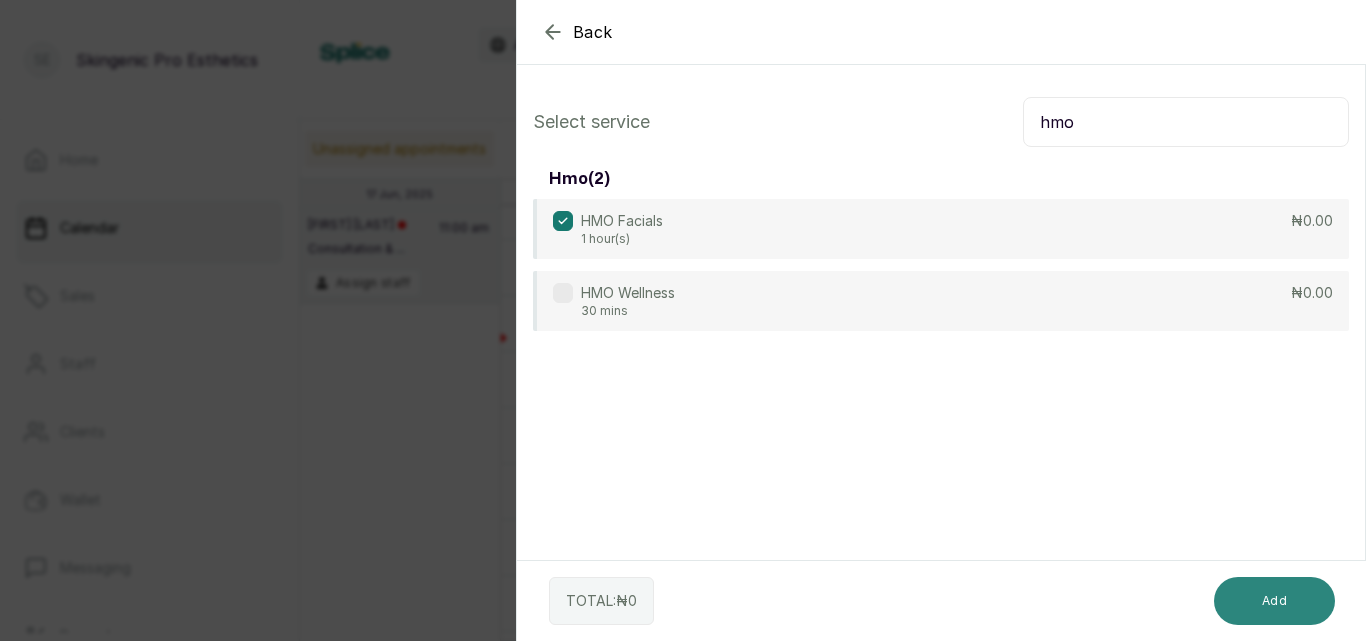 click on "Add" at bounding box center [1274, 601] 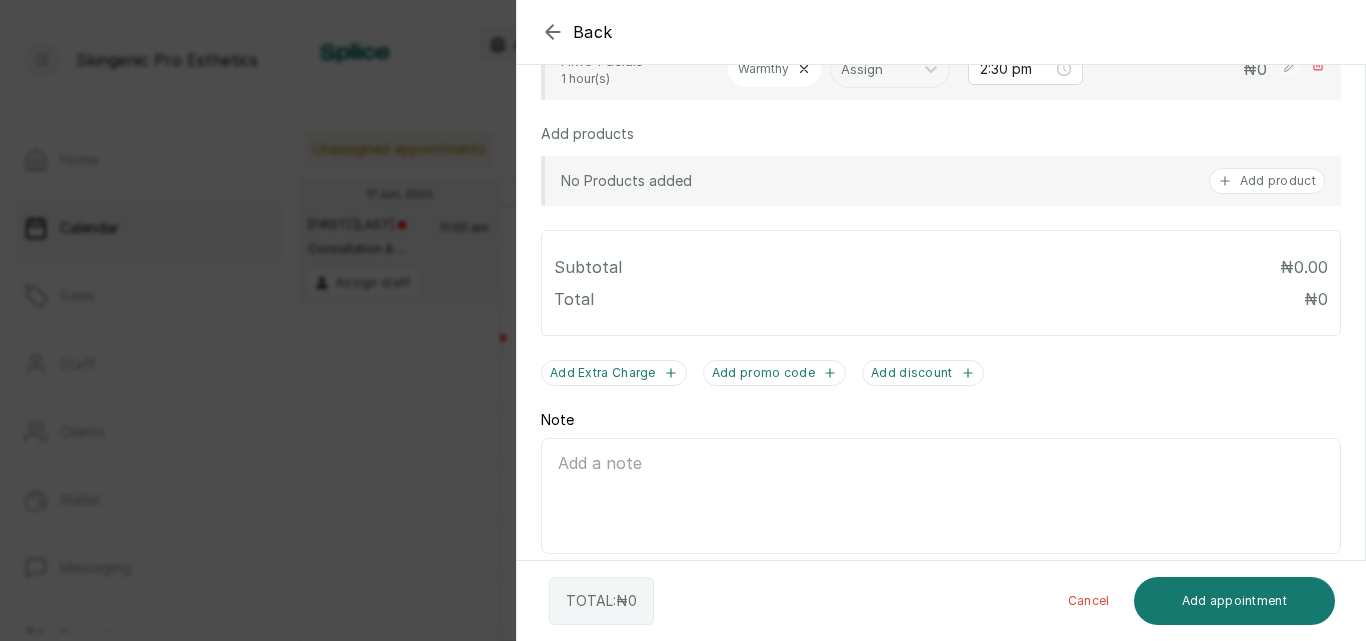 scroll, scrollTop: 620, scrollLeft: 0, axis: vertical 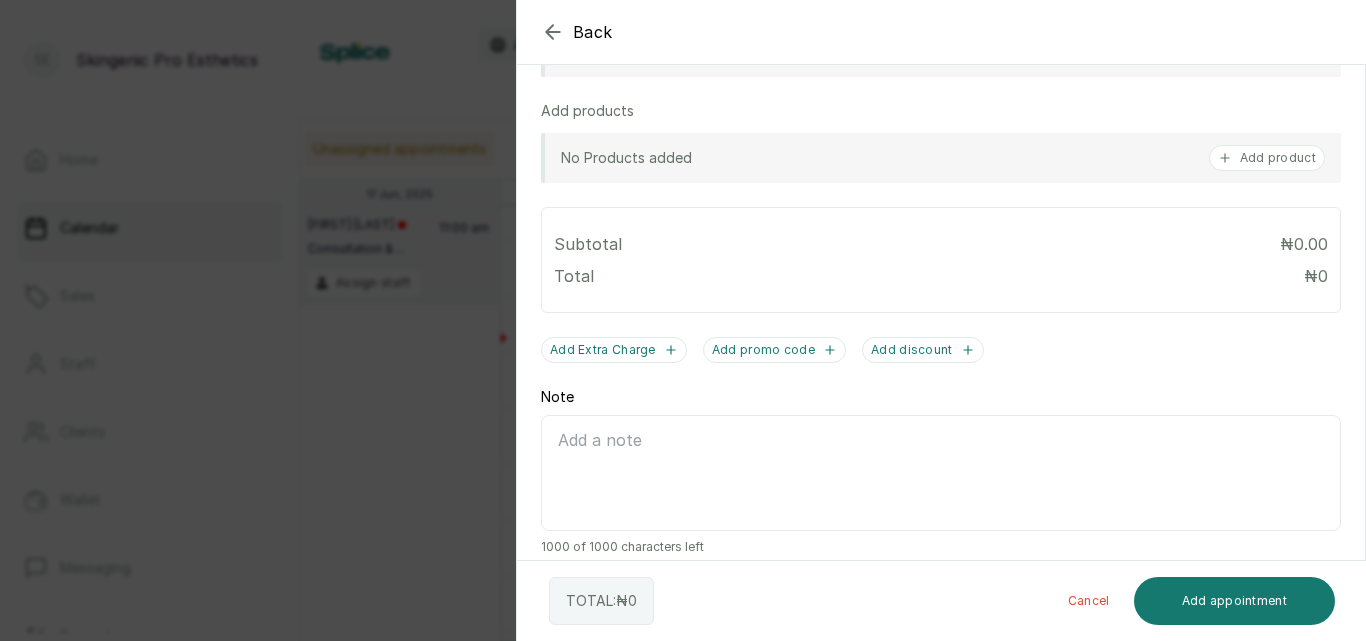 click on "Note" at bounding box center (941, 473) 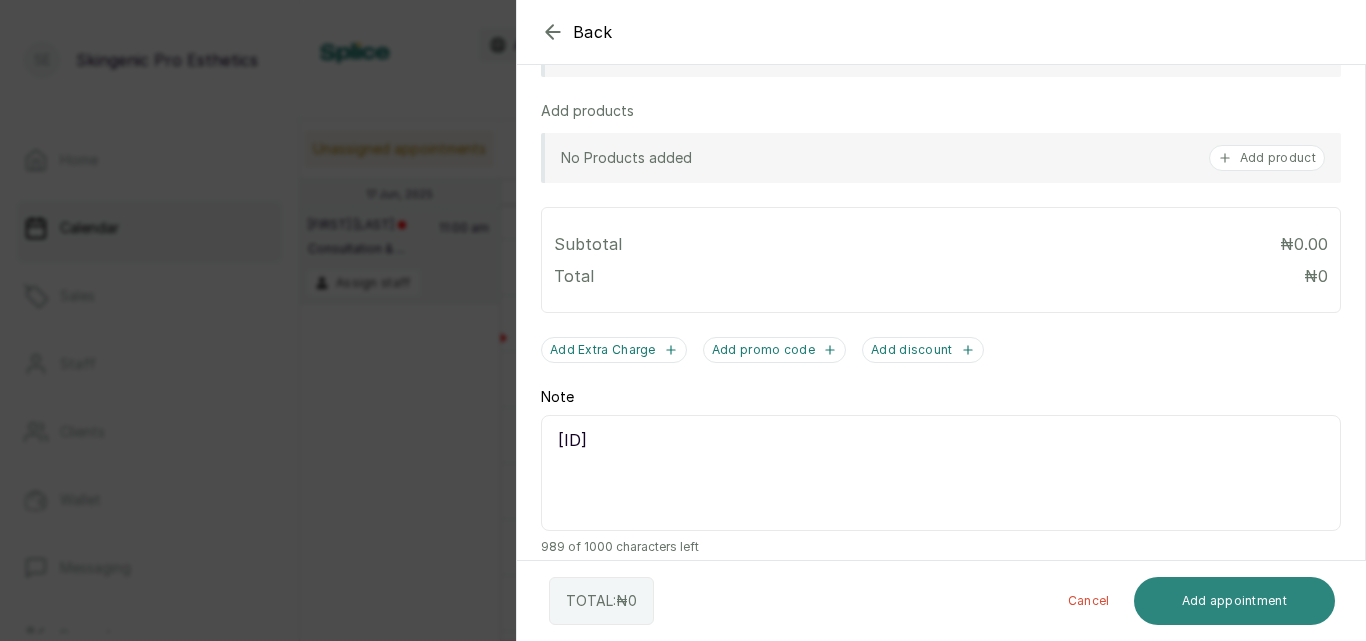 type on "[ID]" 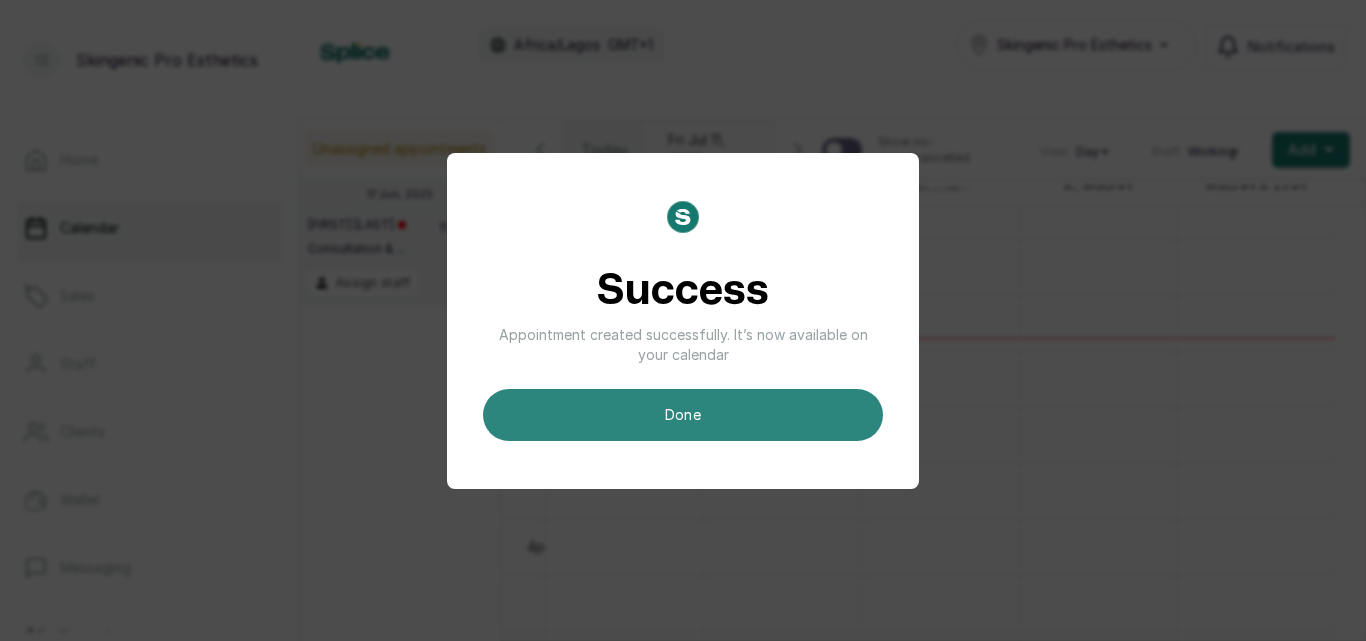 click on "done" at bounding box center [683, 415] 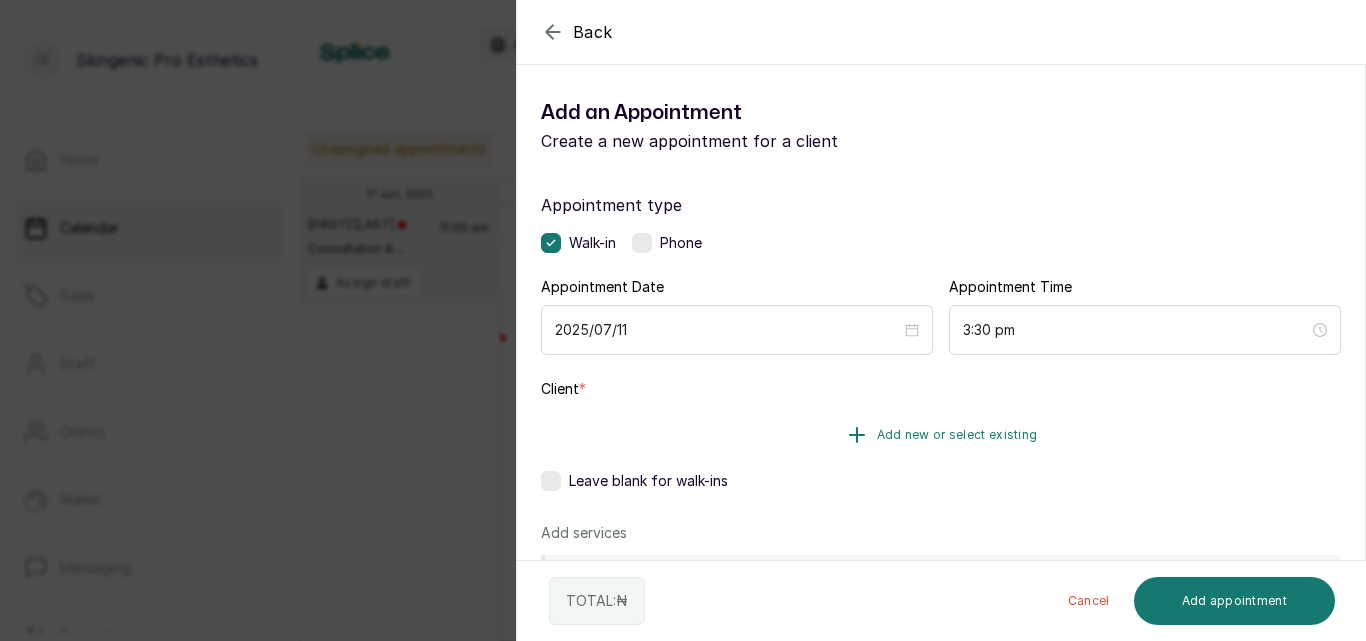 click on "Add new or select existing" at bounding box center (957, 435) 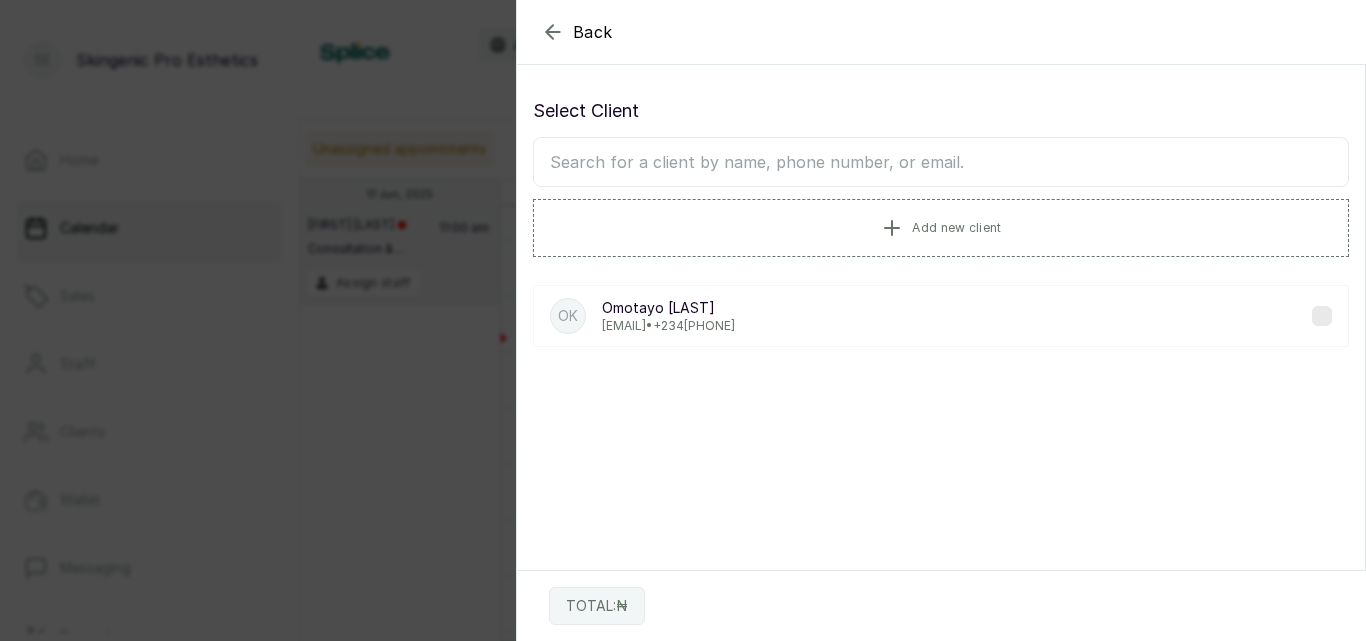 click at bounding box center (941, 162) 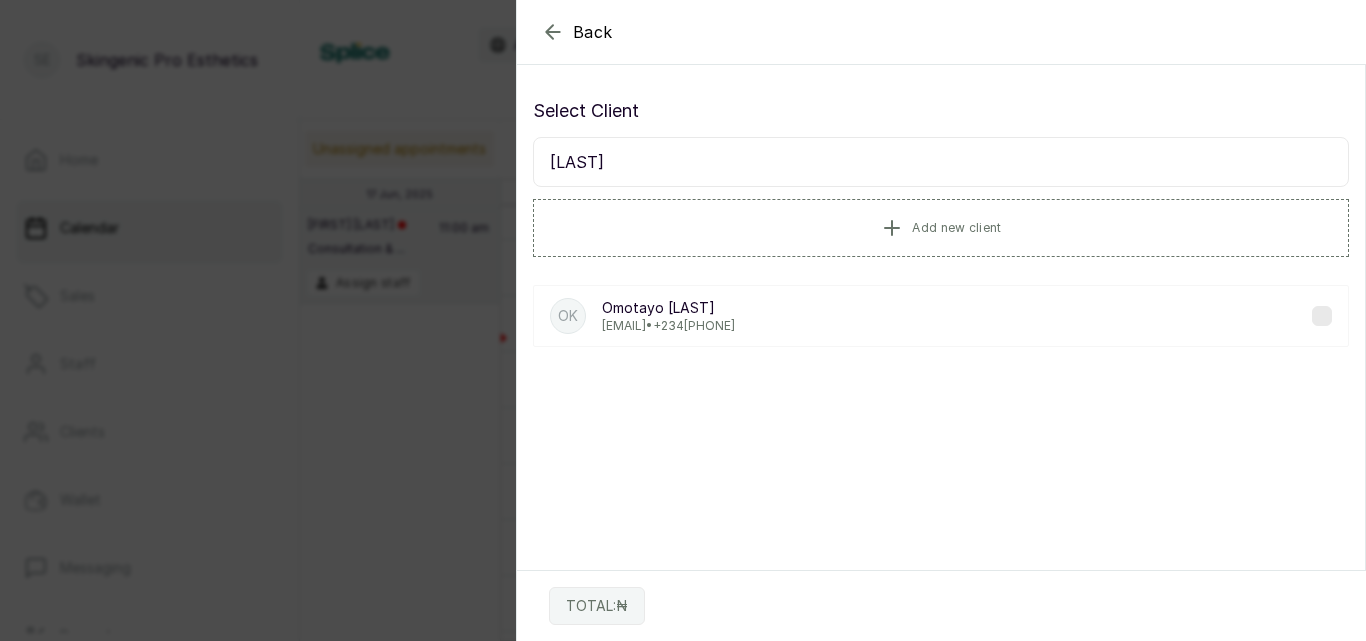 type on "[LAST]" 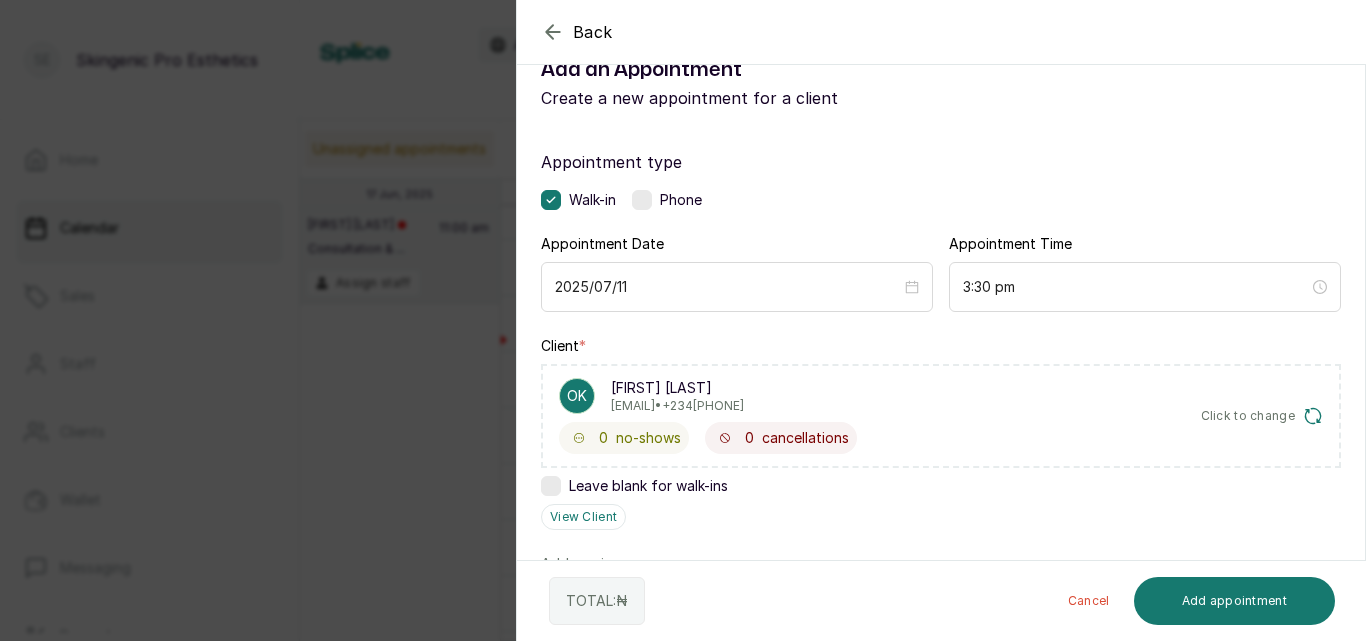 scroll, scrollTop: 84, scrollLeft: 0, axis: vertical 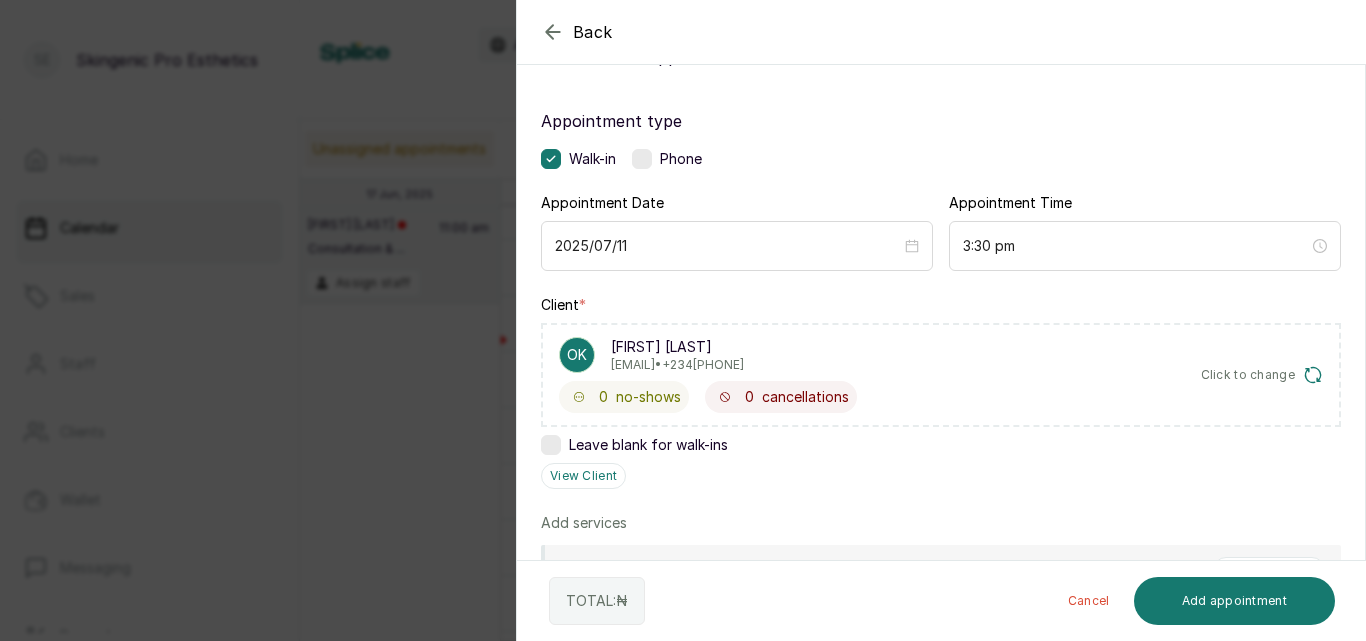 click at bounding box center (642, 159) 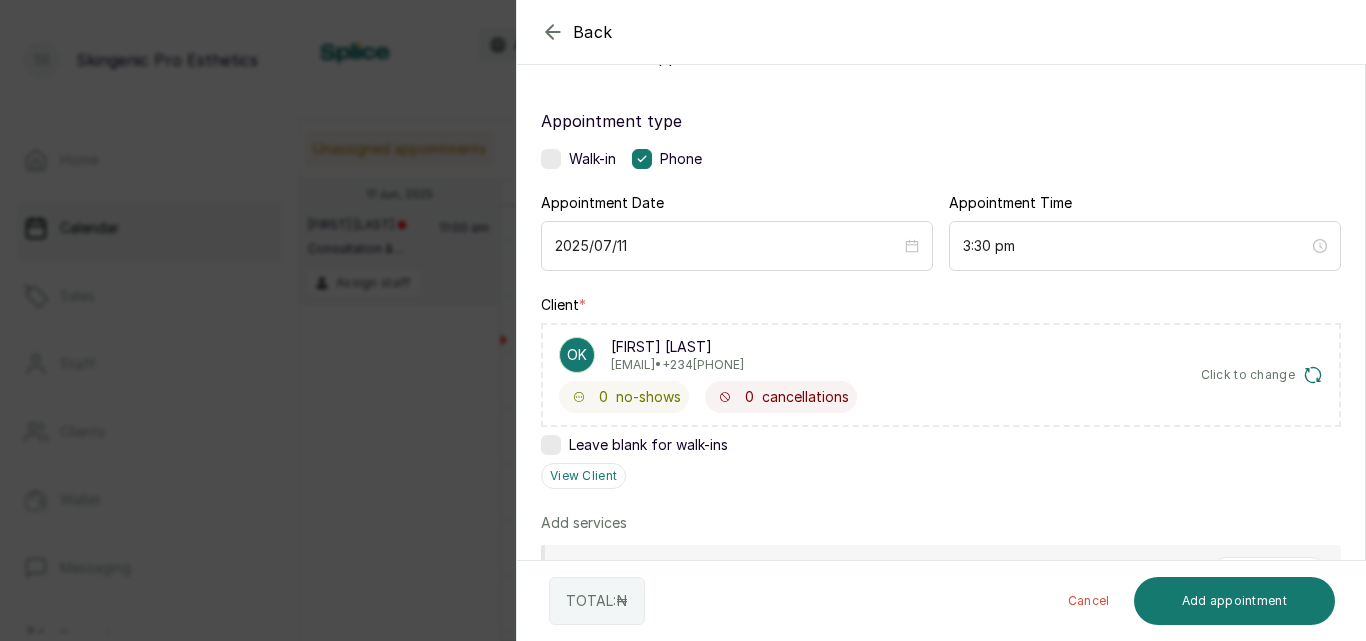 drag, startPoint x: 1348, startPoint y: 352, endPoint x: 1362, endPoint y: 422, distance: 71.38628 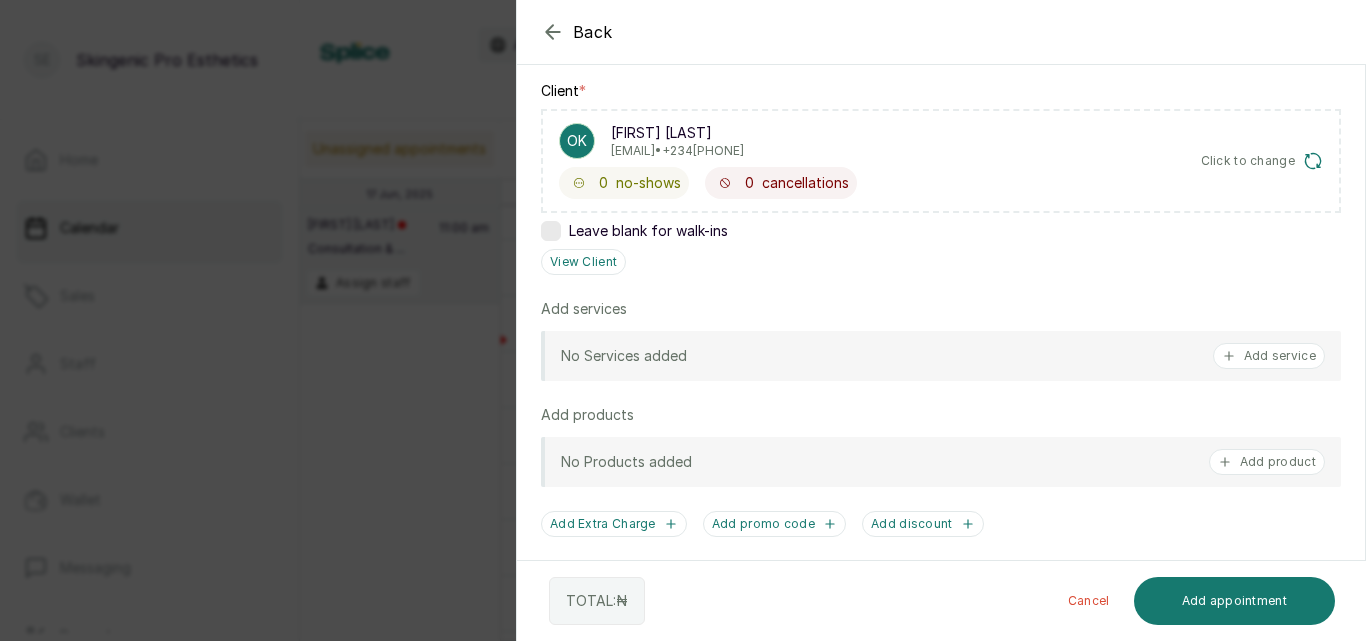 scroll, scrollTop: 300, scrollLeft: 0, axis: vertical 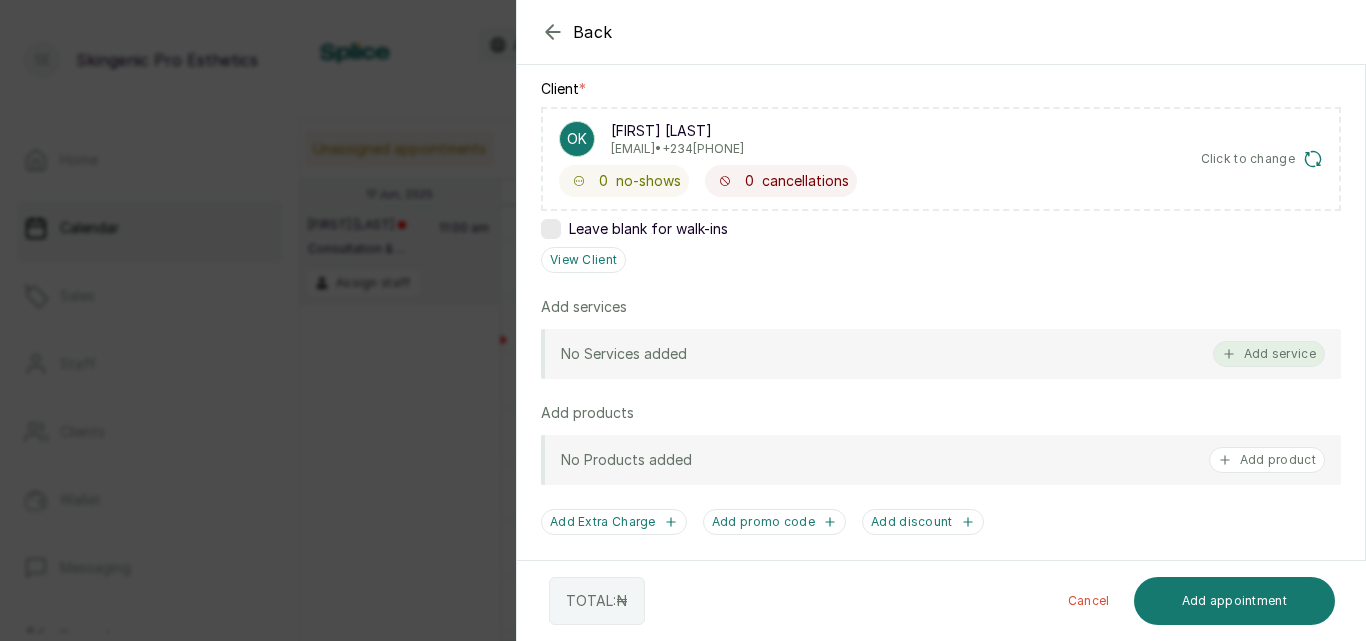 click on "Add service" at bounding box center [1269, 354] 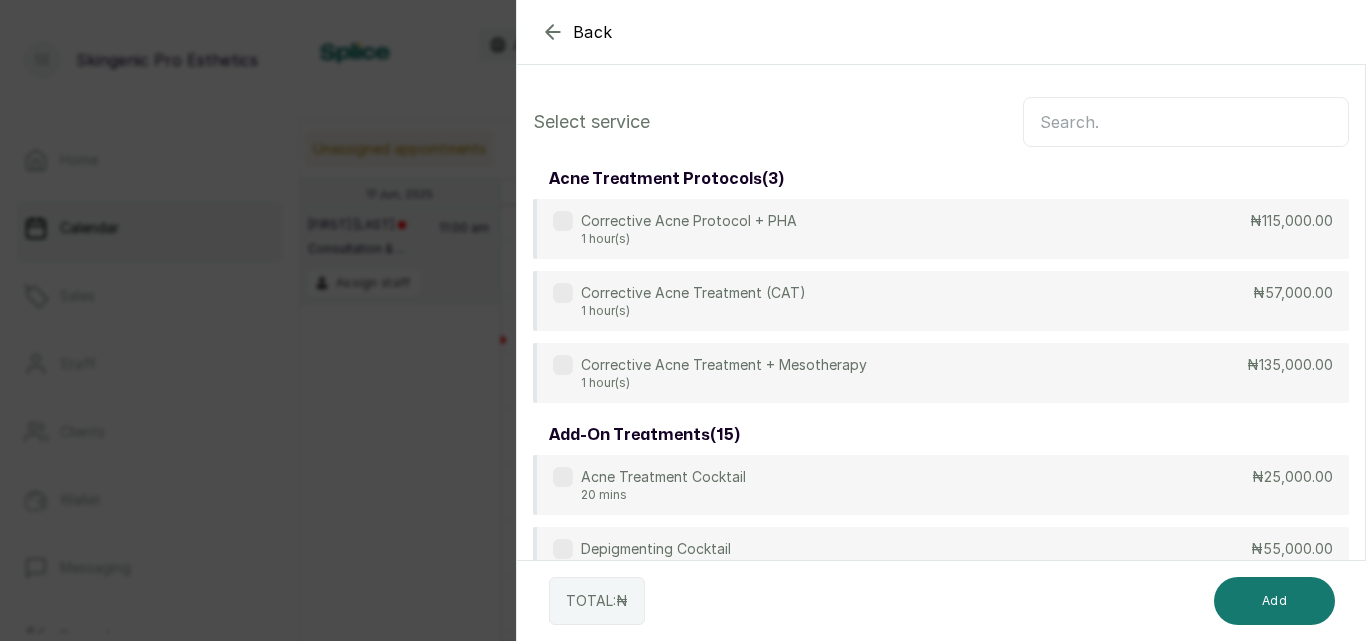 click at bounding box center (1186, 122) 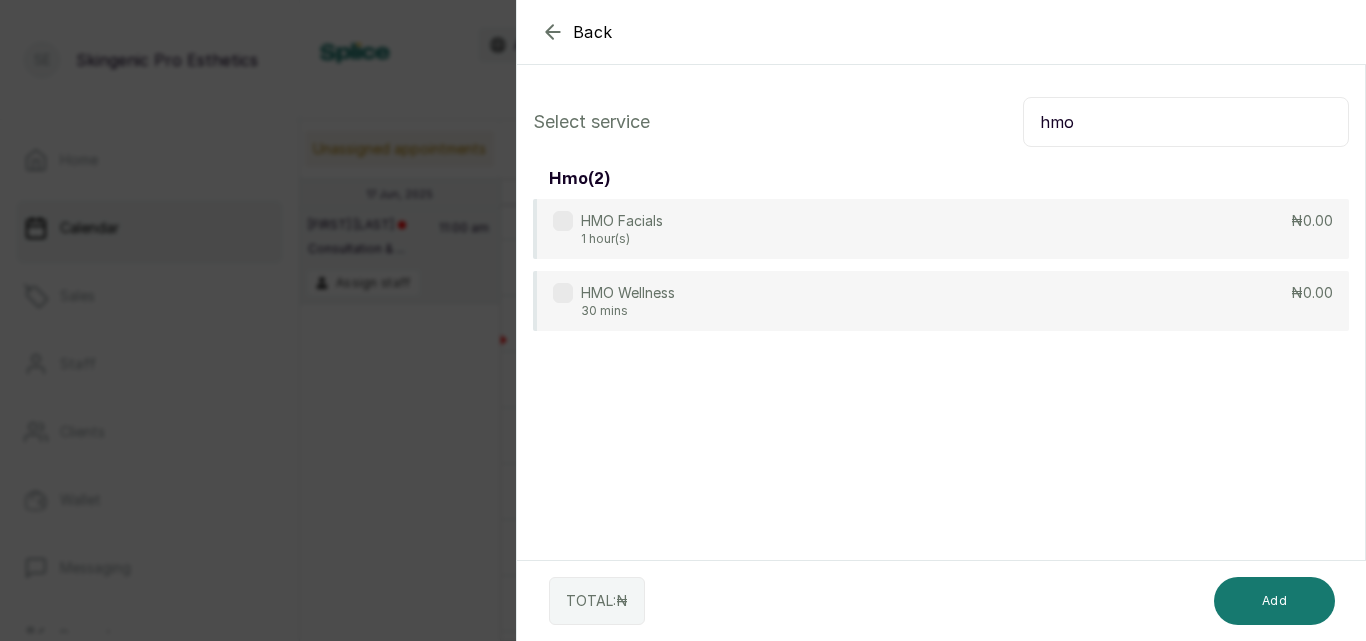 type on "hmo" 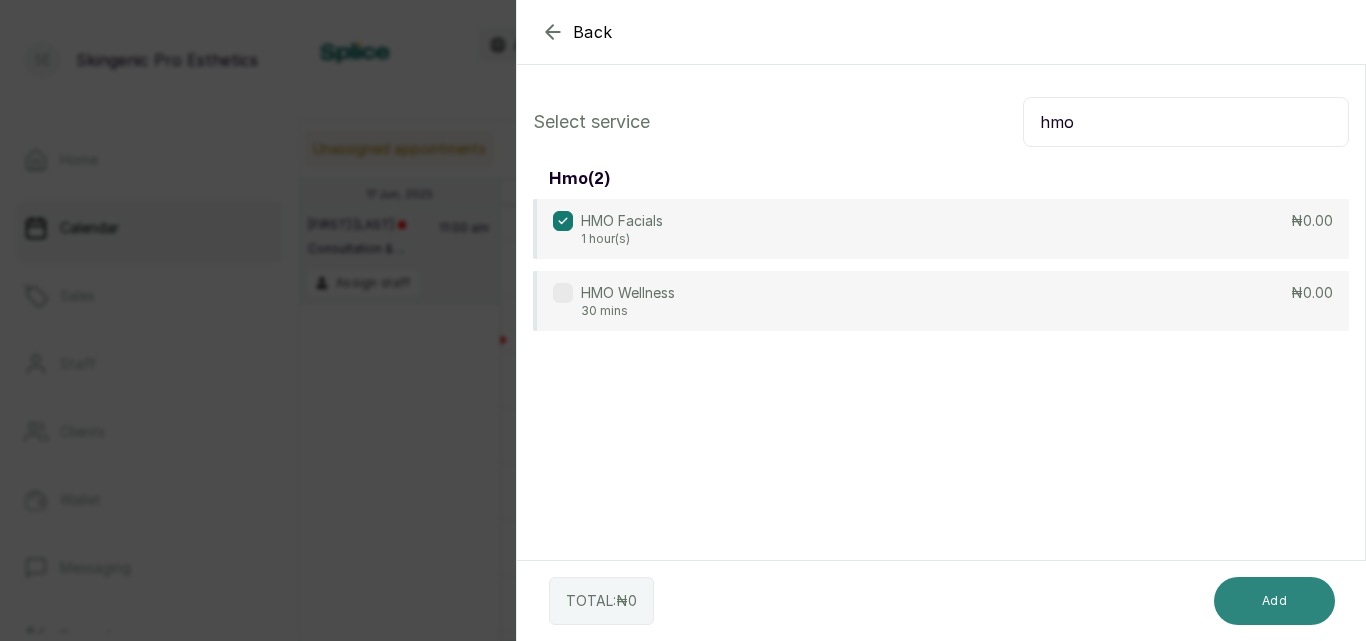 click on "Add" at bounding box center [1274, 601] 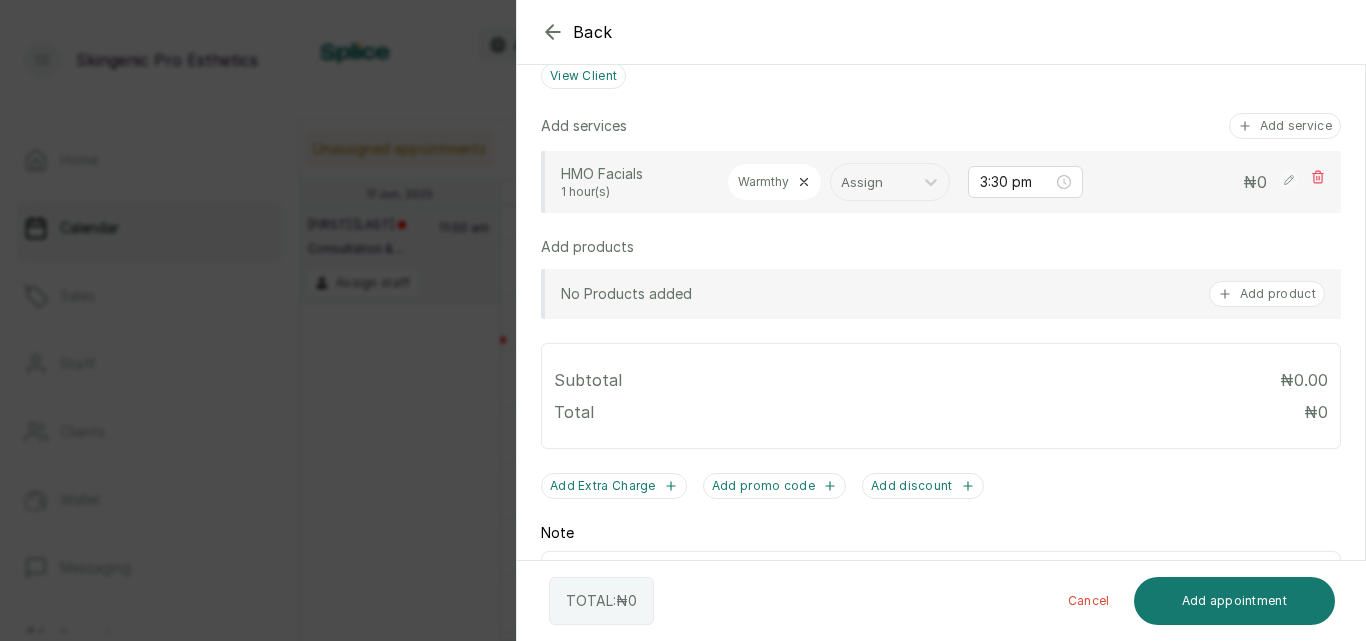 scroll, scrollTop: 639, scrollLeft: 0, axis: vertical 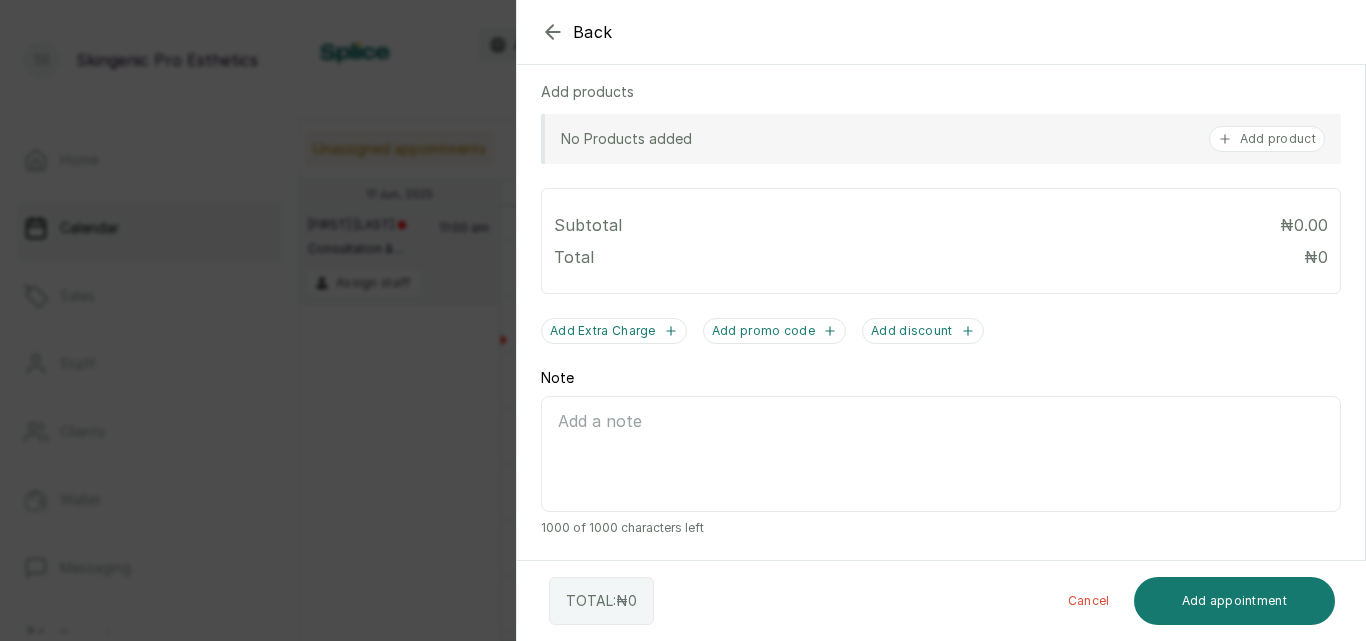 click on "Note" at bounding box center [941, 454] 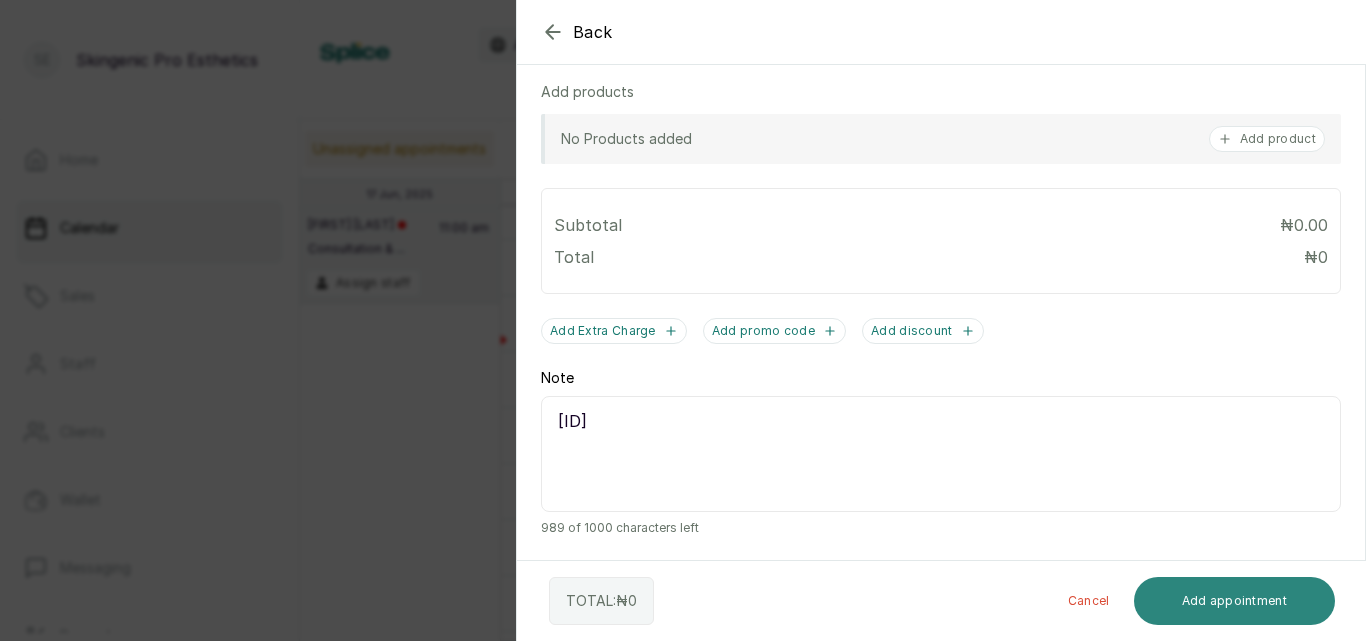 type on "[ID]" 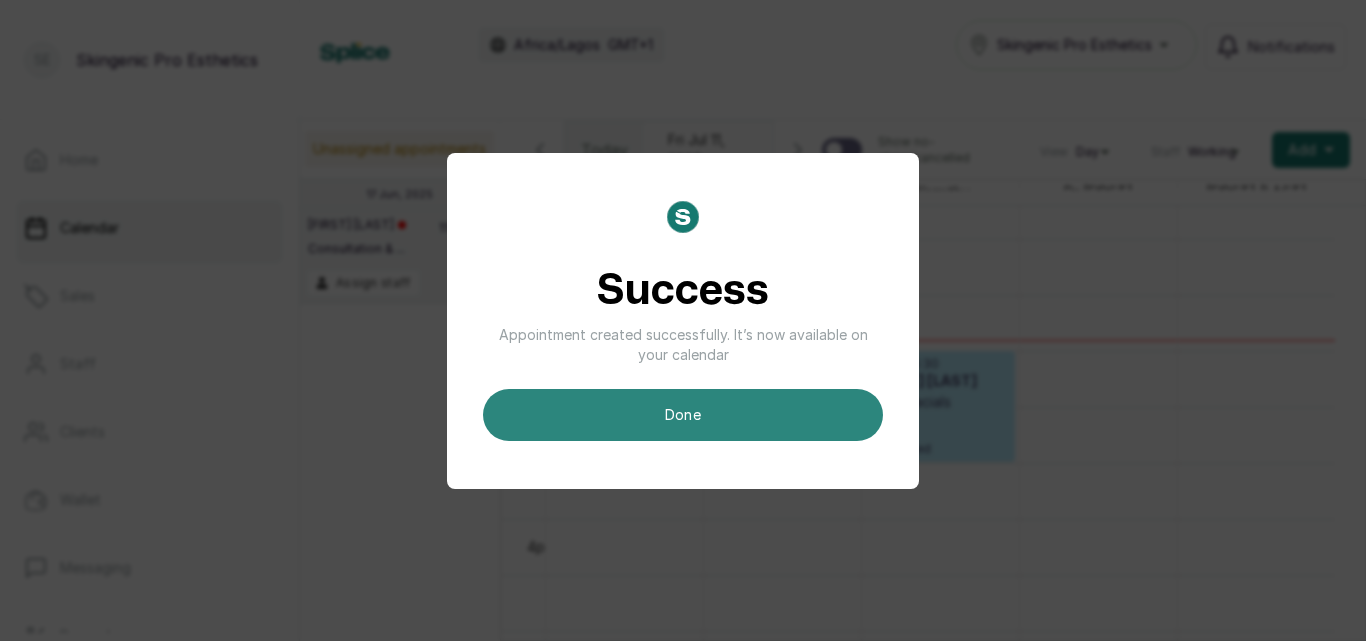 click on "done" at bounding box center [683, 415] 